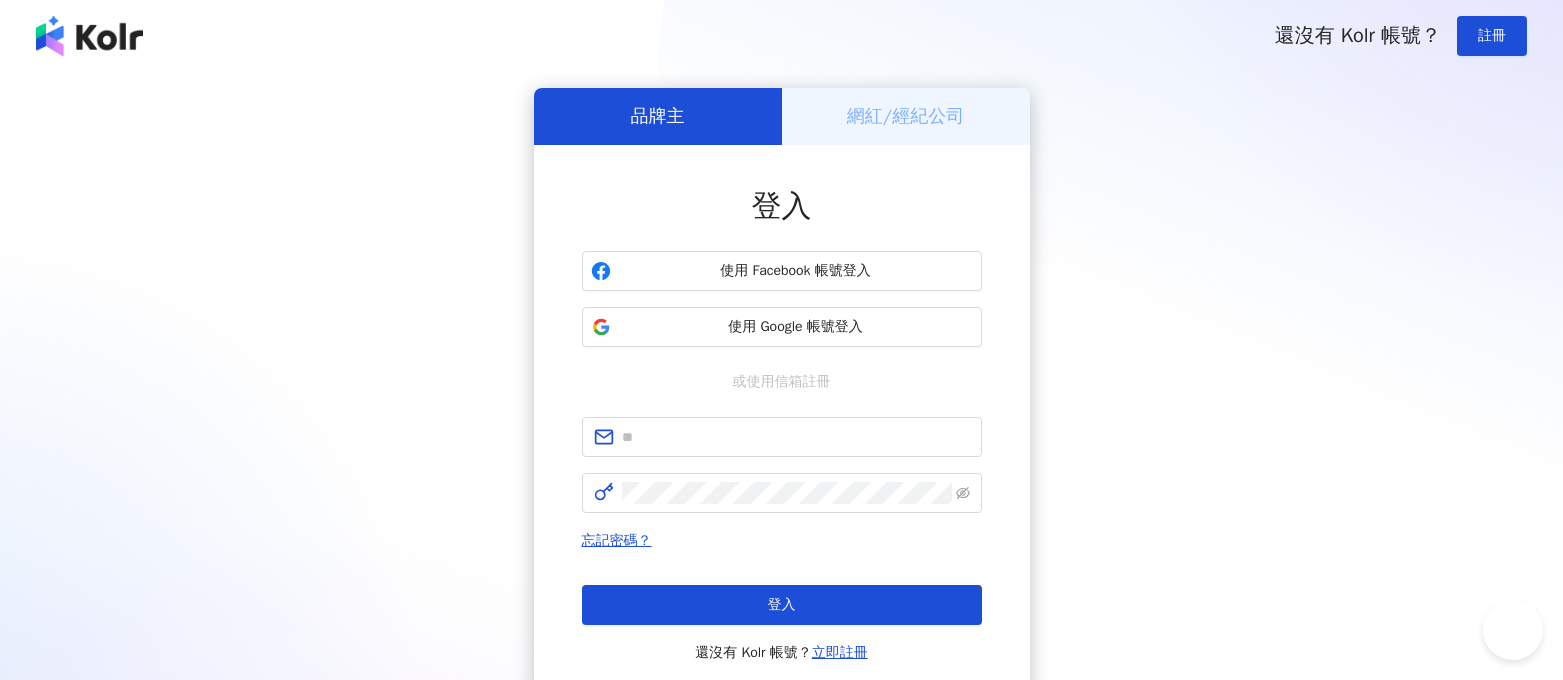 scroll, scrollTop: 0, scrollLeft: 0, axis: both 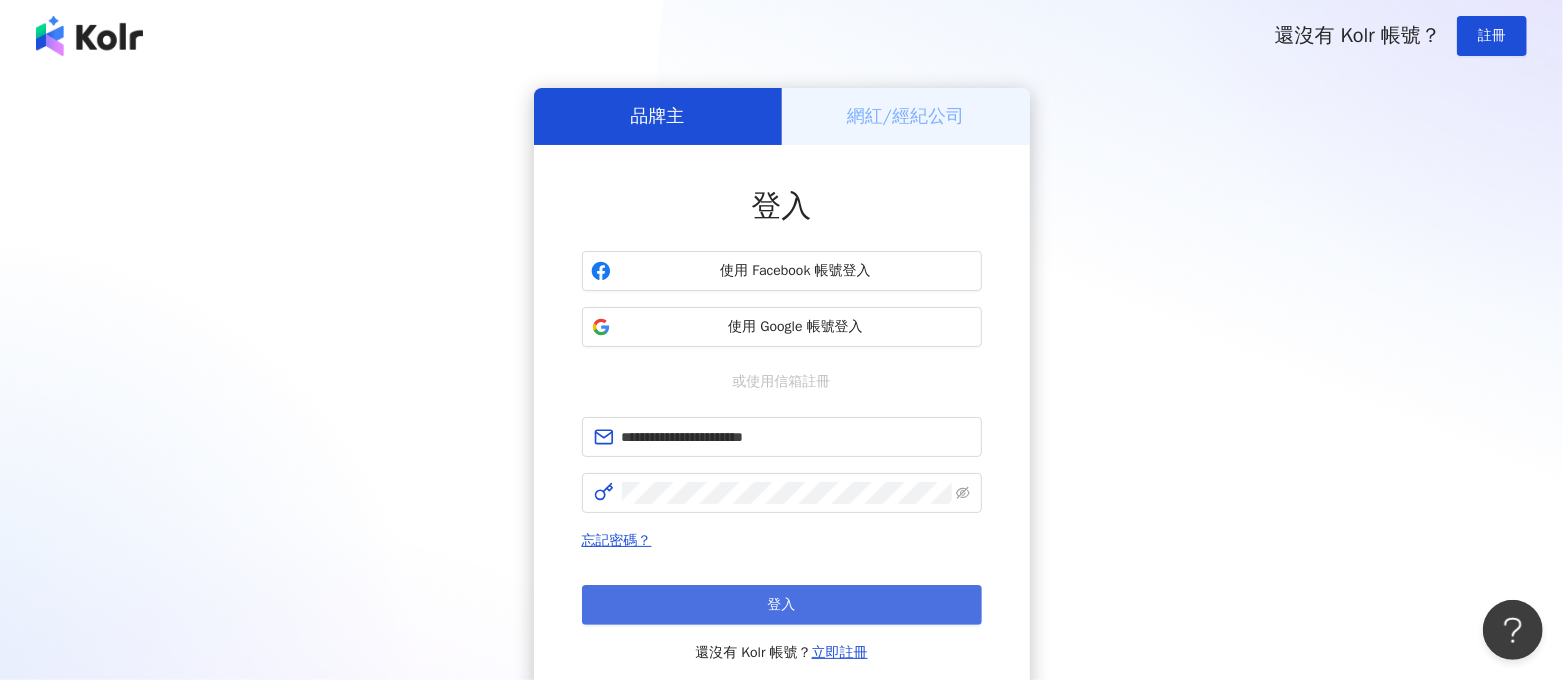 click on "登入" at bounding box center [782, 605] 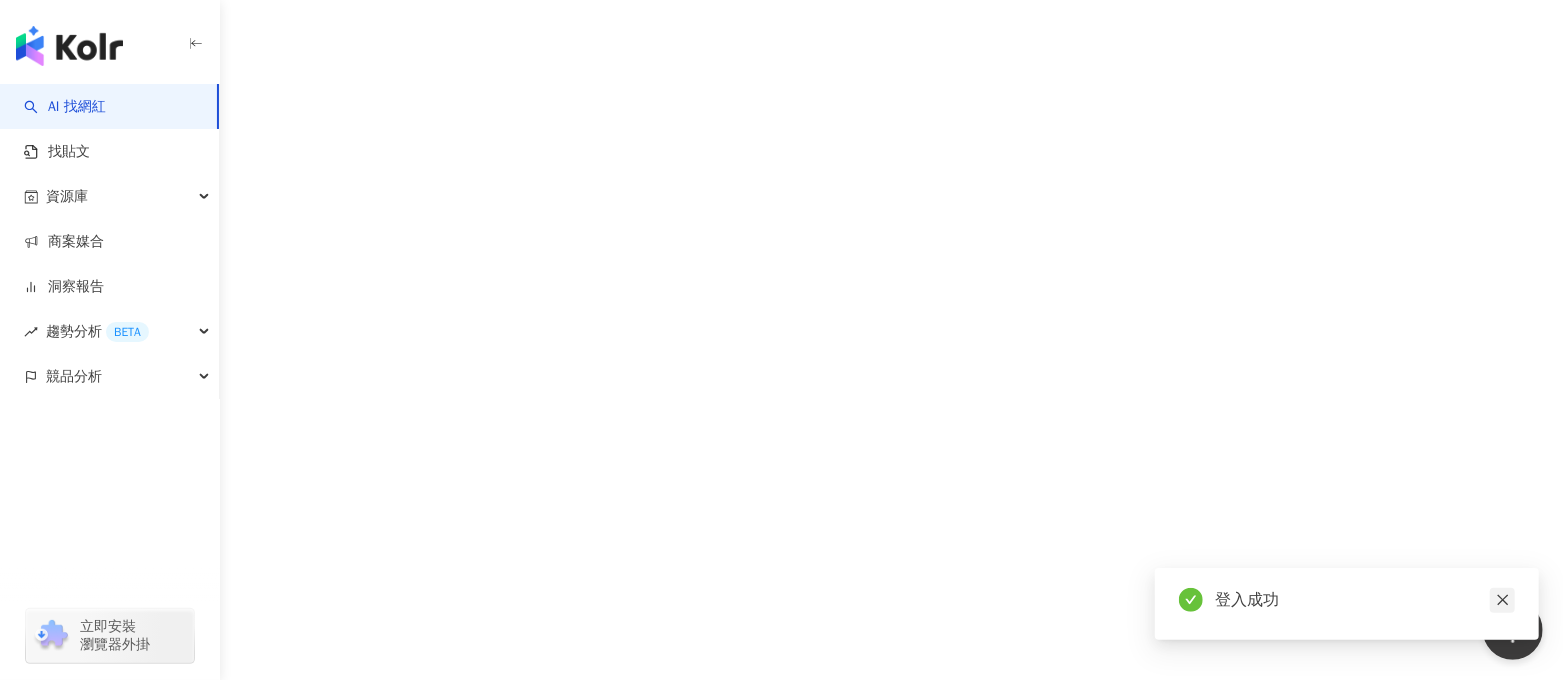 click 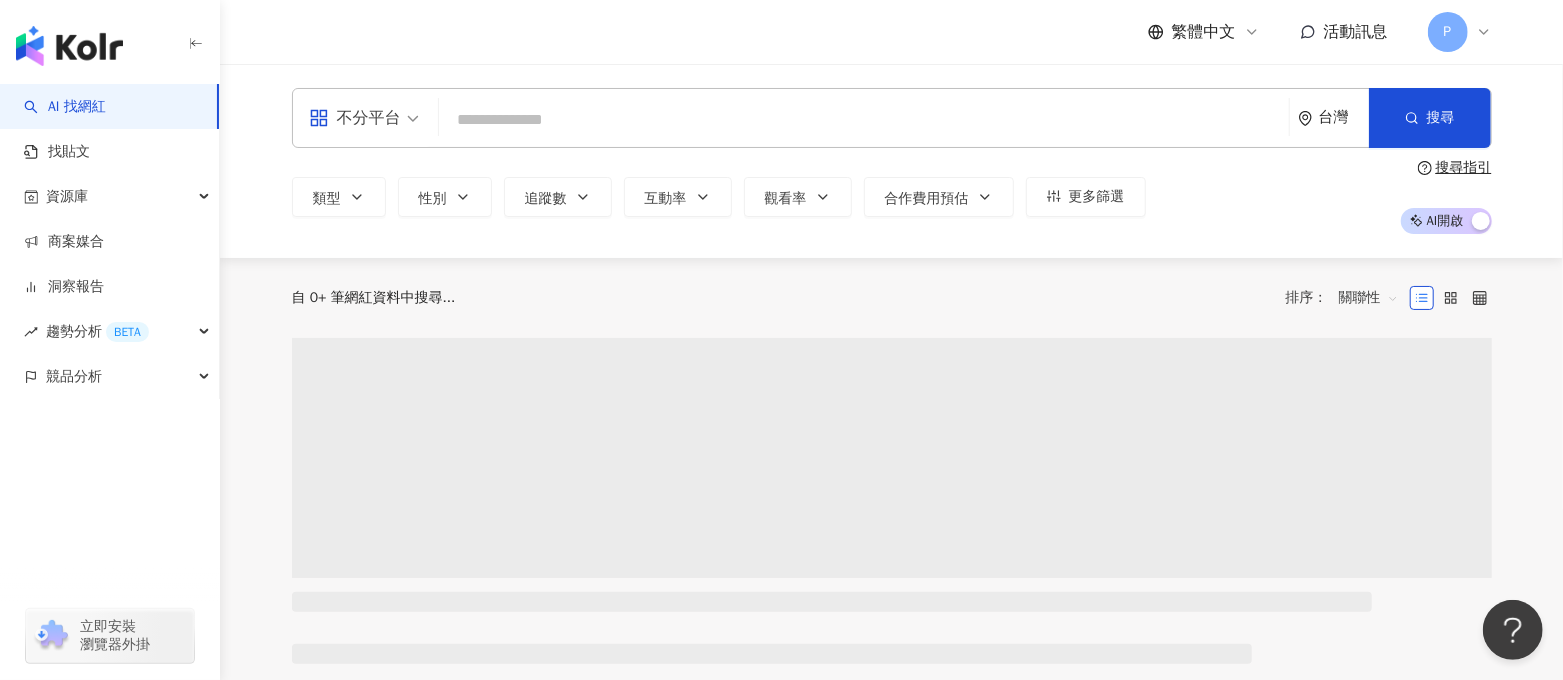 click at bounding box center (864, 120) 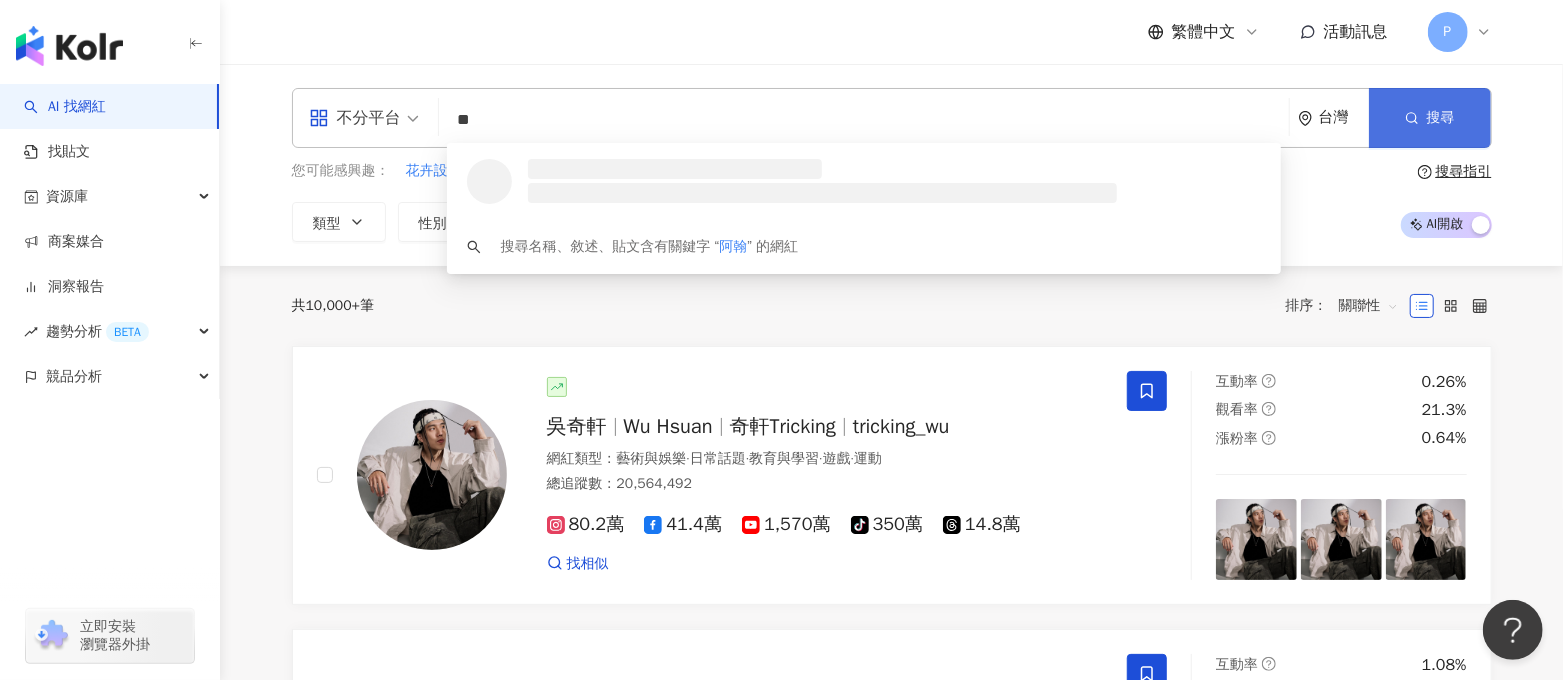 type on "**" 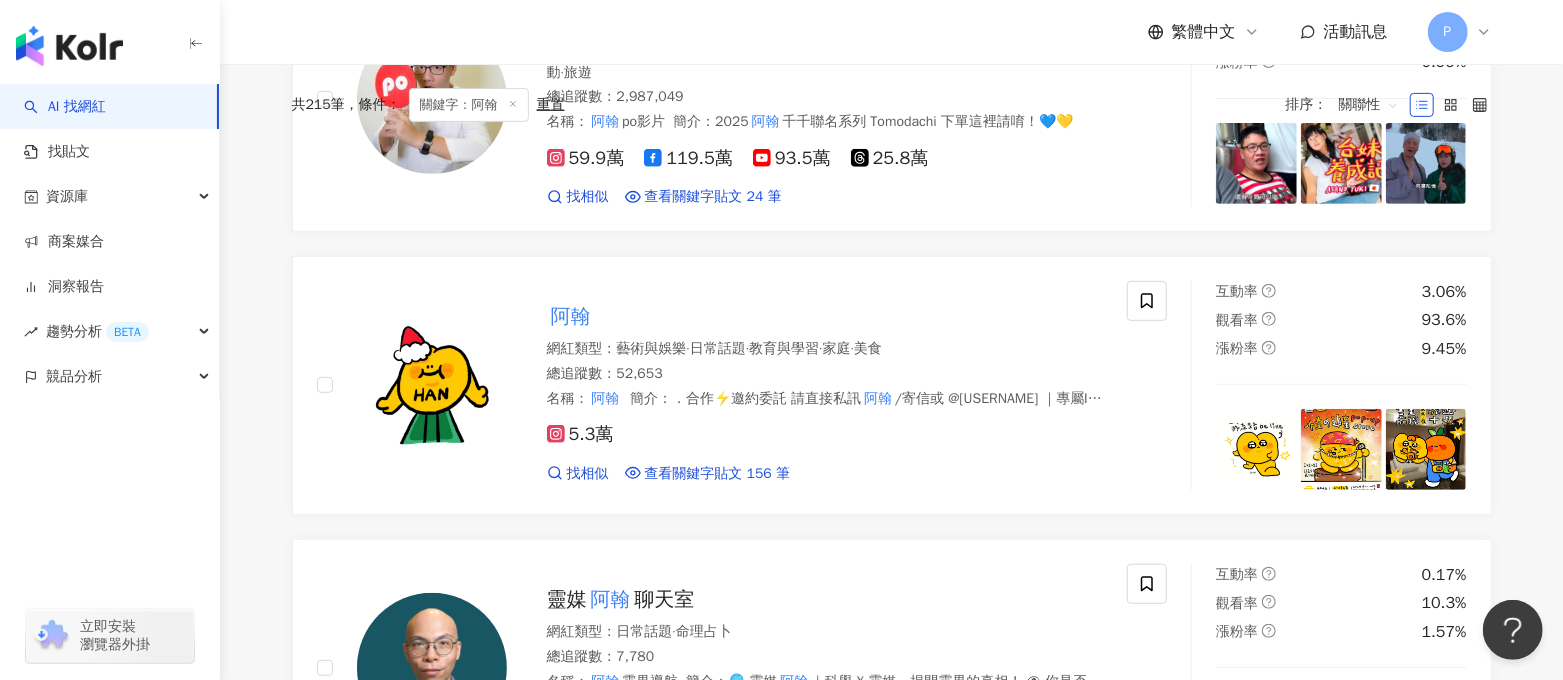 scroll, scrollTop: 0, scrollLeft: 0, axis: both 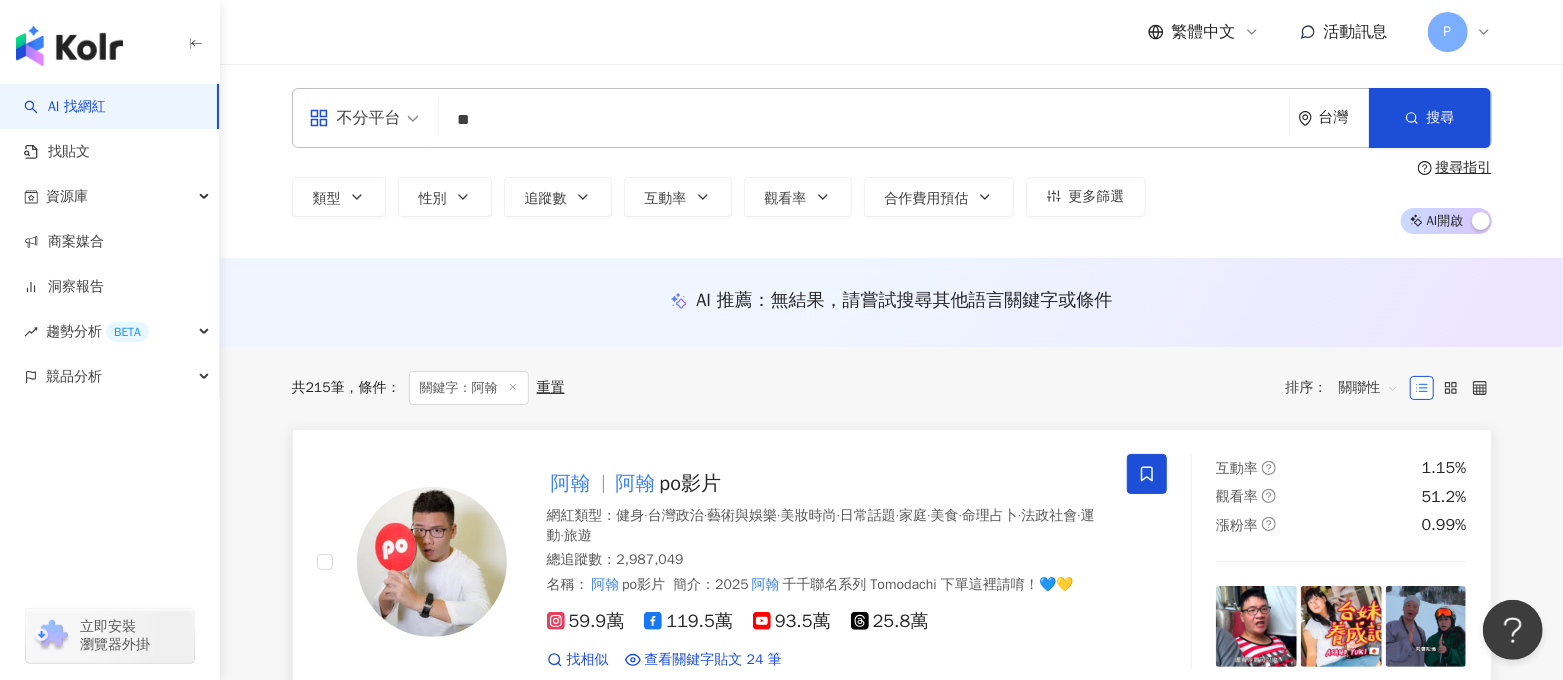 click on "po影片" at bounding box center [691, 483] 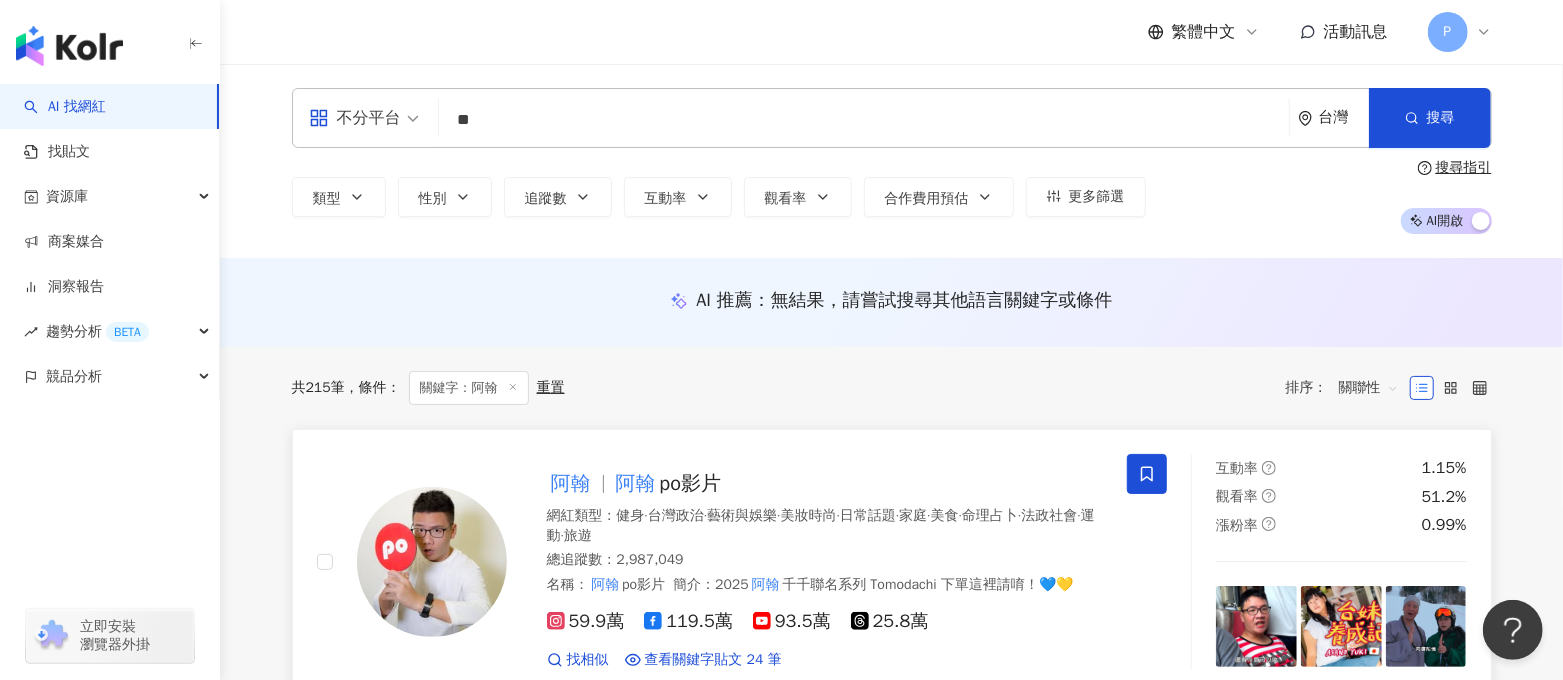 scroll, scrollTop: 249, scrollLeft: 0, axis: vertical 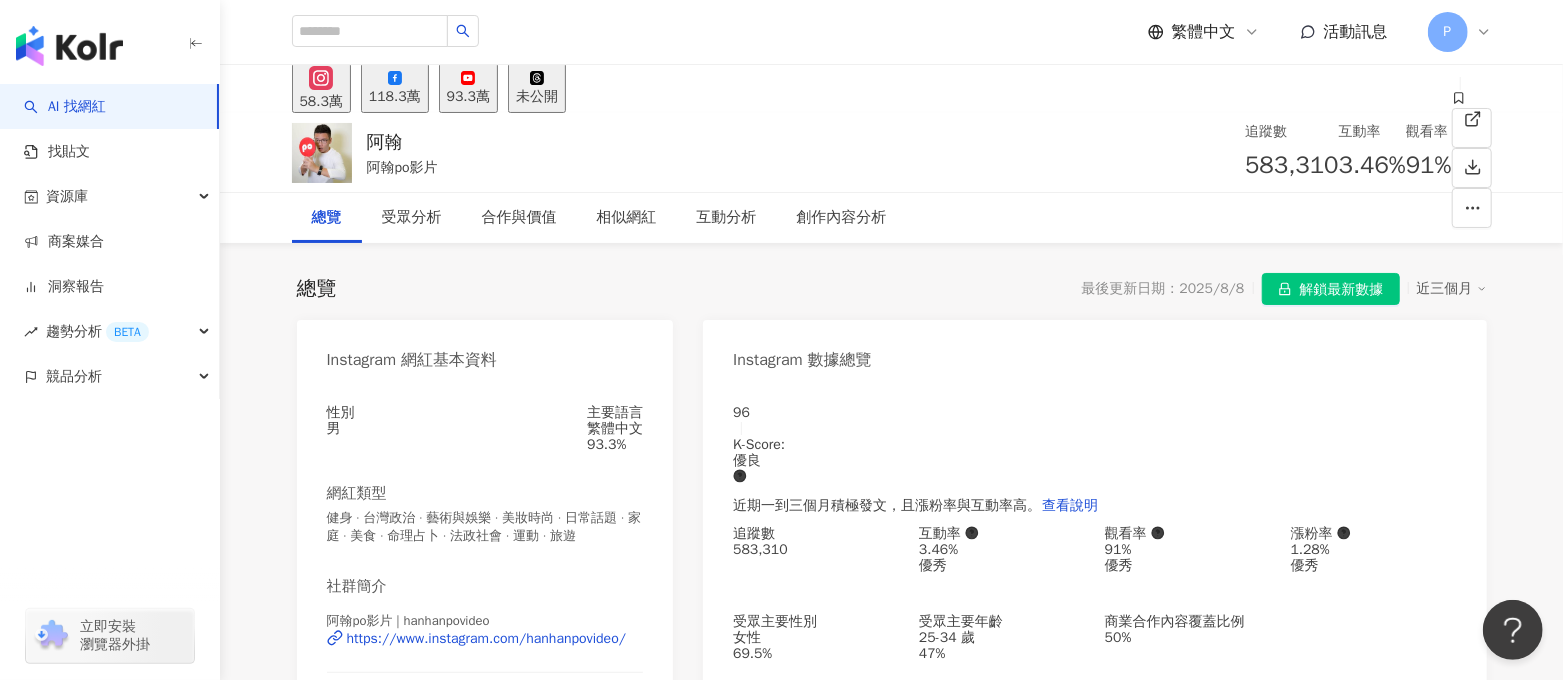 click on "93.3萬" at bounding box center [468, 97] 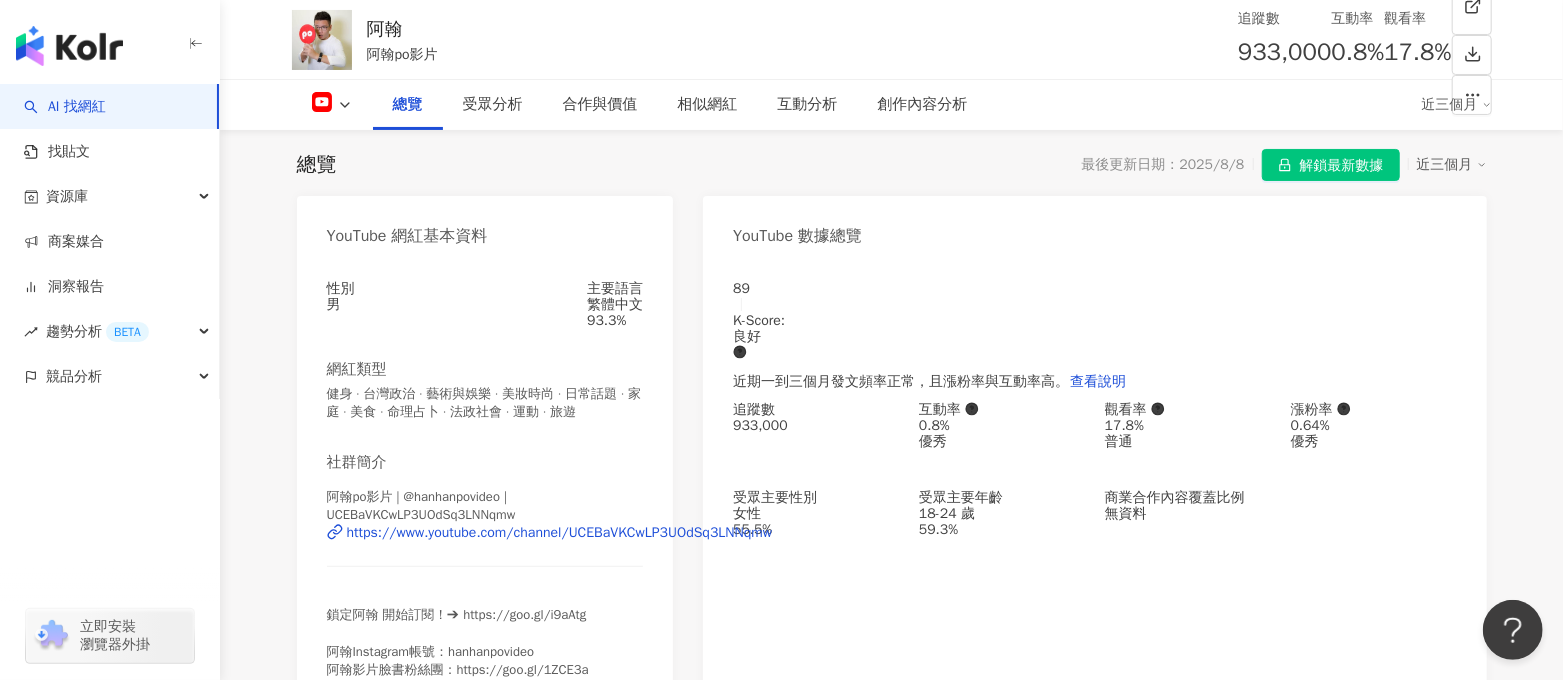 scroll, scrollTop: 0, scrollLeft: 0, axis: both 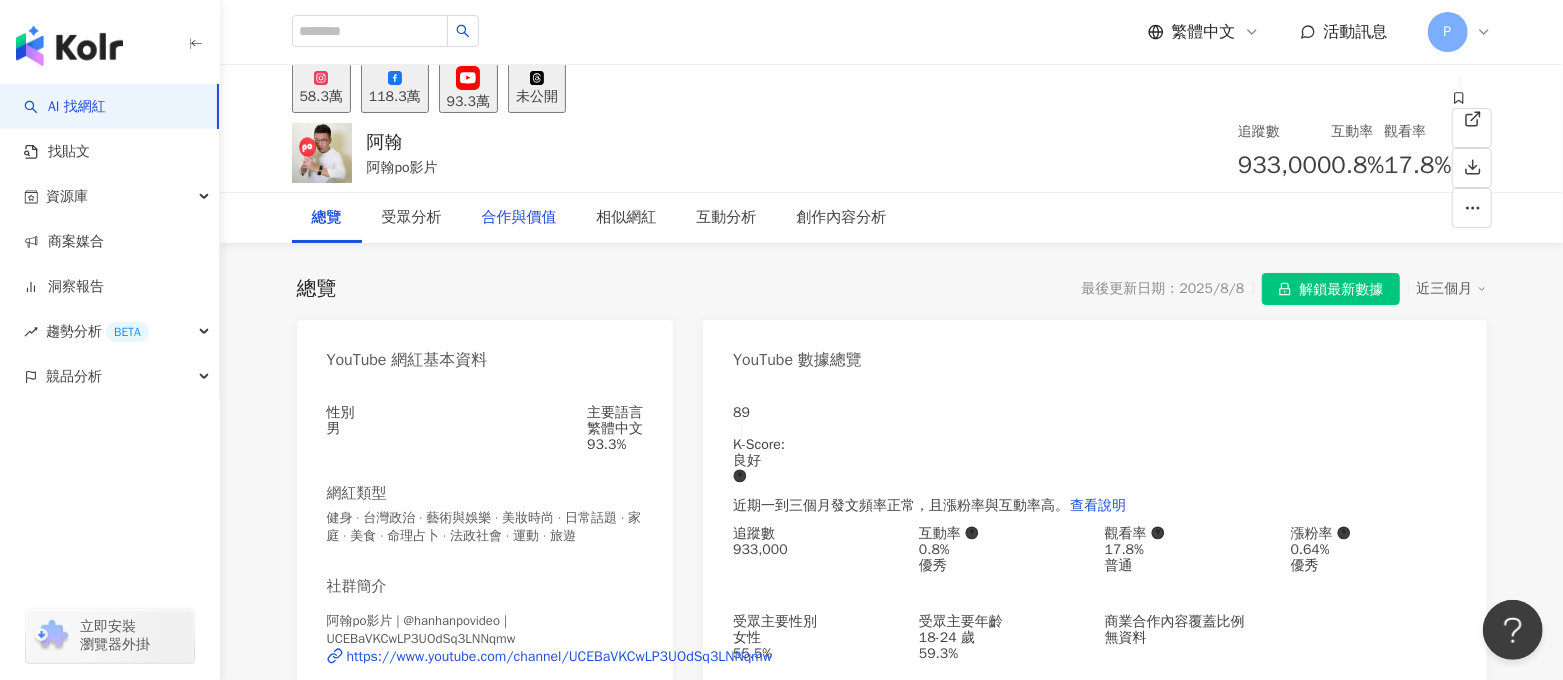click on "合作與價值" at bounding box center (519, 218) 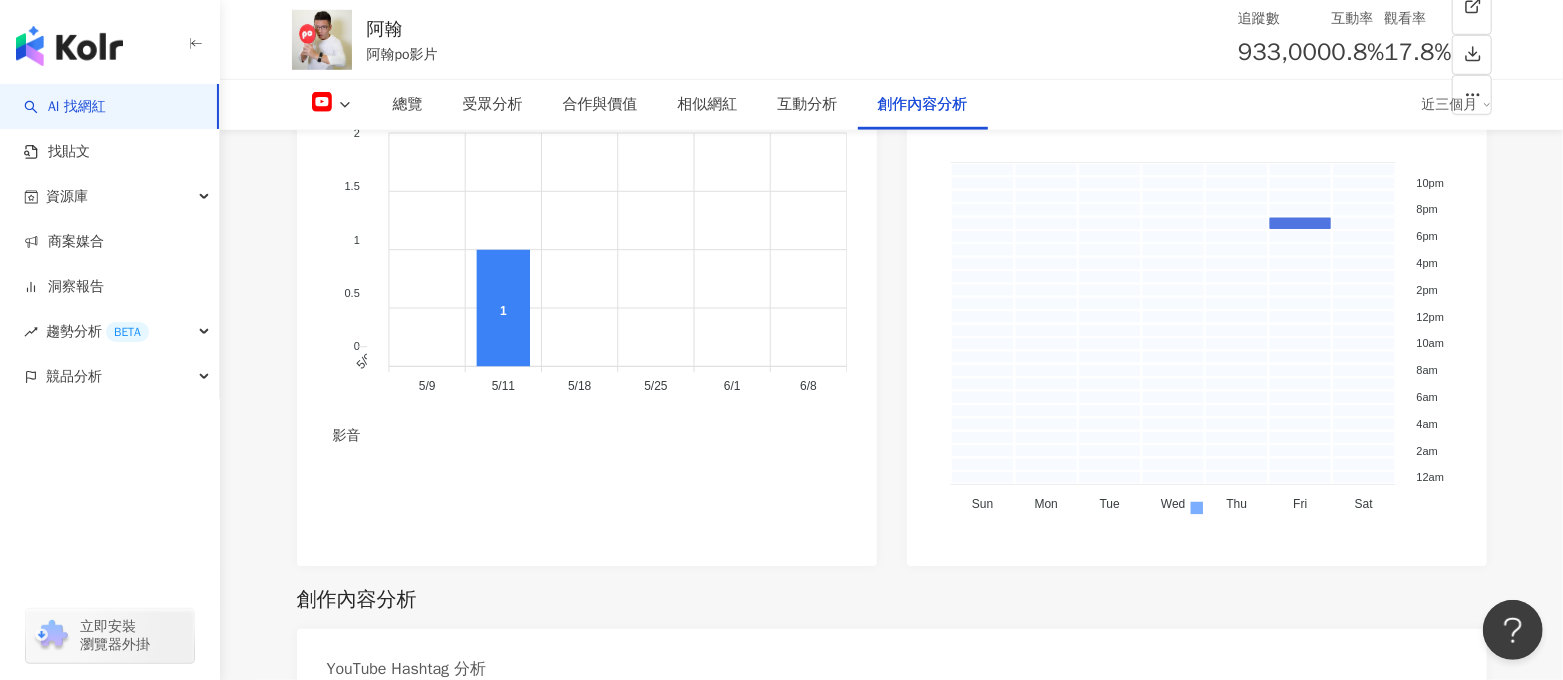scroll, scrollTop: 5429, scrollLeft: 0, axis: vertical 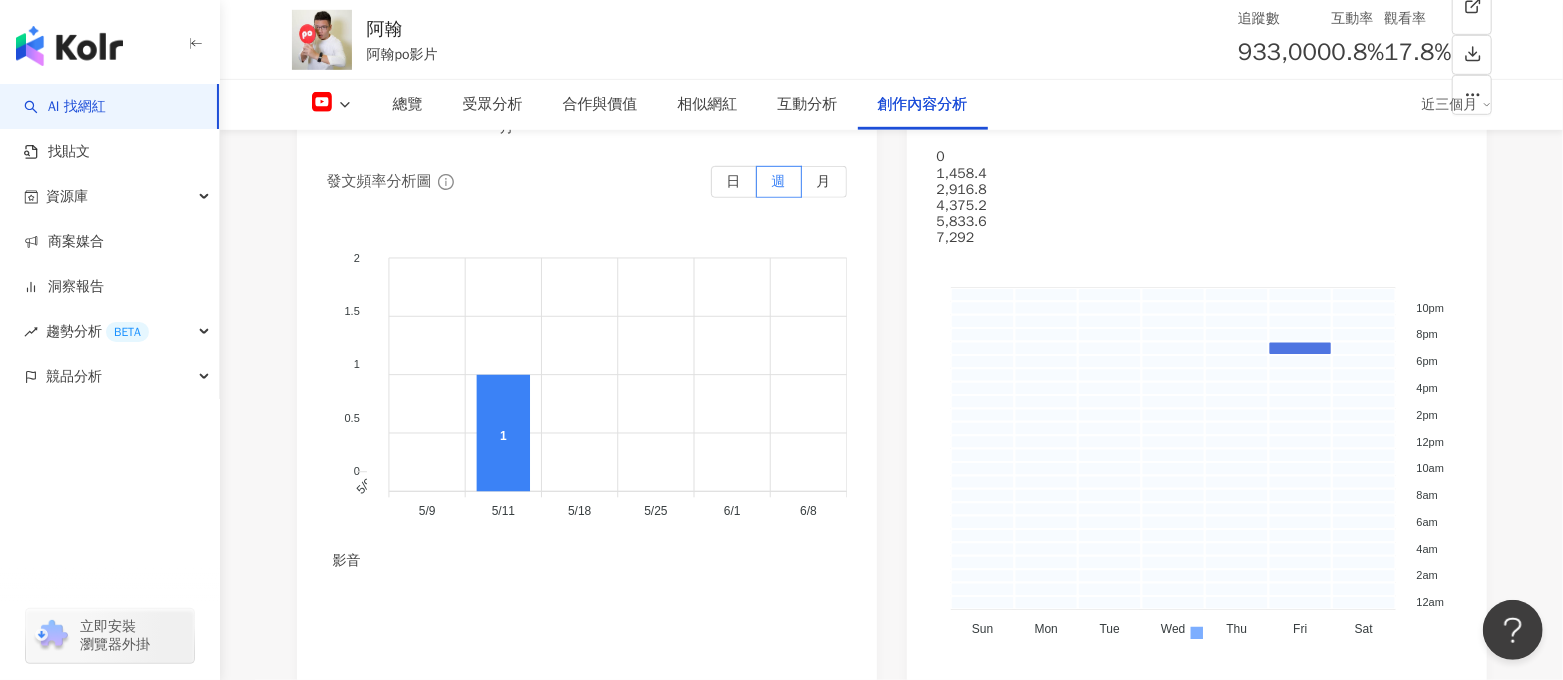 click on "觀看率" at bounding box center (1417, 19) 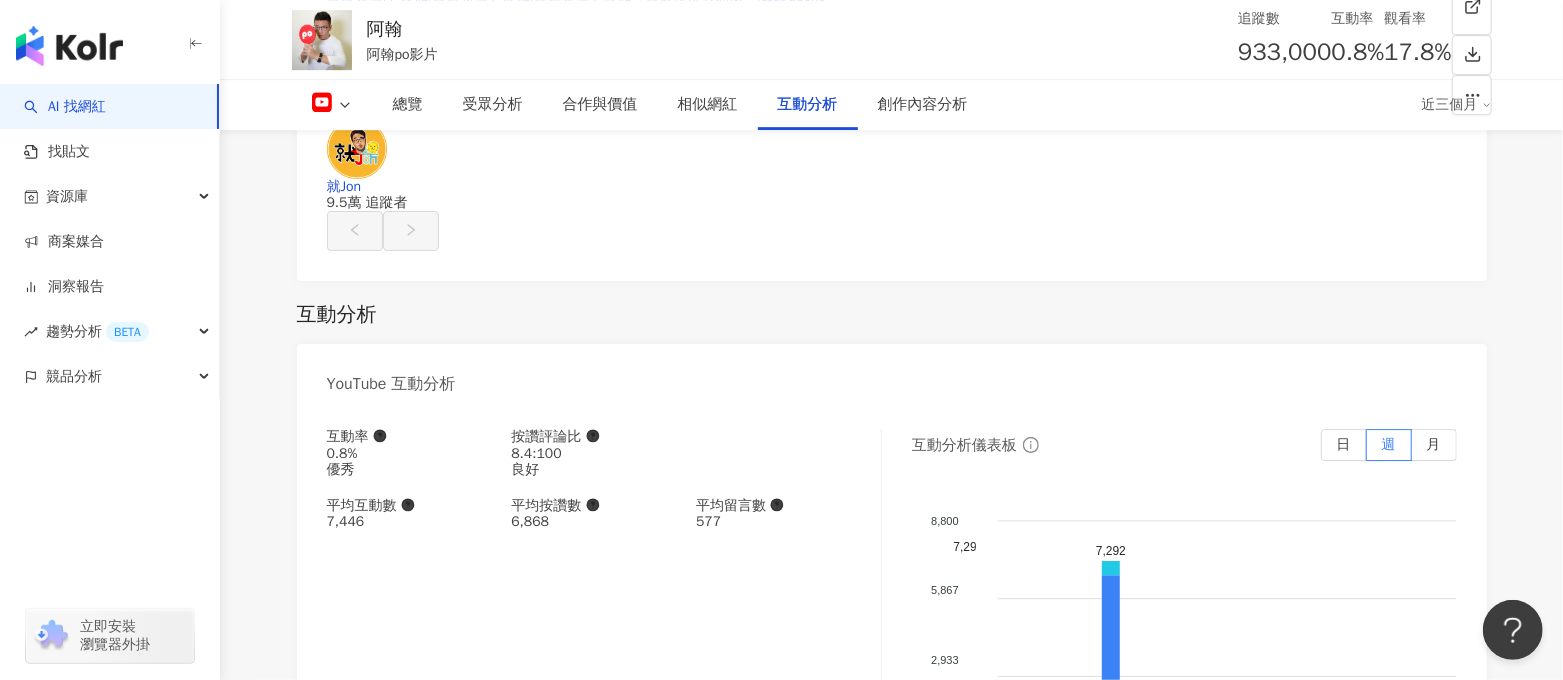 scroll, scrollTop: 3804, scrollLeft: 0, axis: vertical 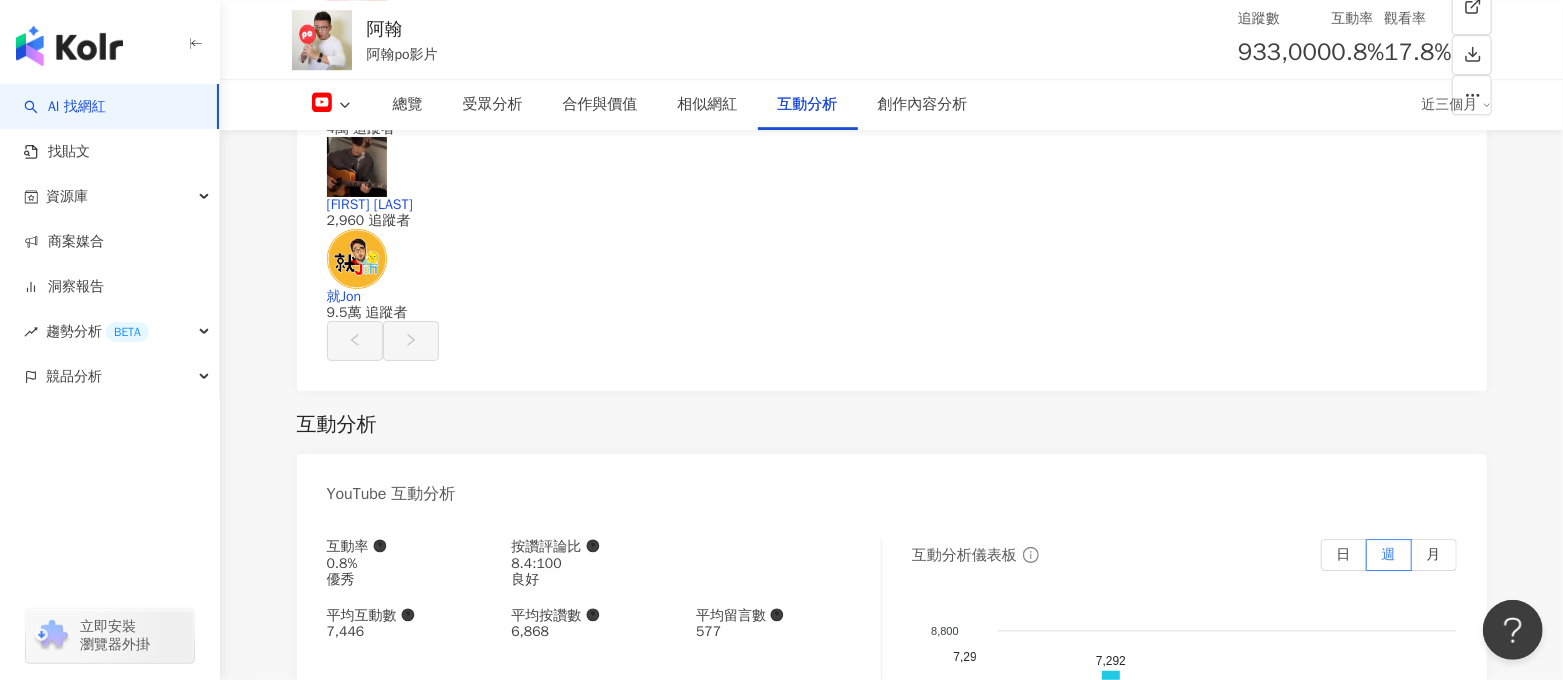 drag, startPoint x: 606, startPoint y: 265, endPoint x: 700, endPoint y: 264, distance: 94.00532 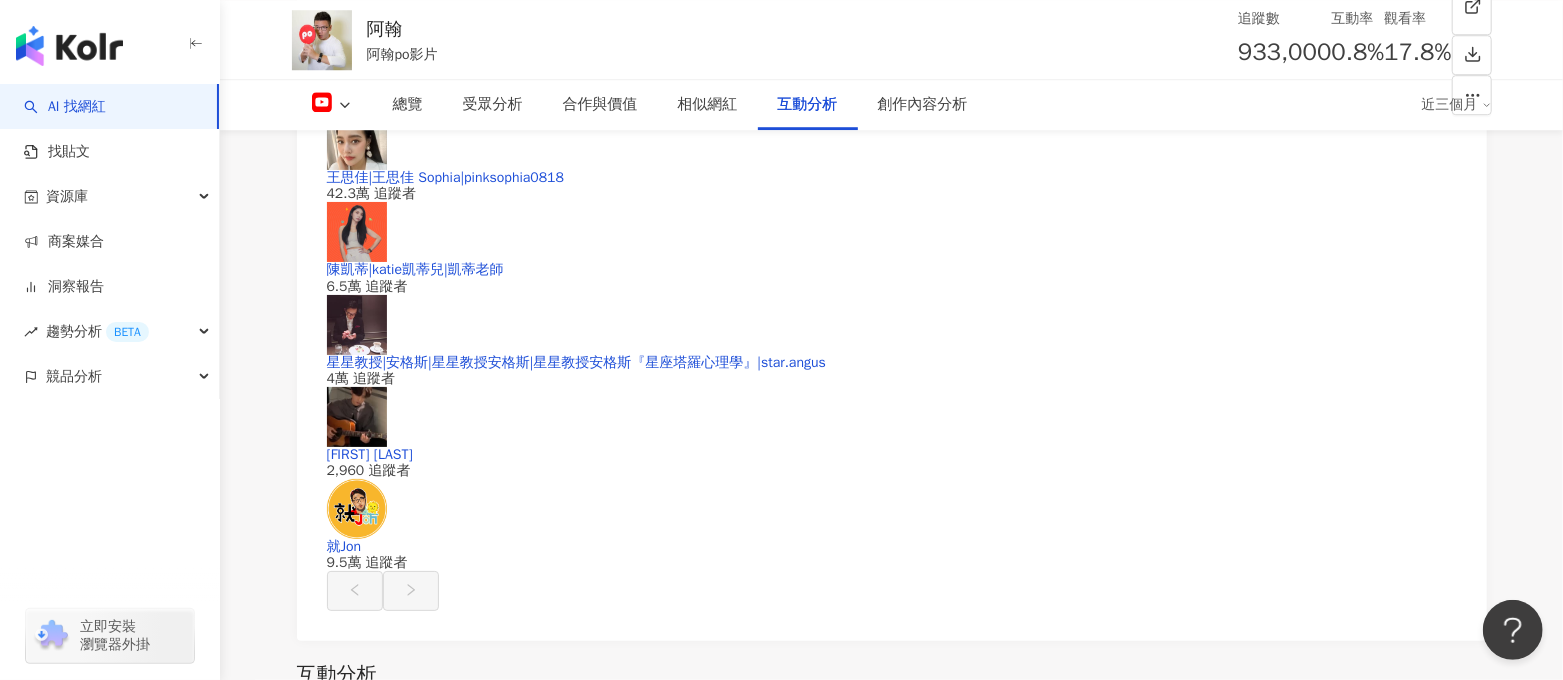 scroll, scrollTop: 3679, scrollLeft: 0, axis: vertical 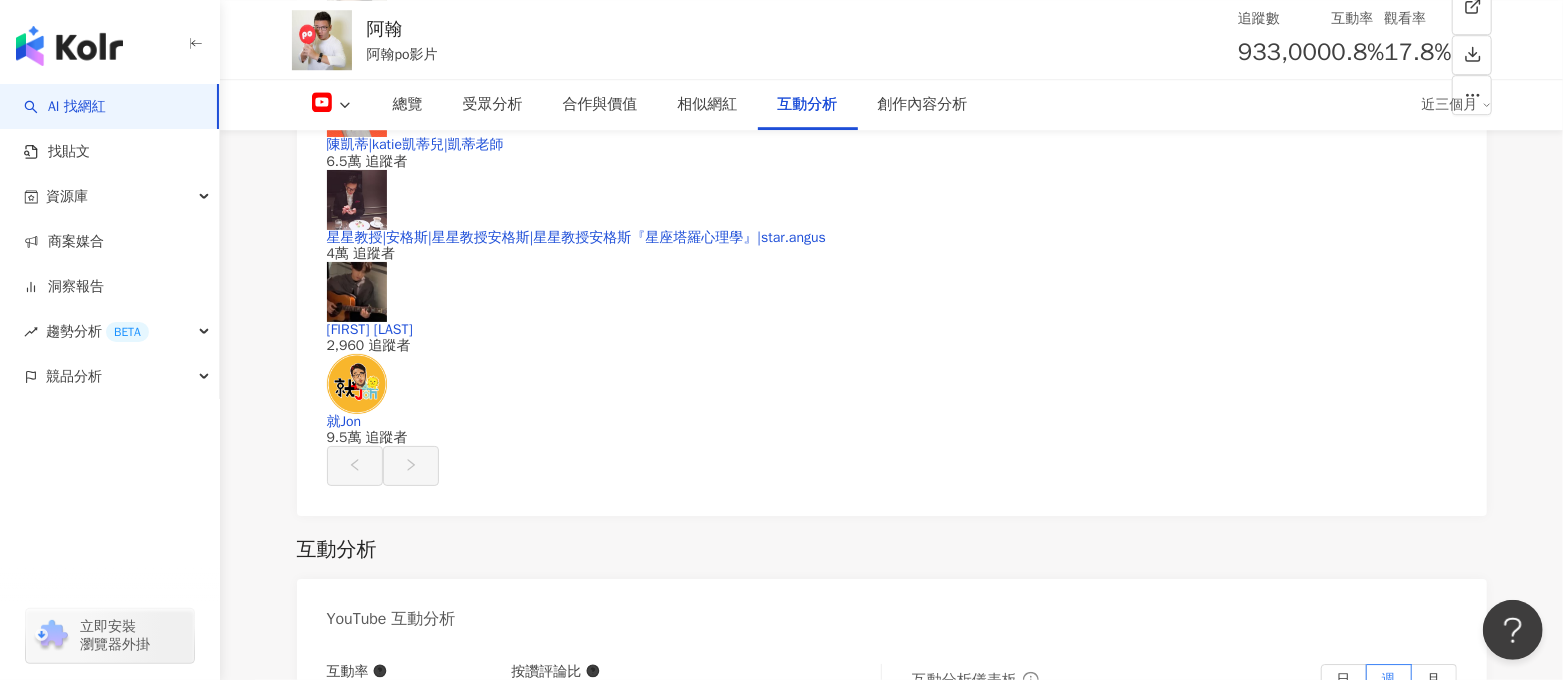 click on "166,229" at bounding box center (451, 1243) 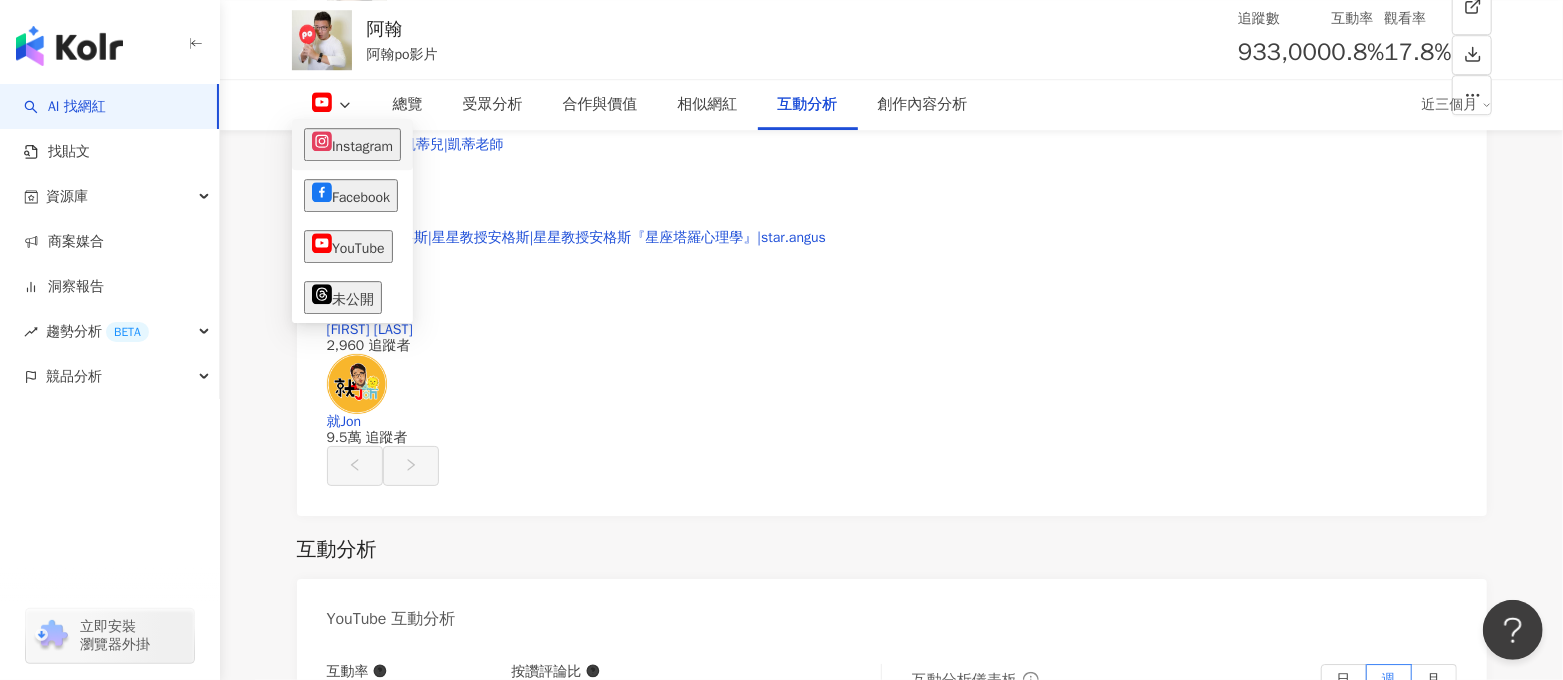 click on "Instagram" at bounding box center [352, 144] 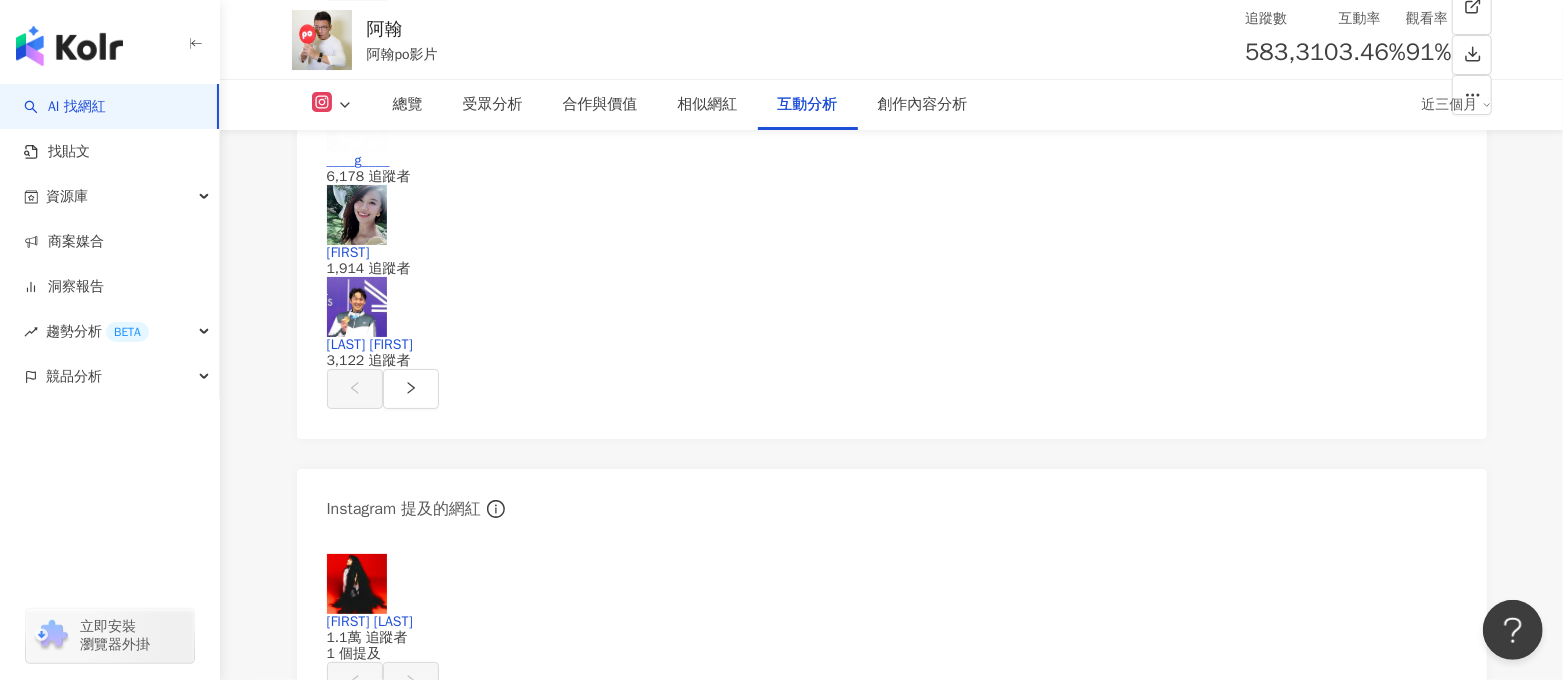 scroll, scrollTop: 4457, scrollLeft: 0, axis: vertical 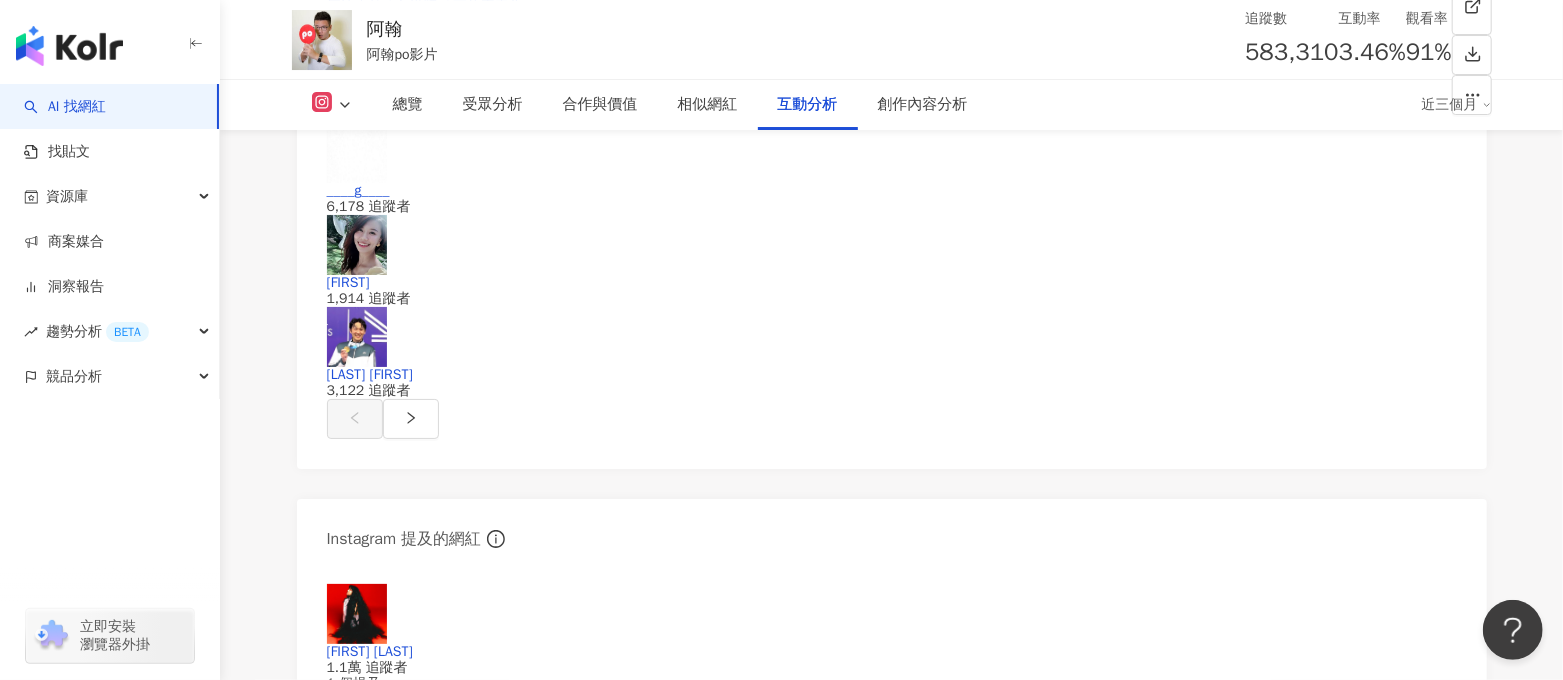 drag, startPoint x: 683, startPoint y: 387, endPoint x: 584, endPoint y: 417, distance: 103.44564 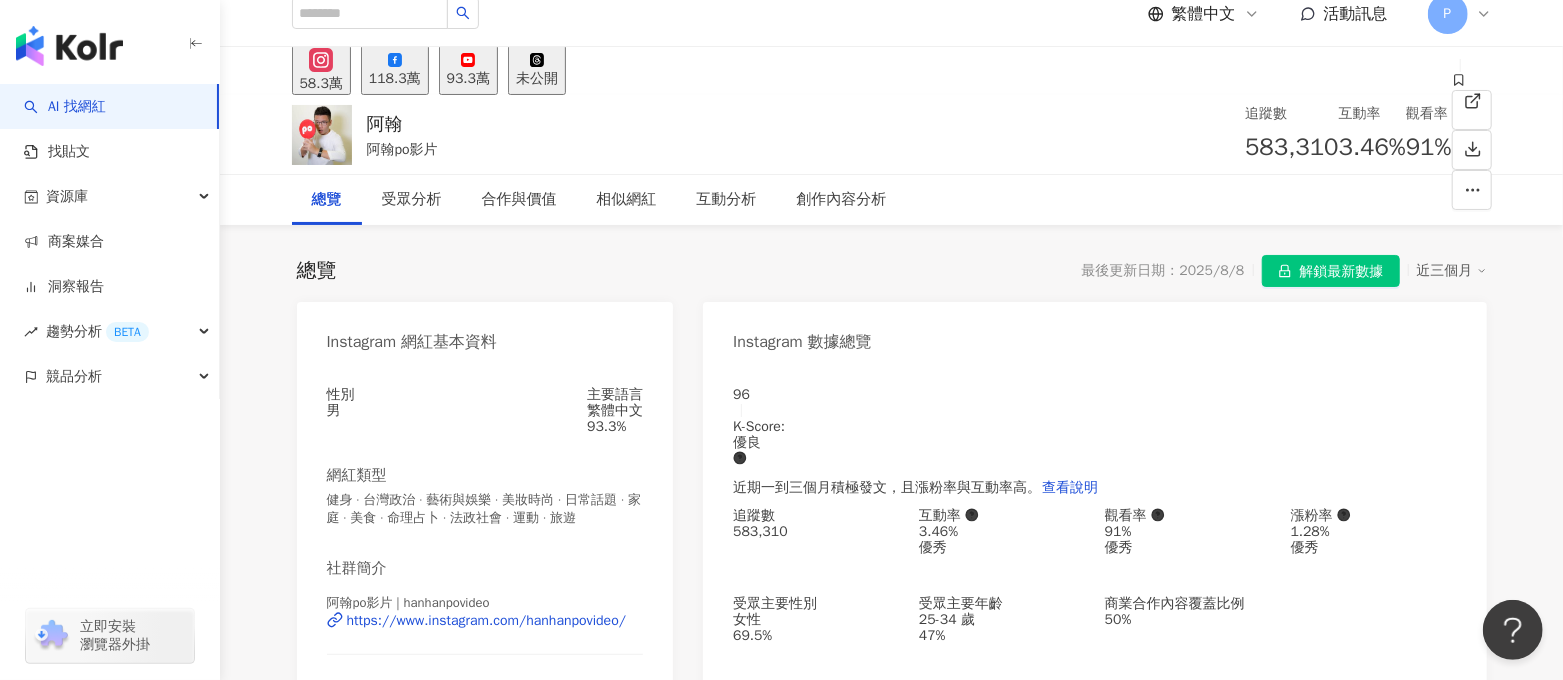 scroll, scrollTop: 0, scrollLeft: 0, axis: both 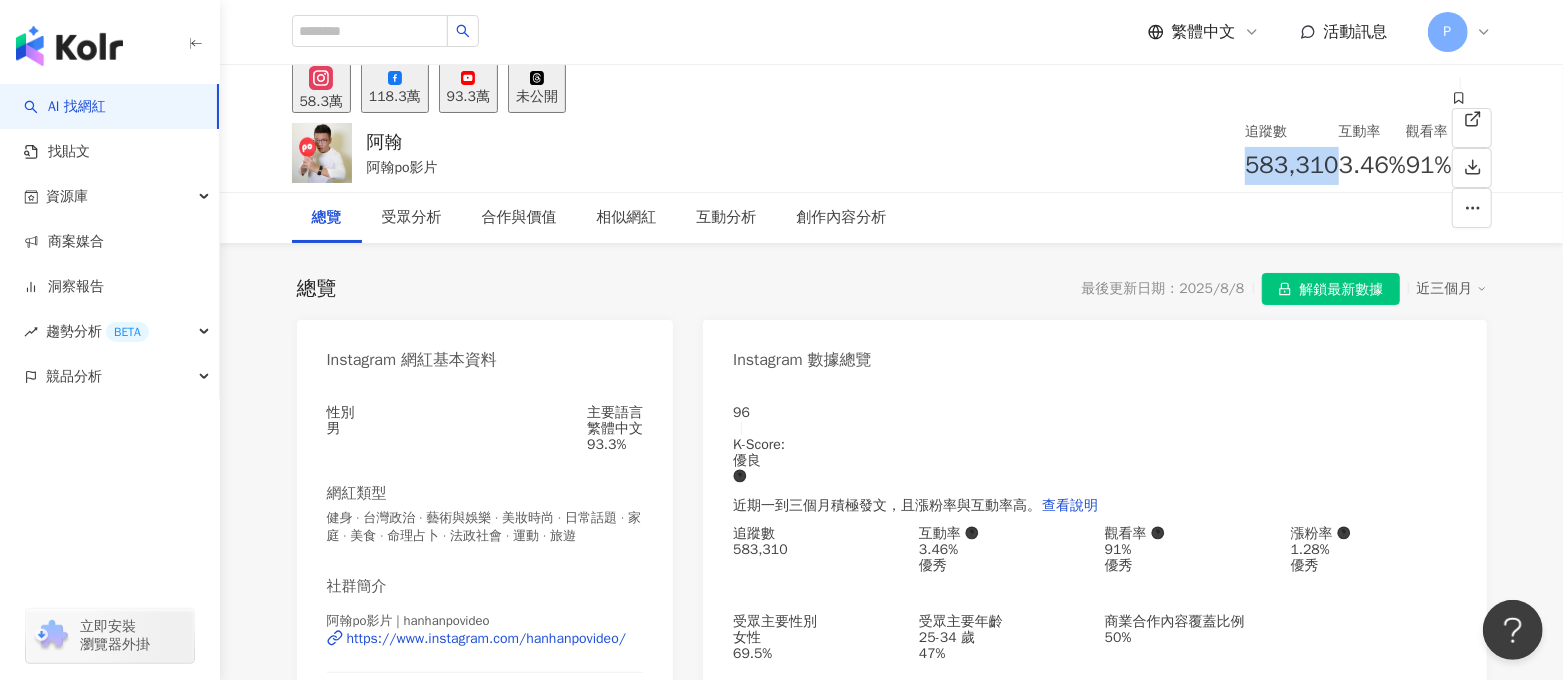 drag, startPoint x: 990, startPoint y: 163, endPoint x: 1064, endPoint y: 160, distance: 74.06078 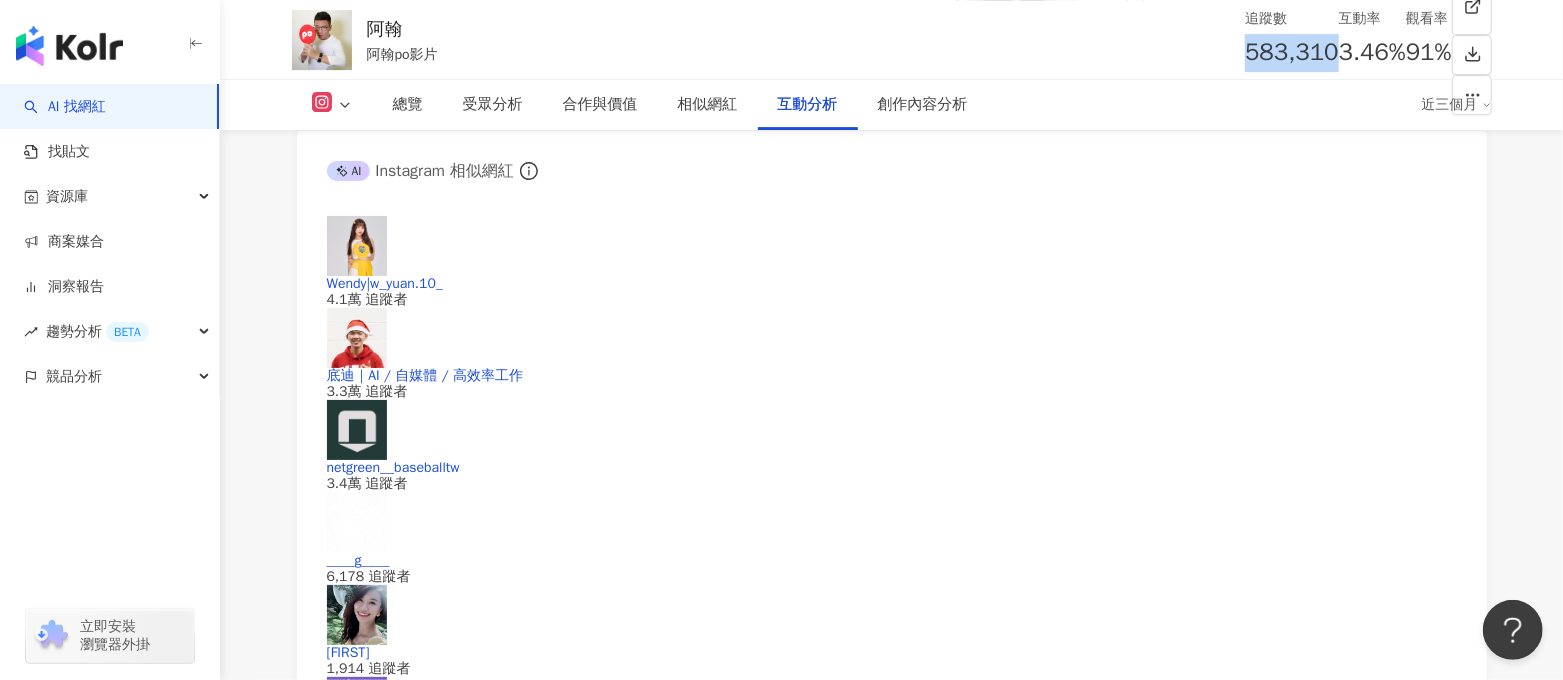 scroll, scrollTop: 4500, scrollLeft: 0, axis: vertical 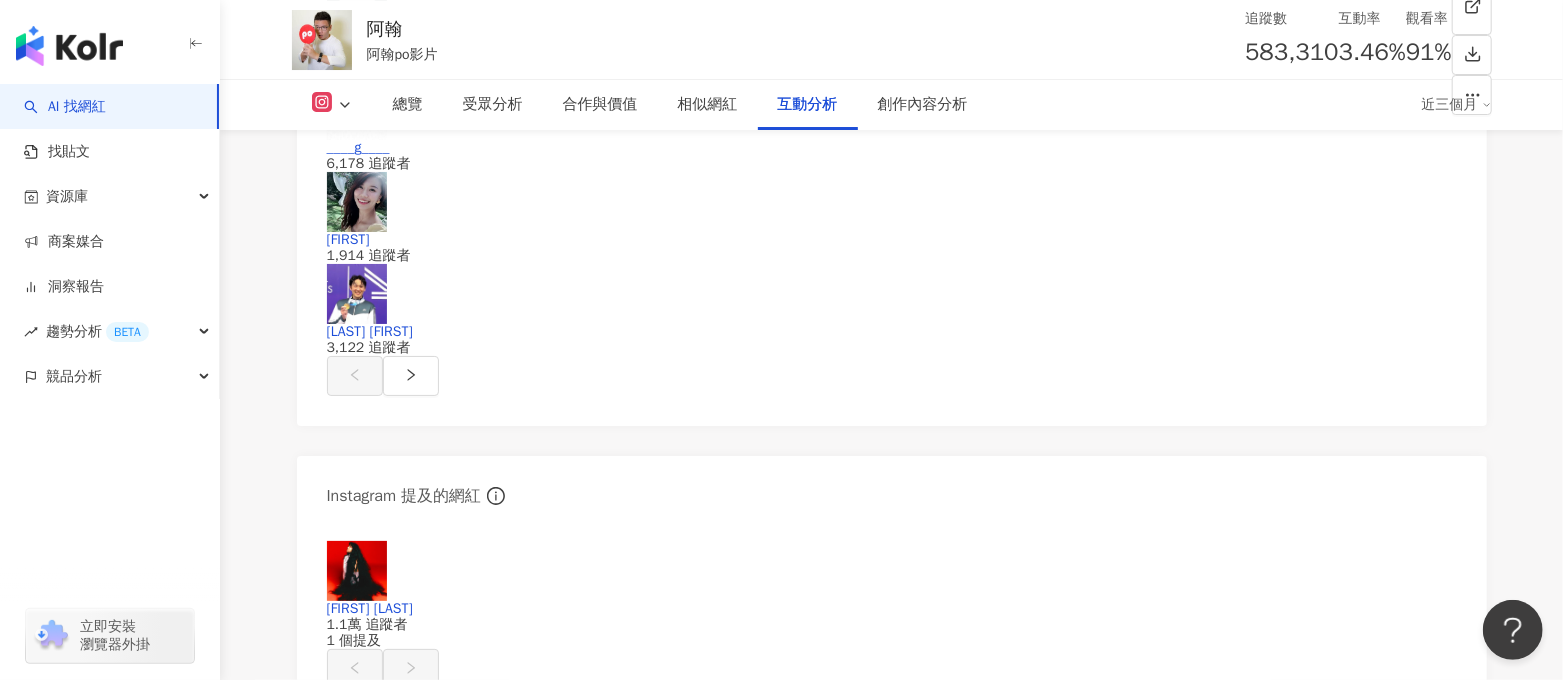 drag, startPoint x: 600, startPoint y: 344, endPoint x: 696, endPoint y: 347, distance: 96.04687 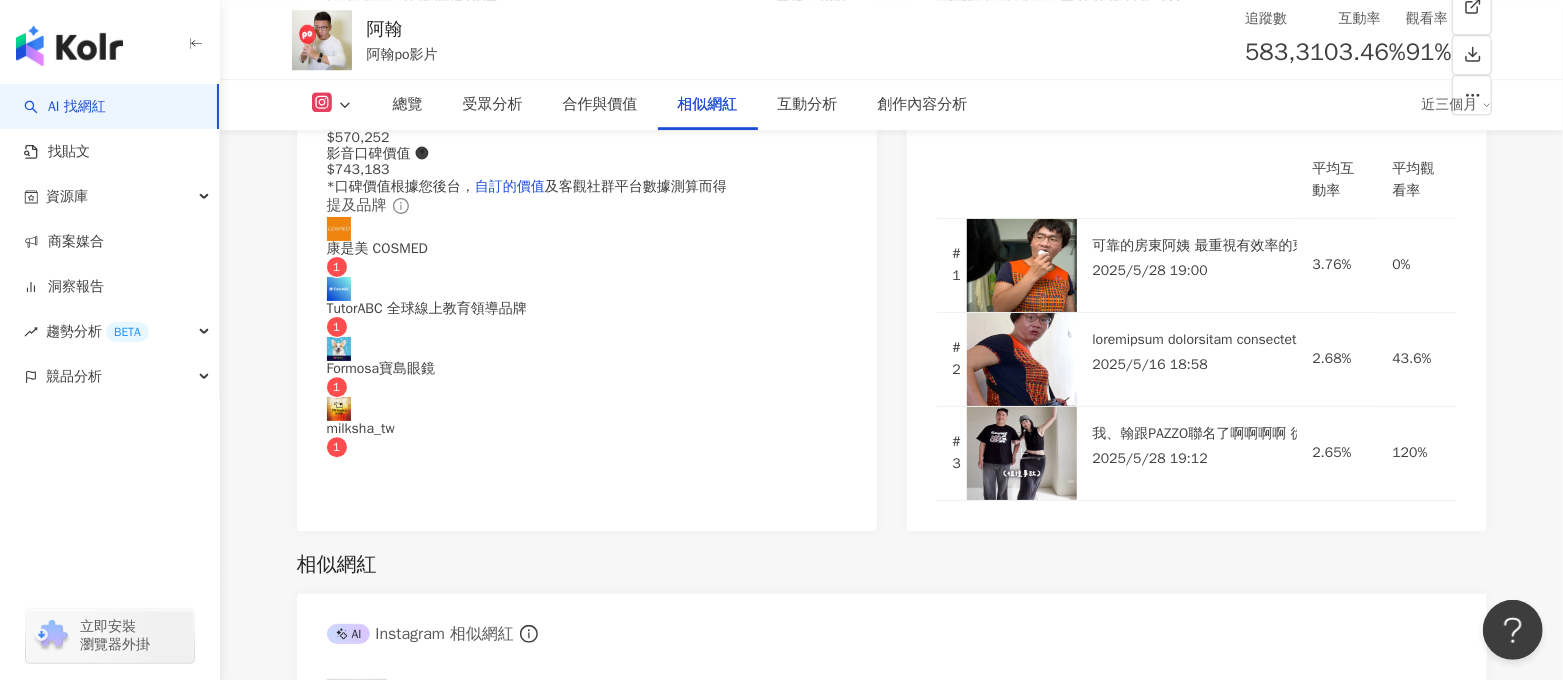 scroll, scrollTop: 4125, scrollLeft: 0, axis: vertical 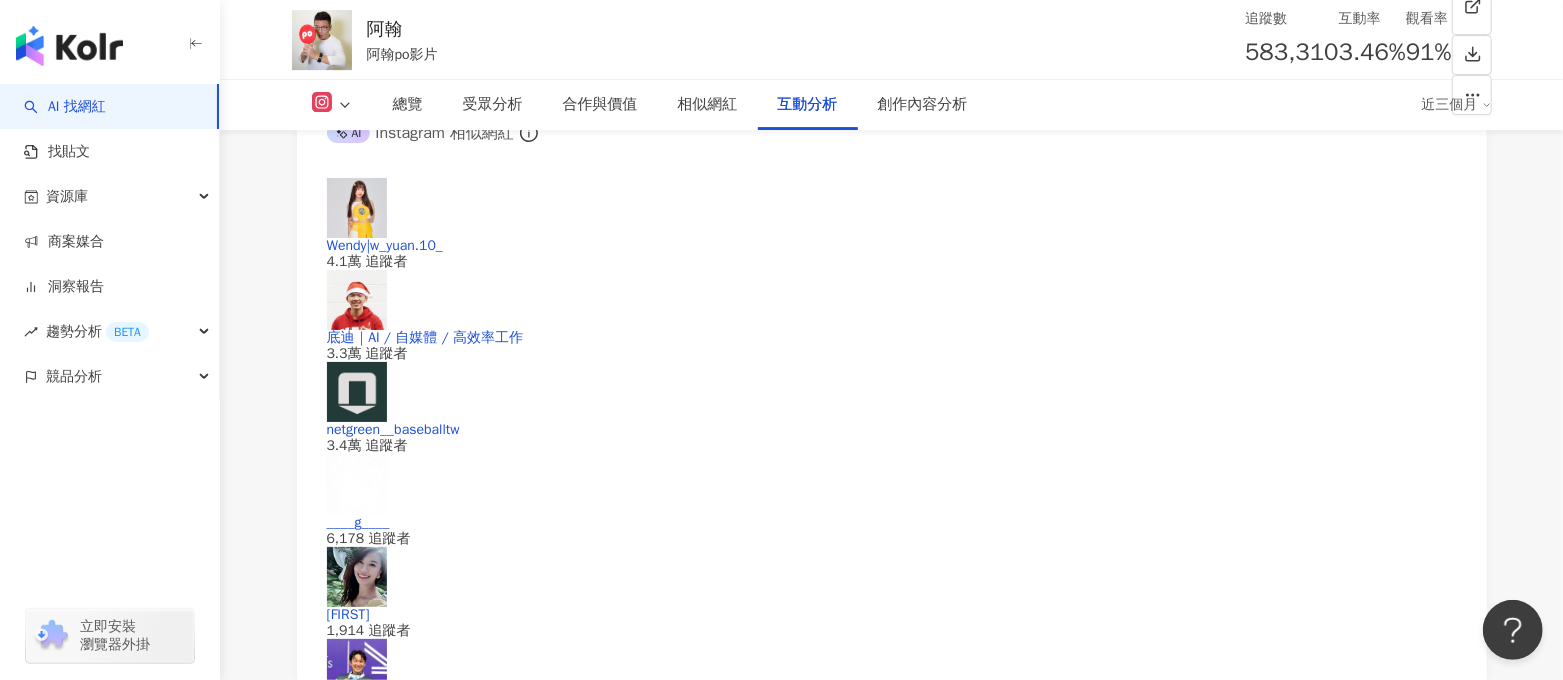 click on "總覽 受眾分析 合作與價值 相似網紅 互動分析 創作內容分析 近三個月" at bounding box center (892, 105) 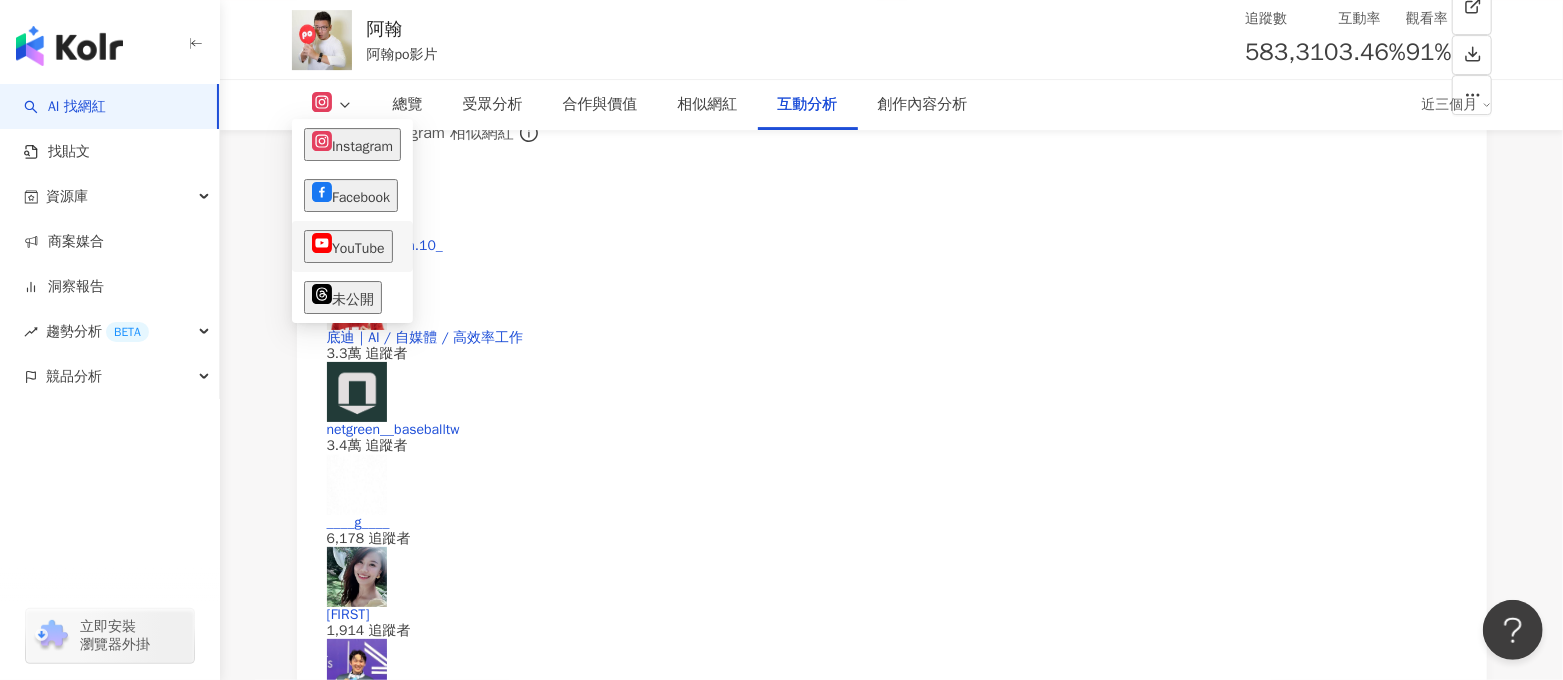 click on "YouTube" at bounding box center [348, 246] 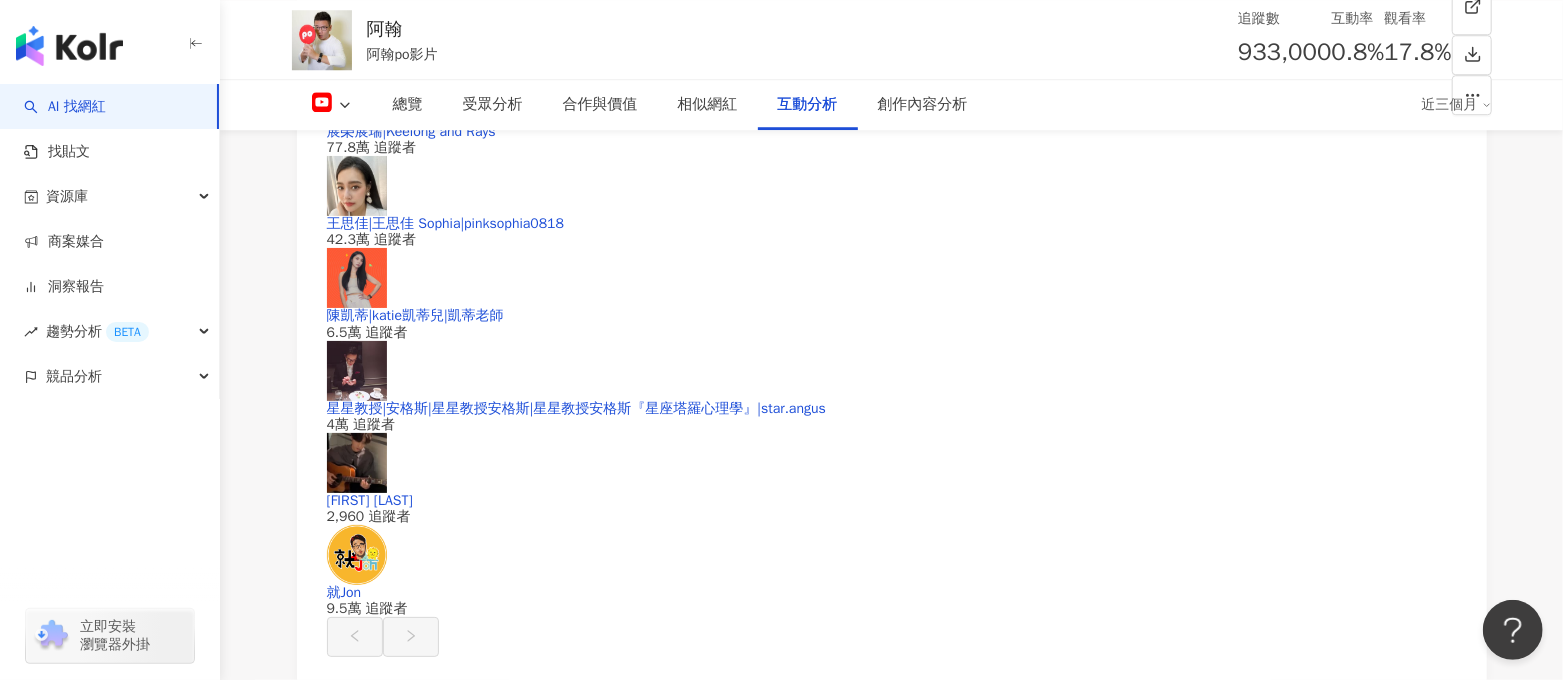 scroll, scrollTop: 3721, scrollLeft: 0, axis: vertical 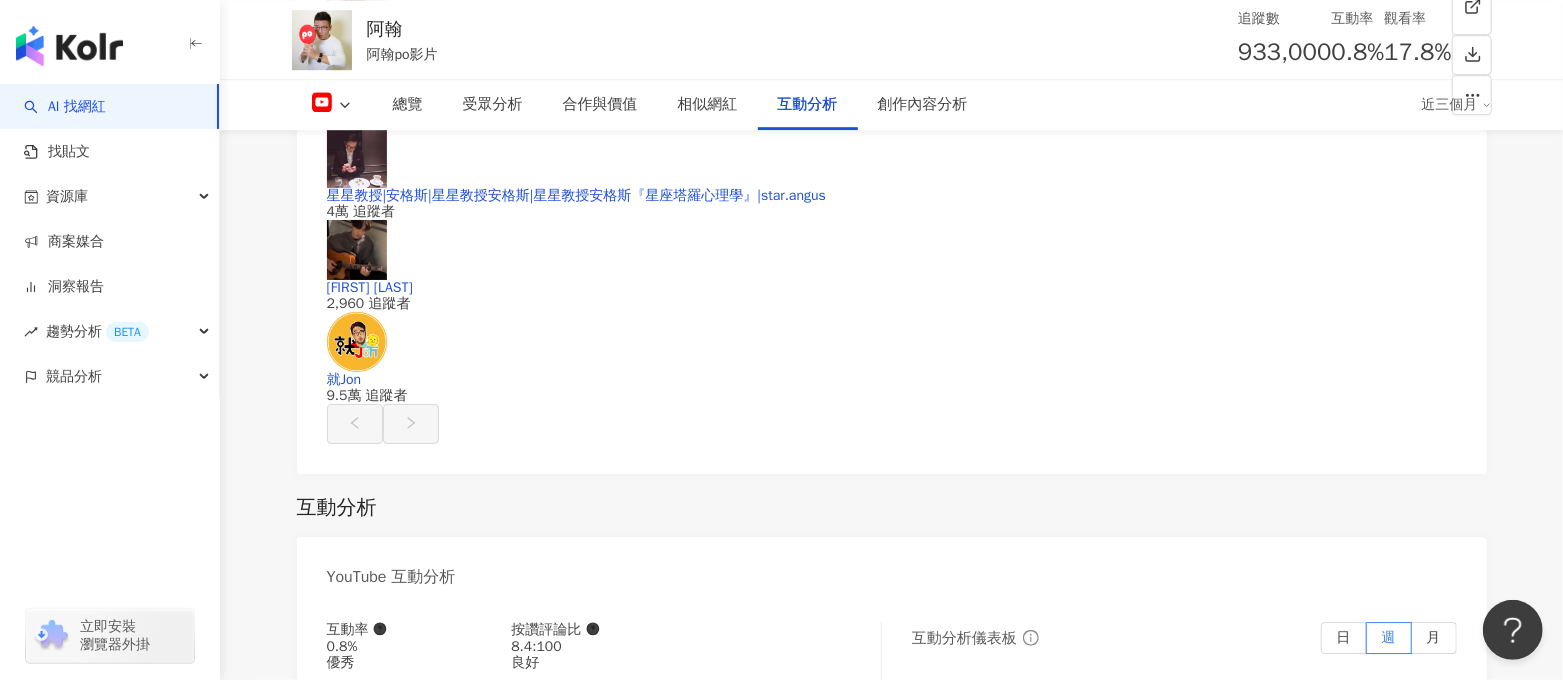 click on "觀看率   17.8% 普通 平均觀看數   166,229 Shorts 觀看率   5.14% Shorts 平均觀看數   47,949" at bounding box center (892, 1216) 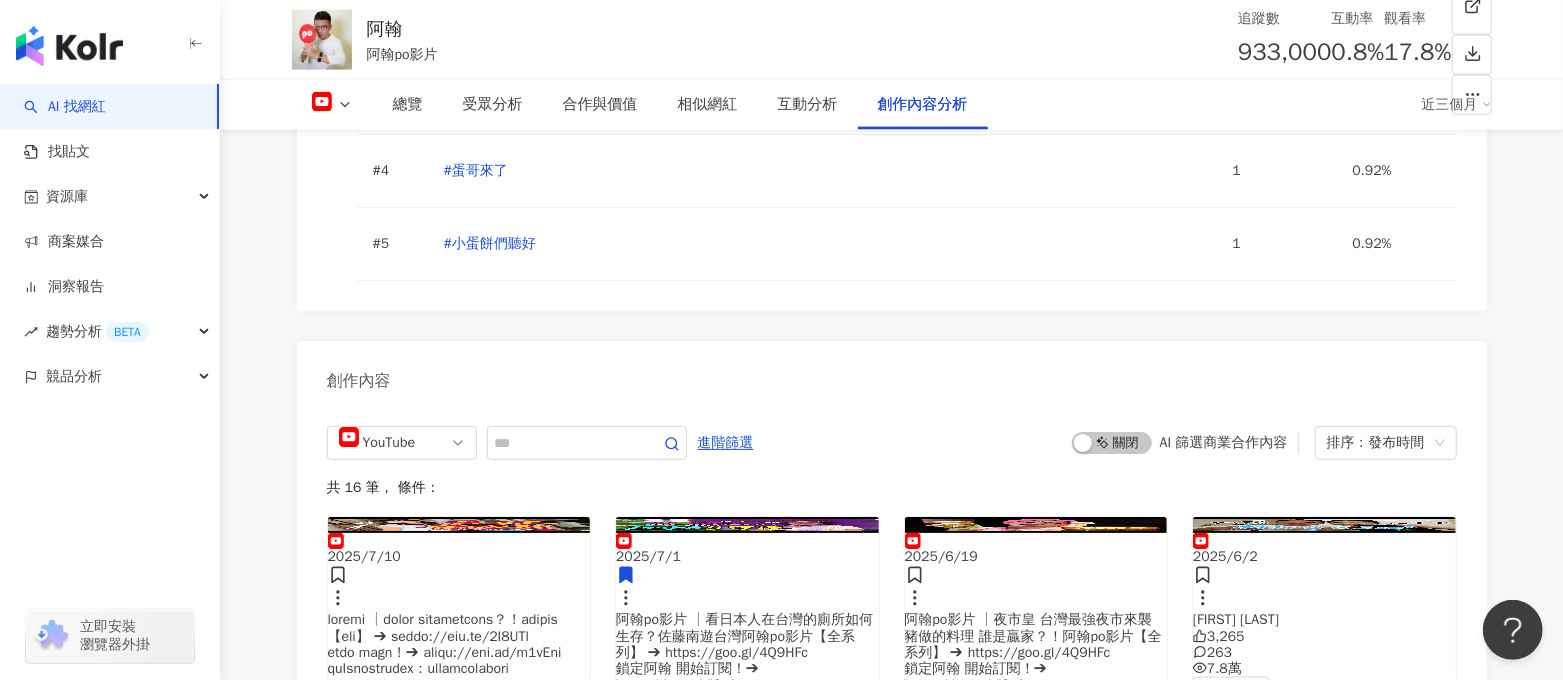 scroll, scrollTop: 5679, scrollLeft: 0, axis: vertical 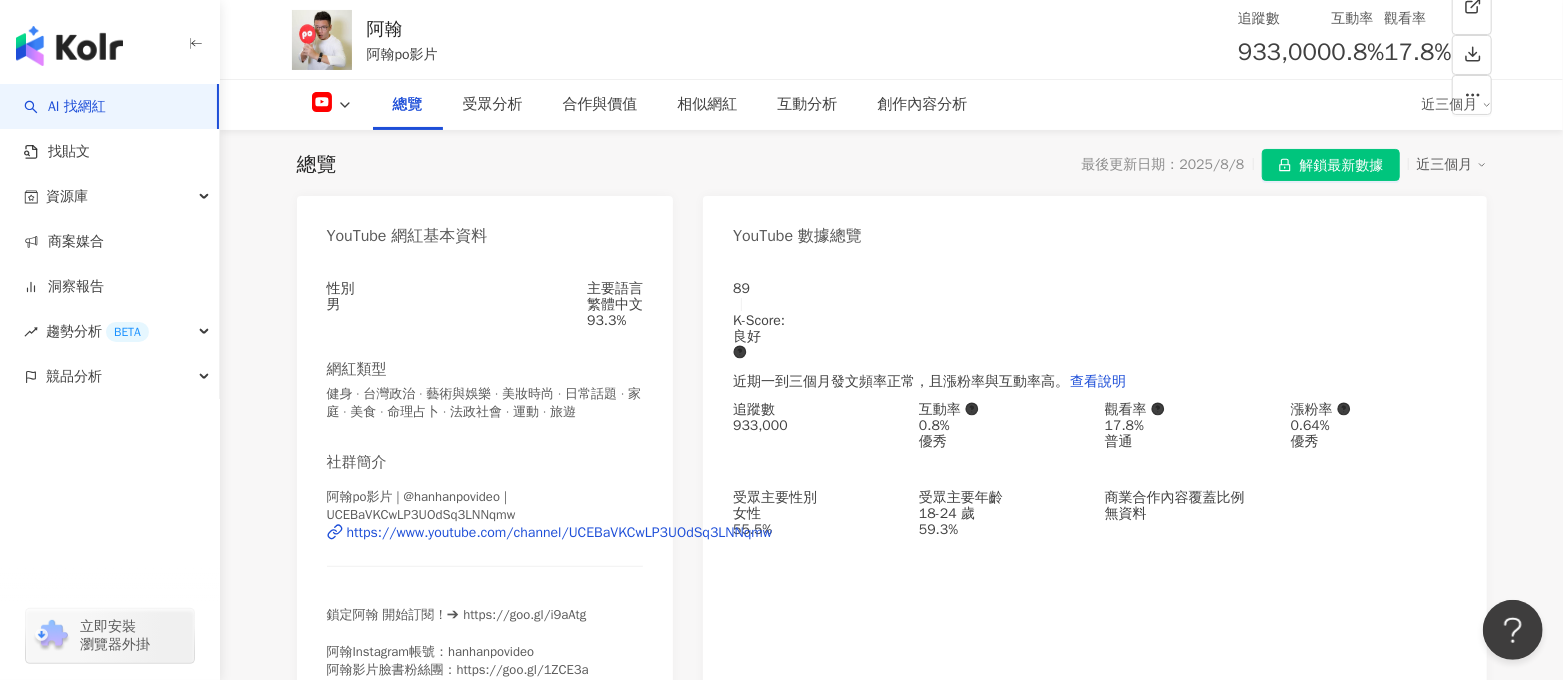 click on "89 K-Score :   良好 近期一到三個月發文頻率正常，且漲粉率與互動率高。 查看說明 追蹤數   933,000 互動率   0.8% 優秀 觀看率   17.8% 普通 漲粉率   0.64% 優秀 受眾主要性別   女性 55.5% 受眾主要年齡   18-24 歲 59.3% 商業合作內容覆蓋比例   無資料" at bounding box center (1094, 547) 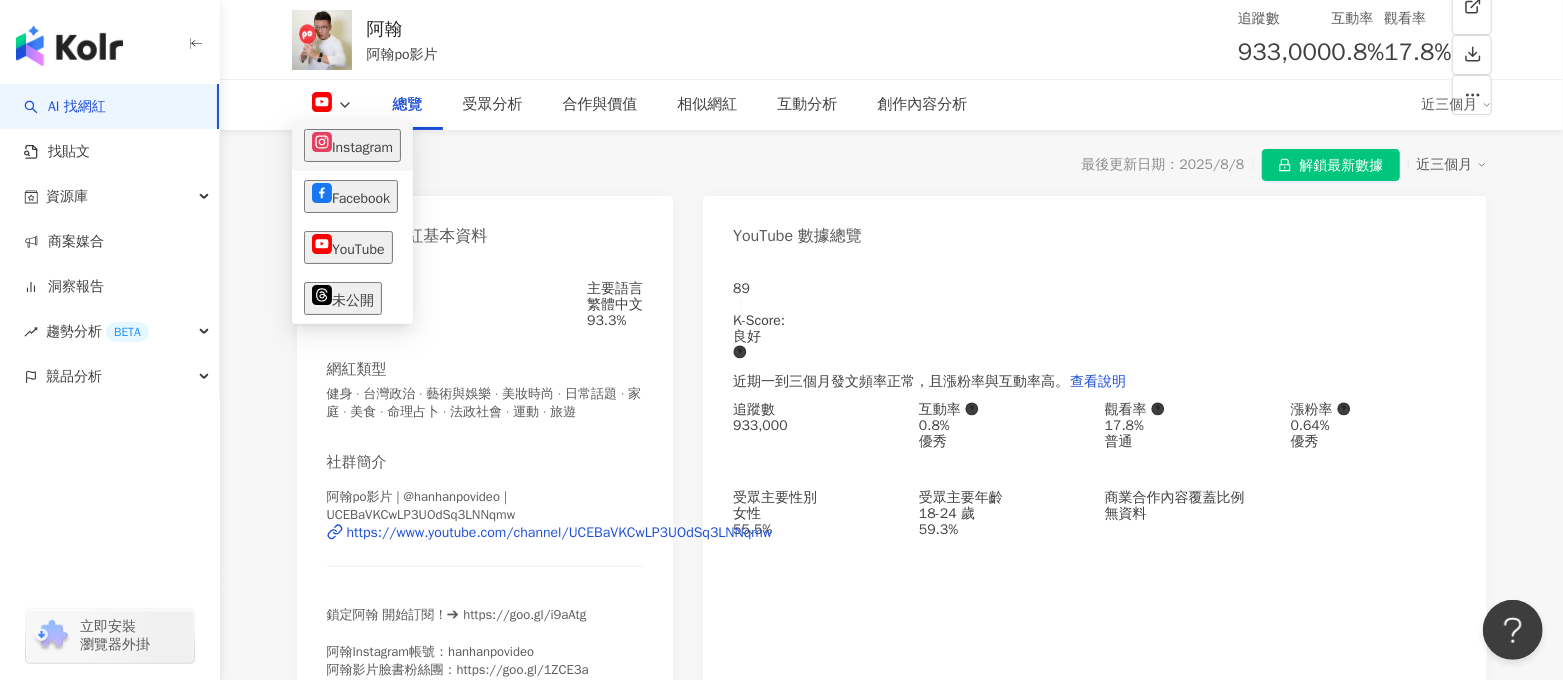click on "Instagram" at bounding box center [352, 145] 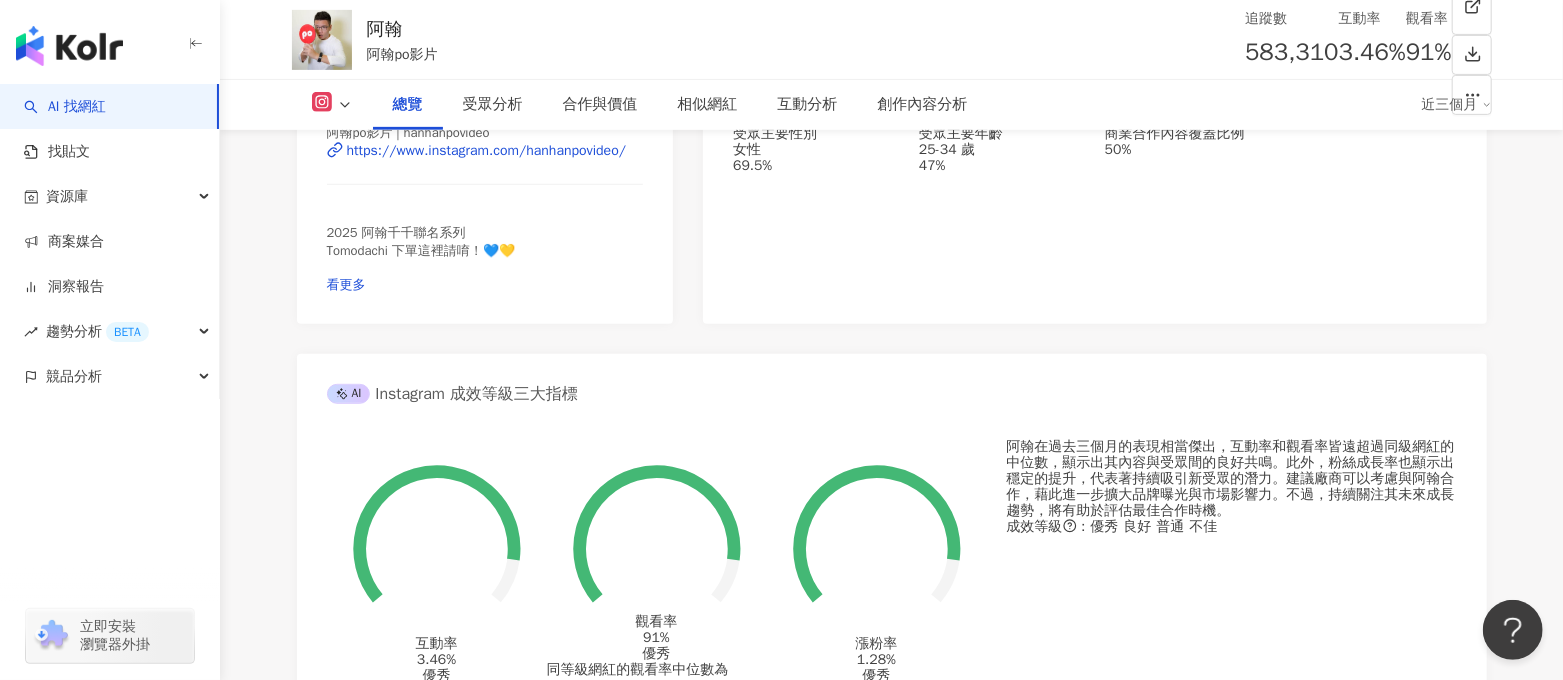 scroll, scrollTop: 625, scrollLeft: 0, axis: vertical 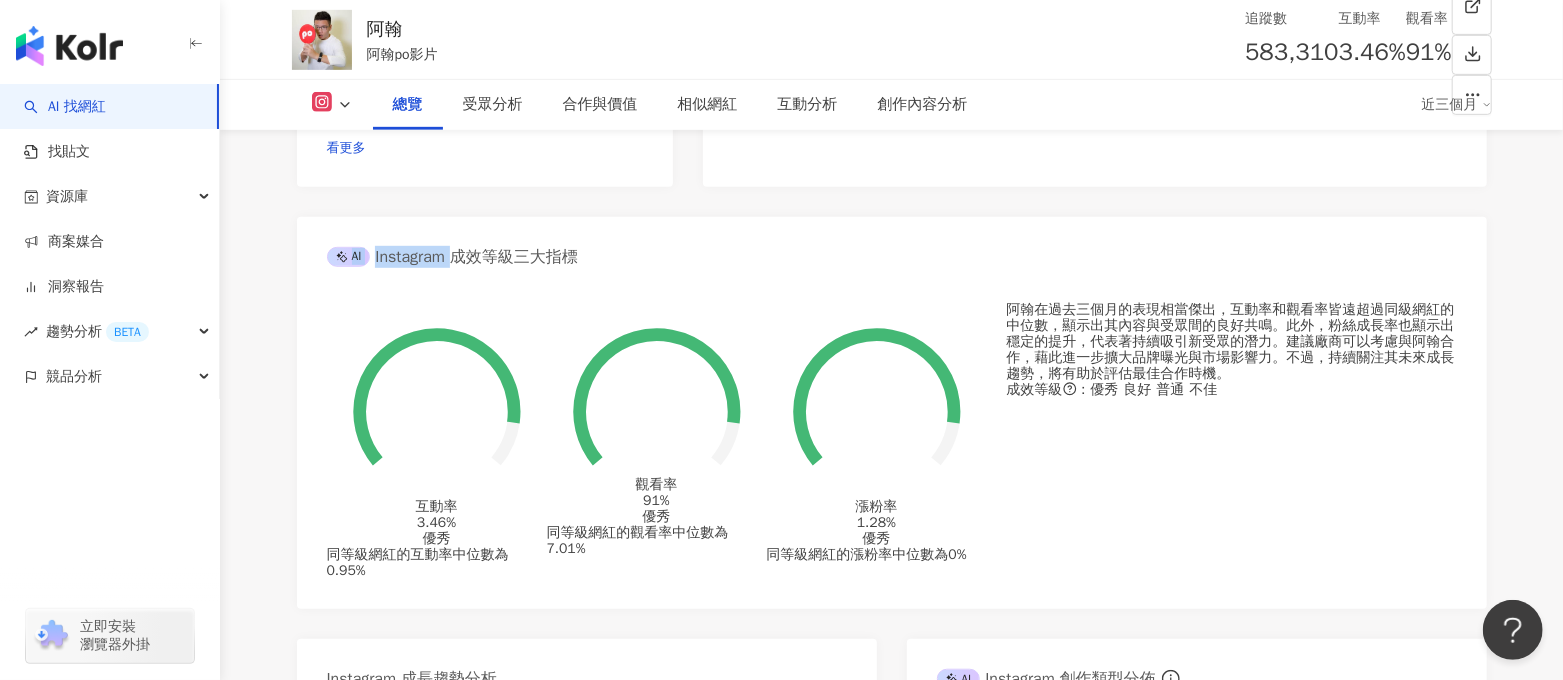 drag, startPoint x: 465, startPoint y: 296, endPoint x: 627, endPoint y: 300, distance: 162.04938 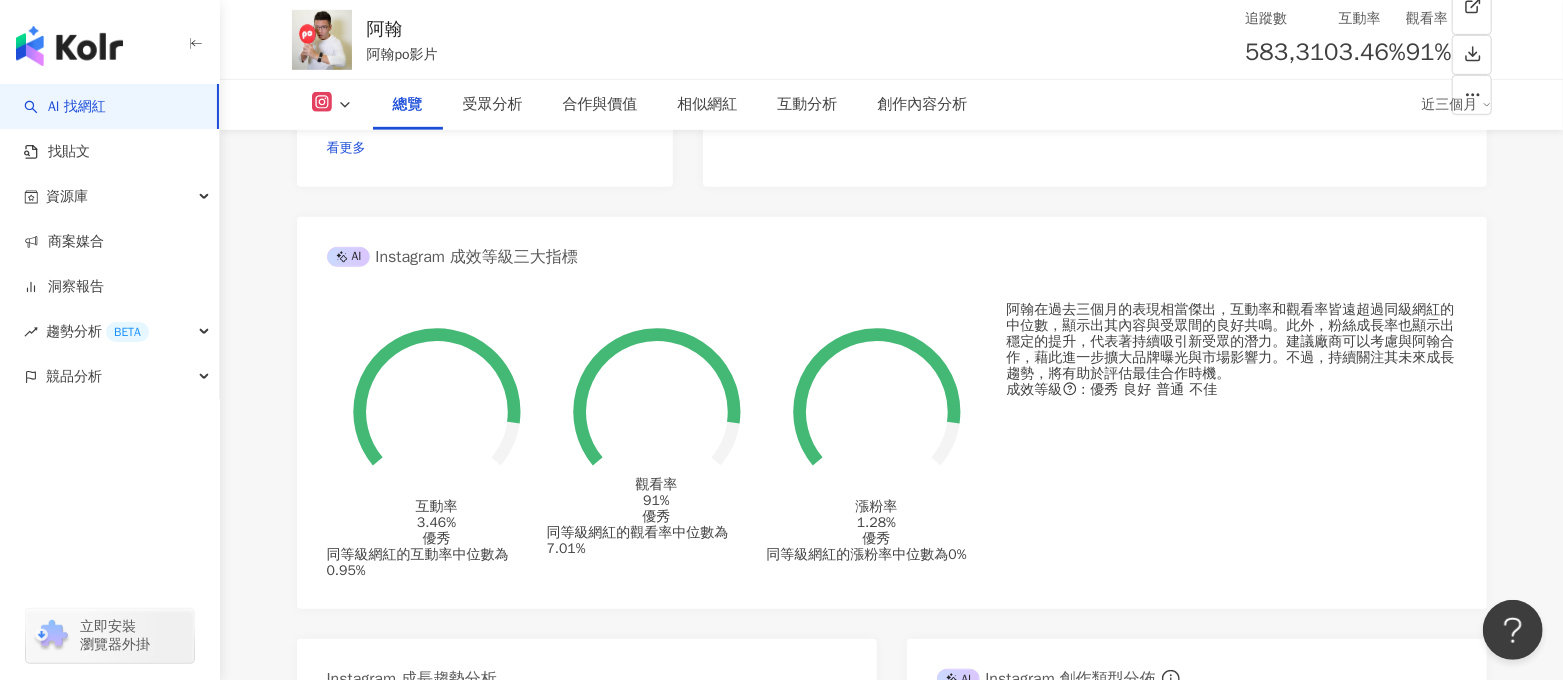 click on "AI Instagram 成效等級三大指標" at bounding box center [892, 249] 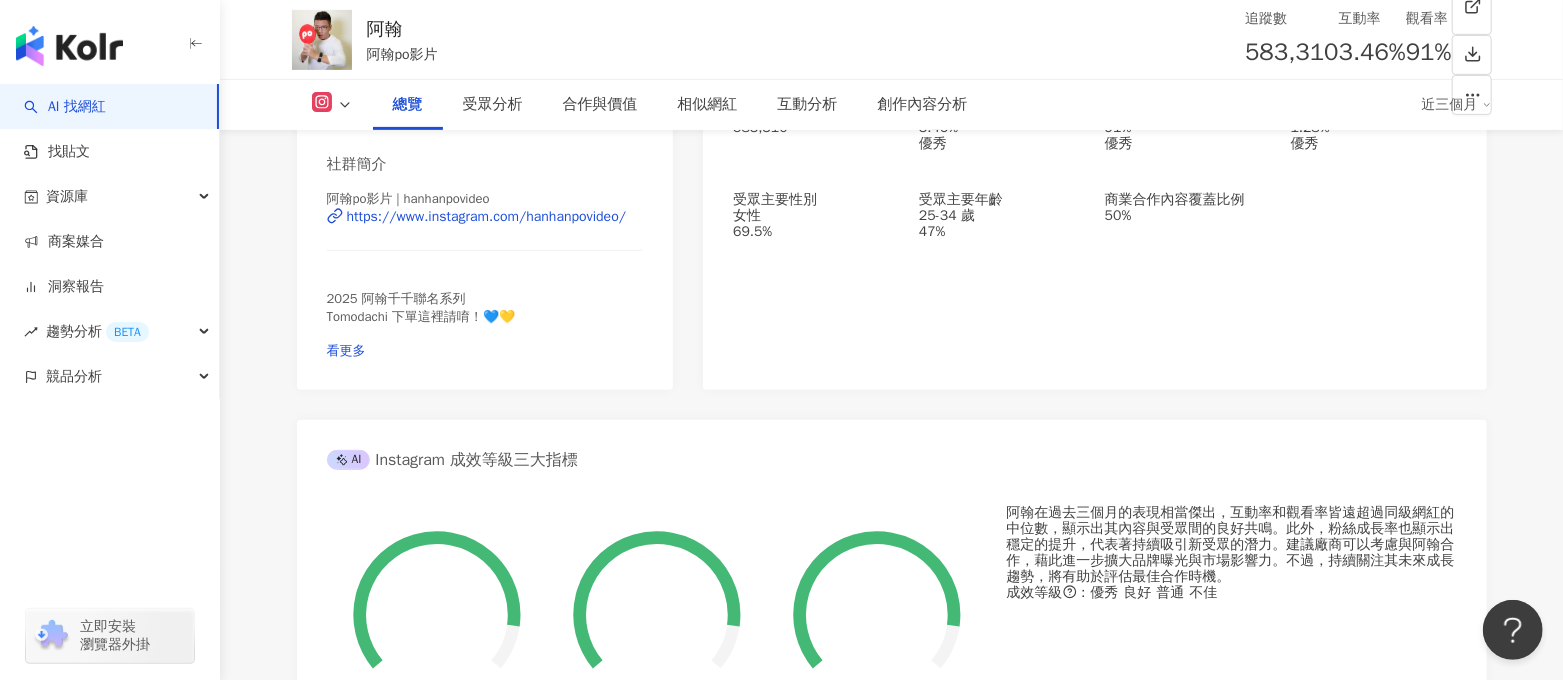 scroll, scrollTop: 124, scrollLeft: 0, axis: vertical 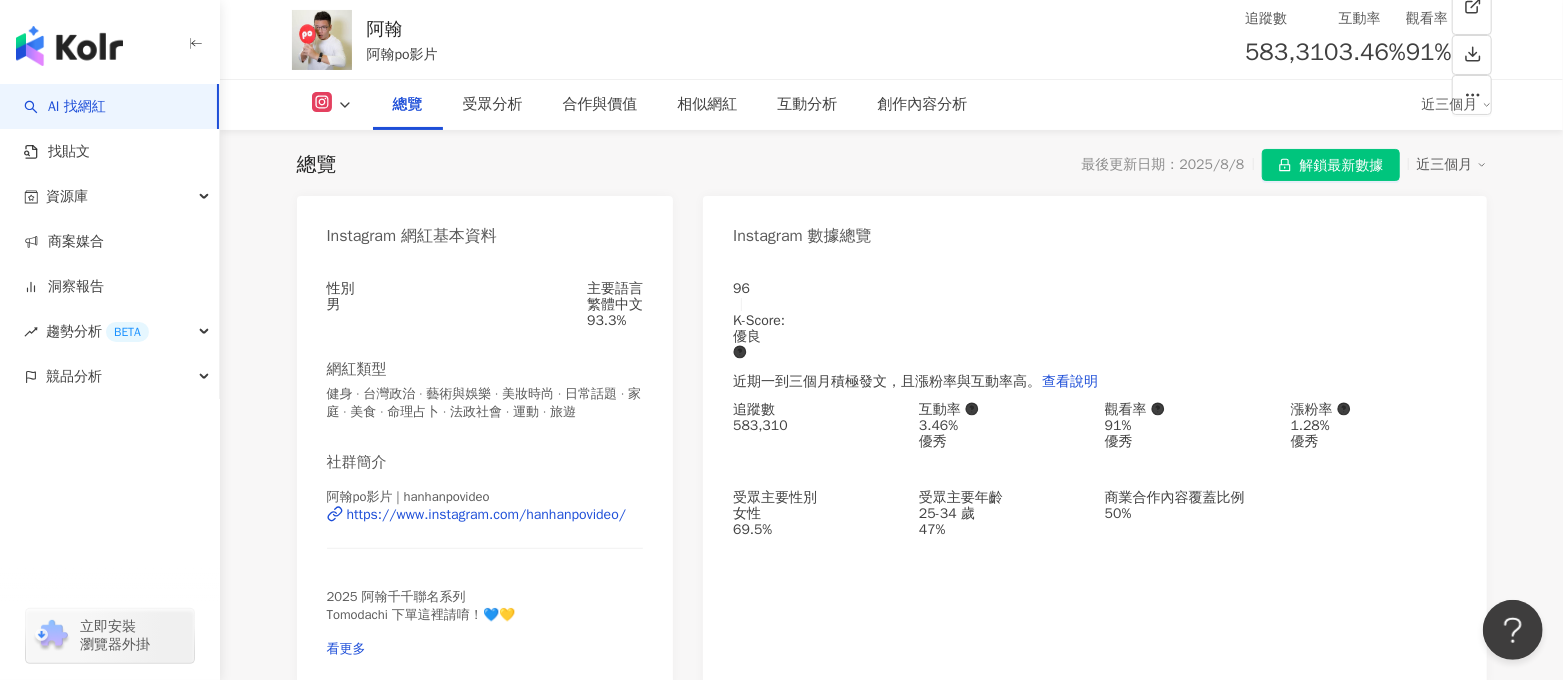 click on "總覽 受眾分析 合作與價值 相似網紅 互動分析 創作內容分析 近三個月" at bounding box center (892, 105) 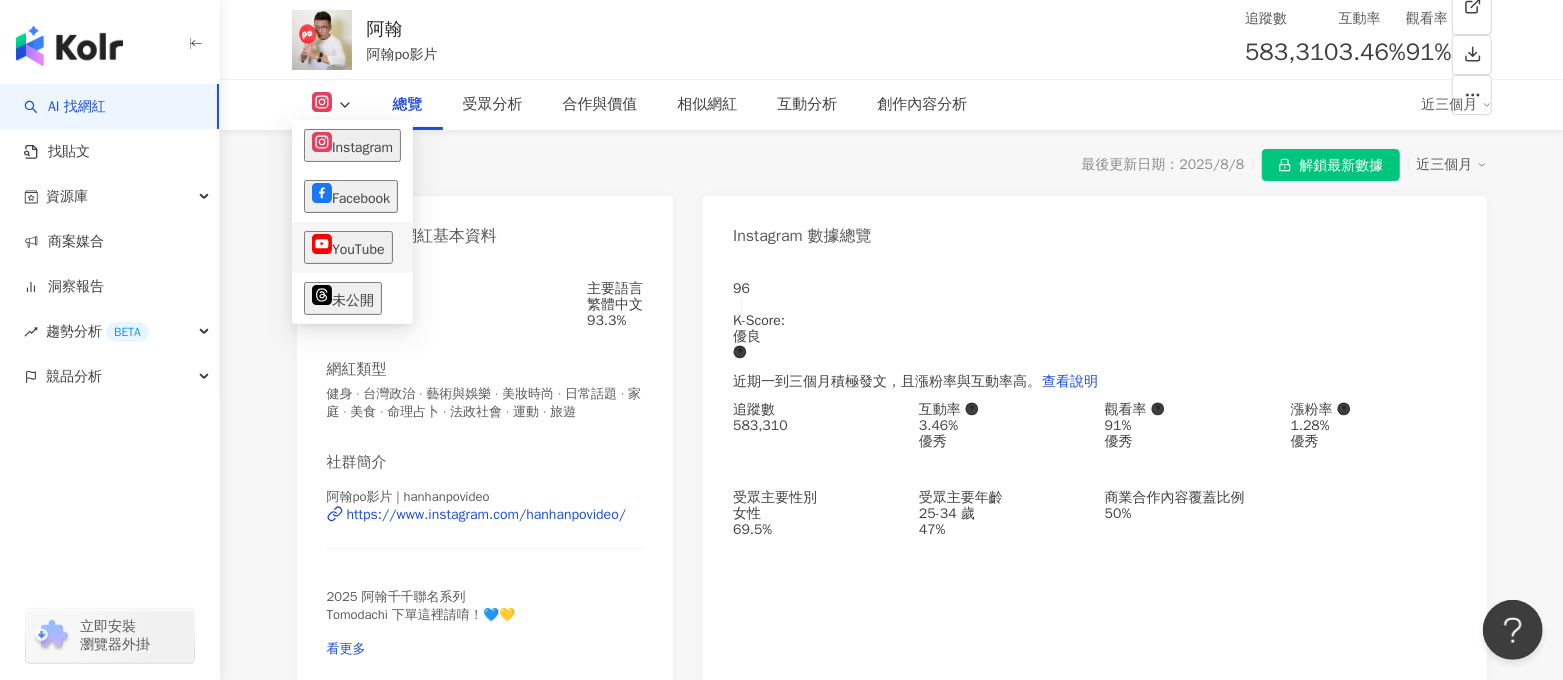 click on "YouTube" at bounding box center [348, 247] 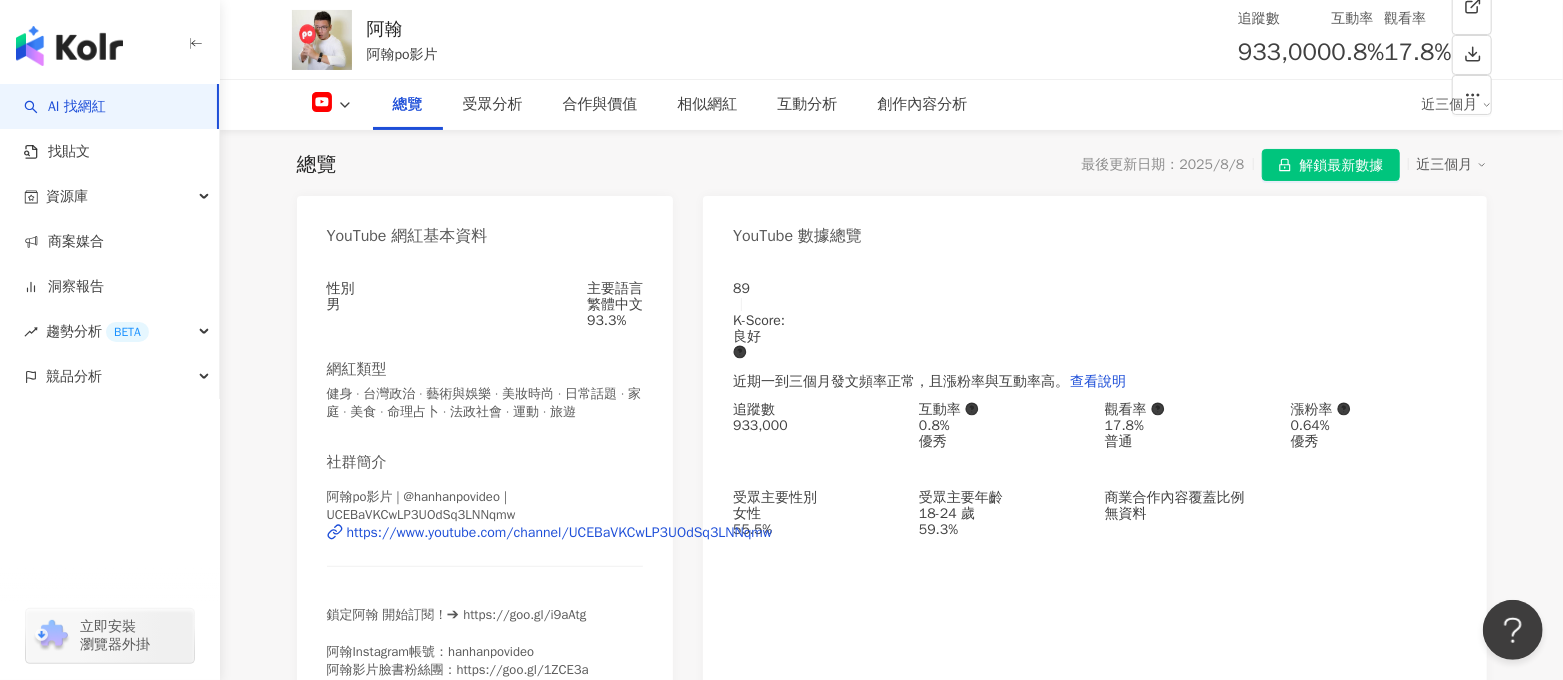 click at bounding box center (332, 105) 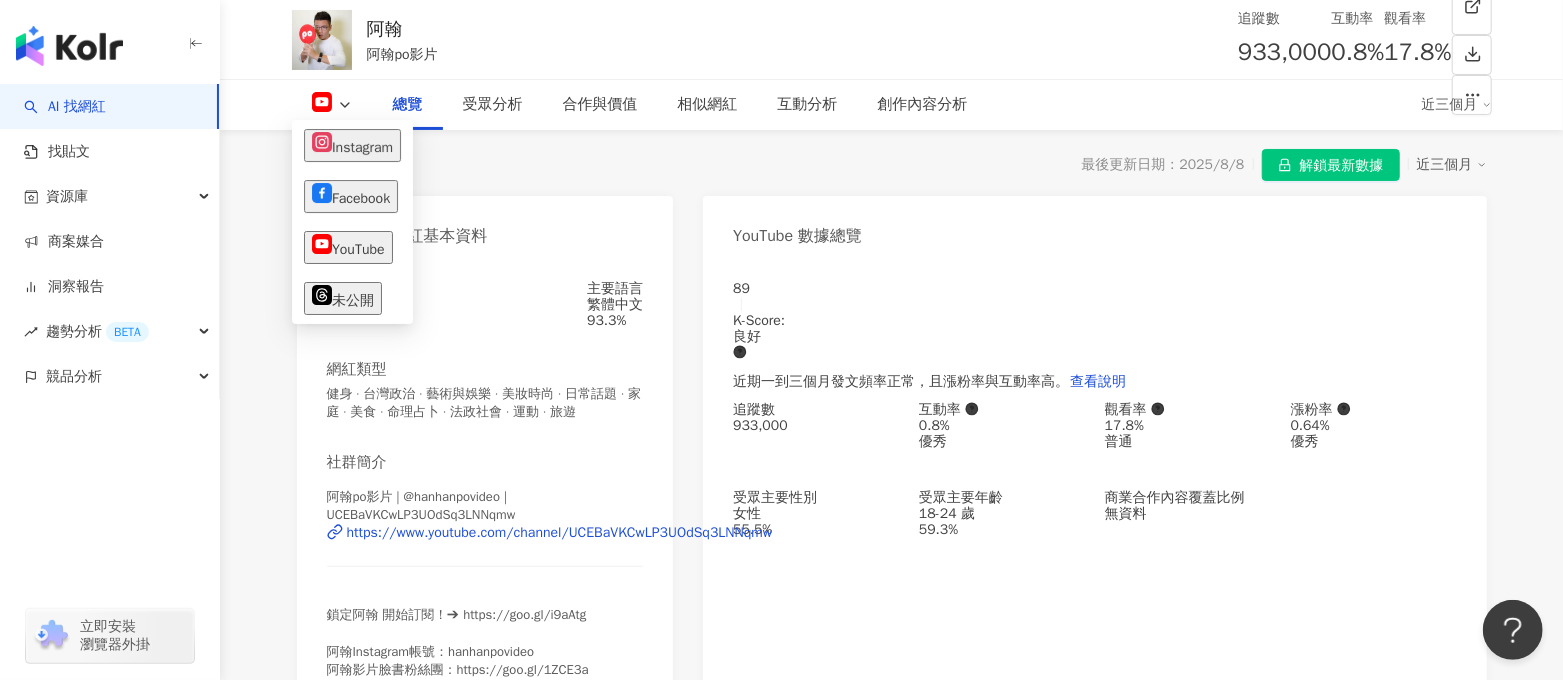 click on "89 K-Score :   良好 近期一到三個月發文頻率正常，且漲粉率與互動率高。 查看說明" at bounding box center (1094, 341) 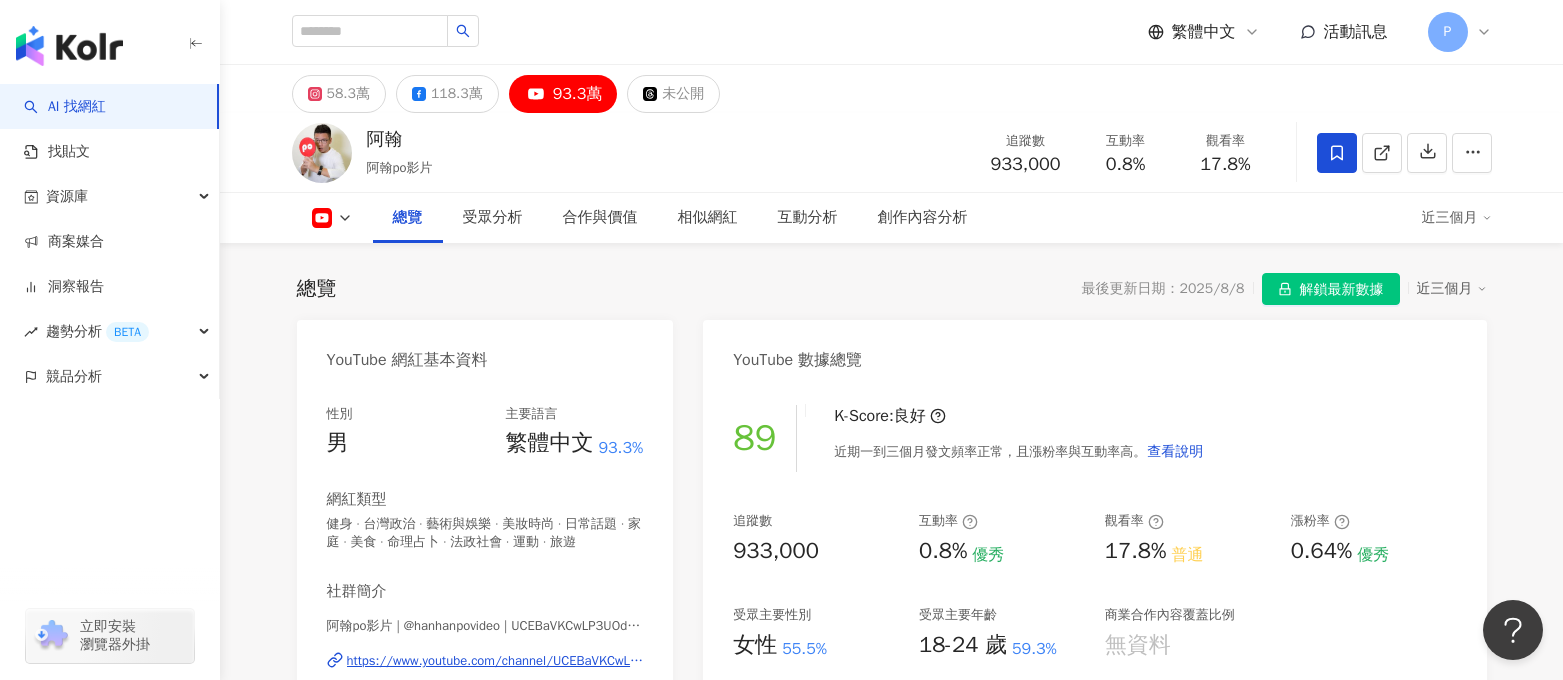 scroll, scrollTop: 124, scrollLeft: 0, axis: vertical 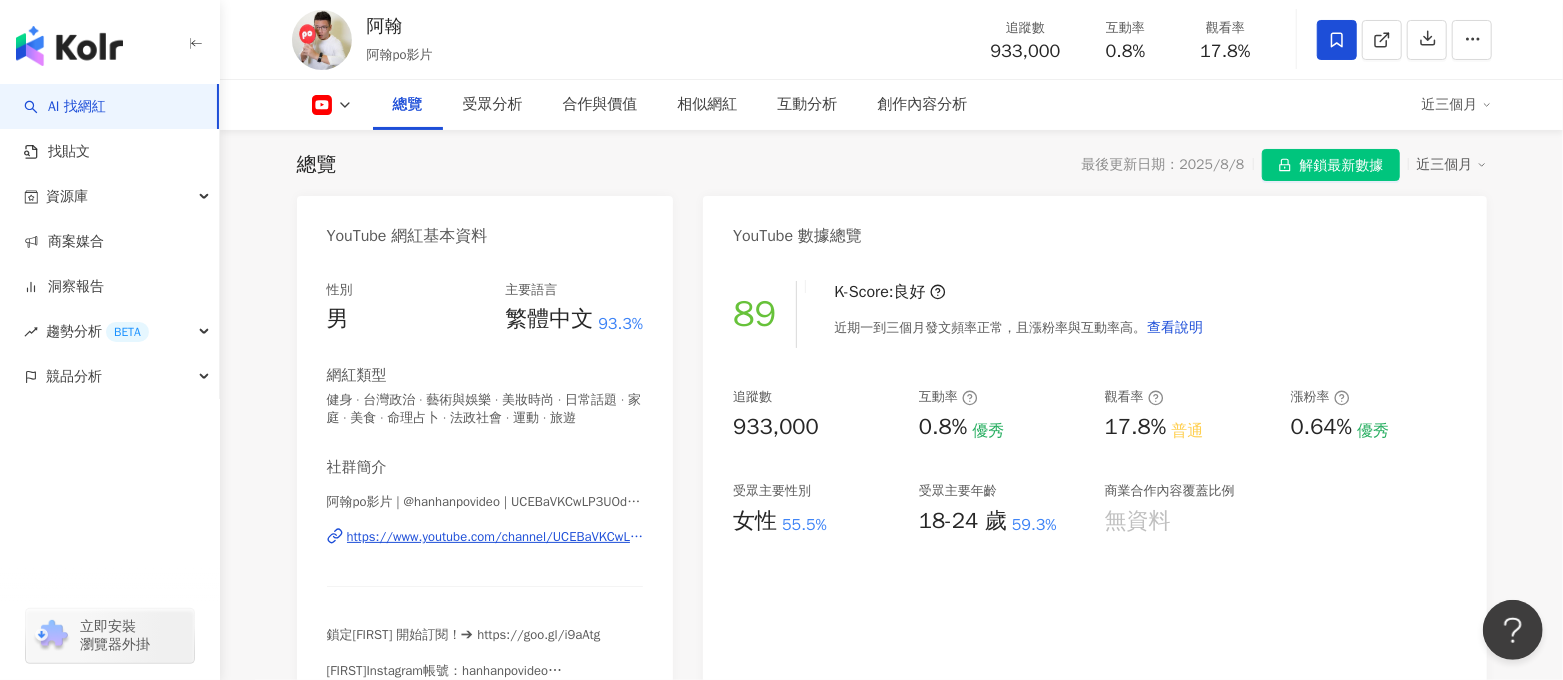 click at bounding box center [69, 46] 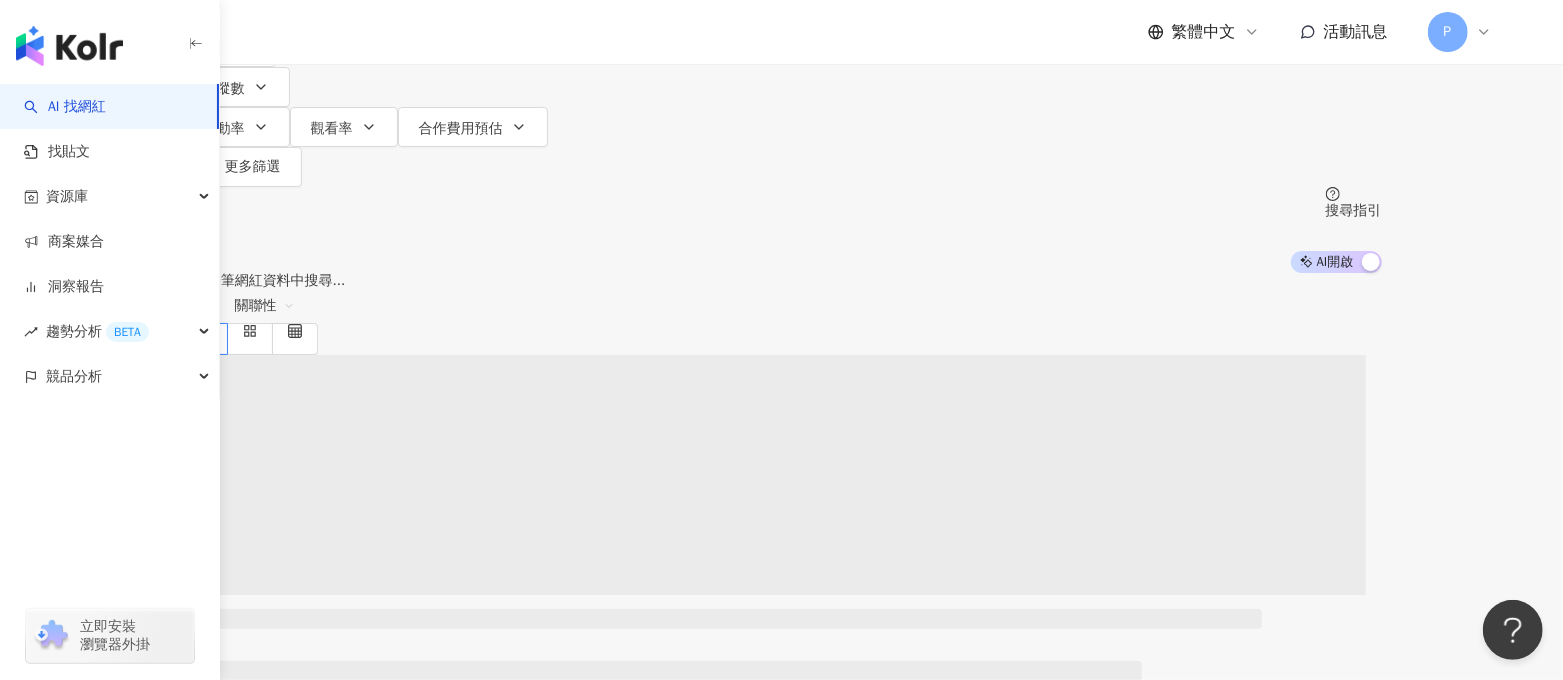 scroll, scrollTop: 0, scrollLeft: 0, axis: both 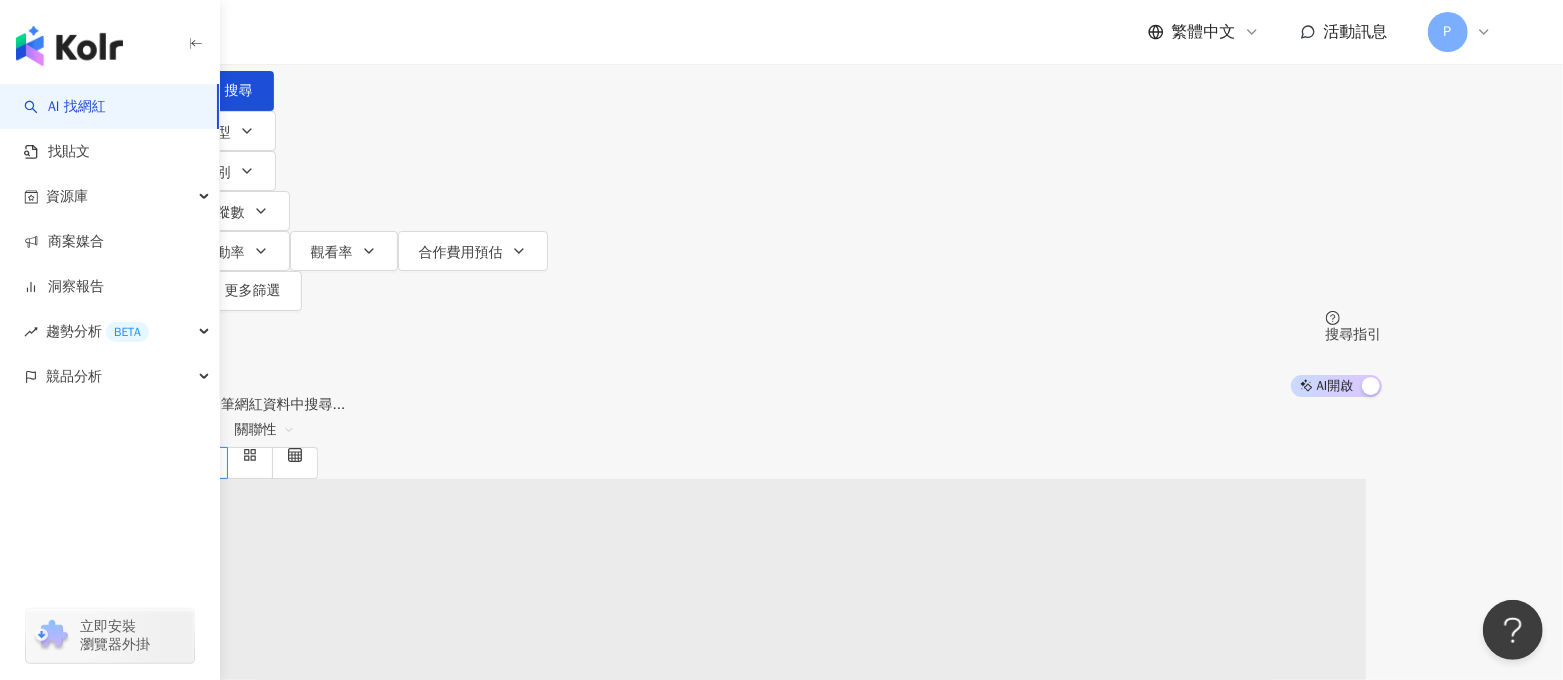 click at bounding box center [392, 19] 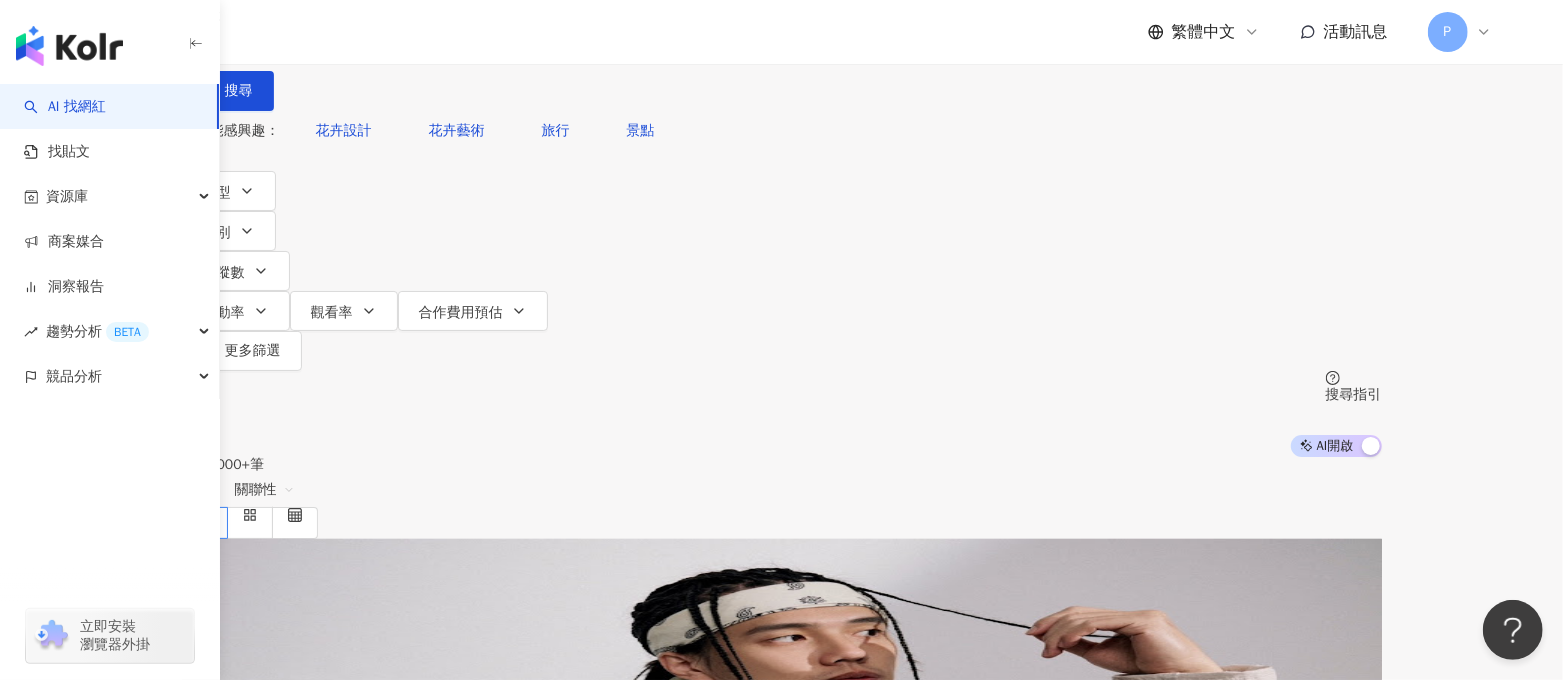 type on "***" 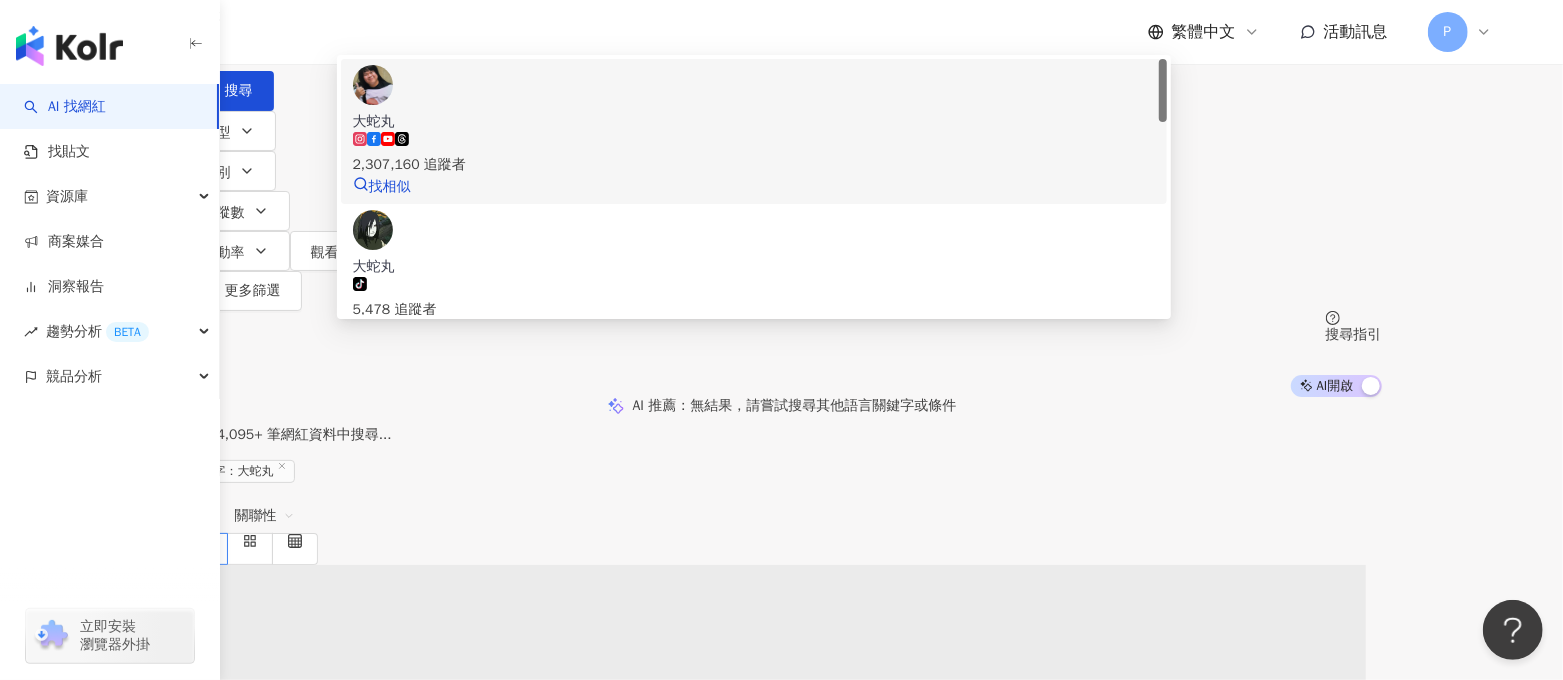 click on "2,307,160   追蹤者" at bounding box center [754, 154] 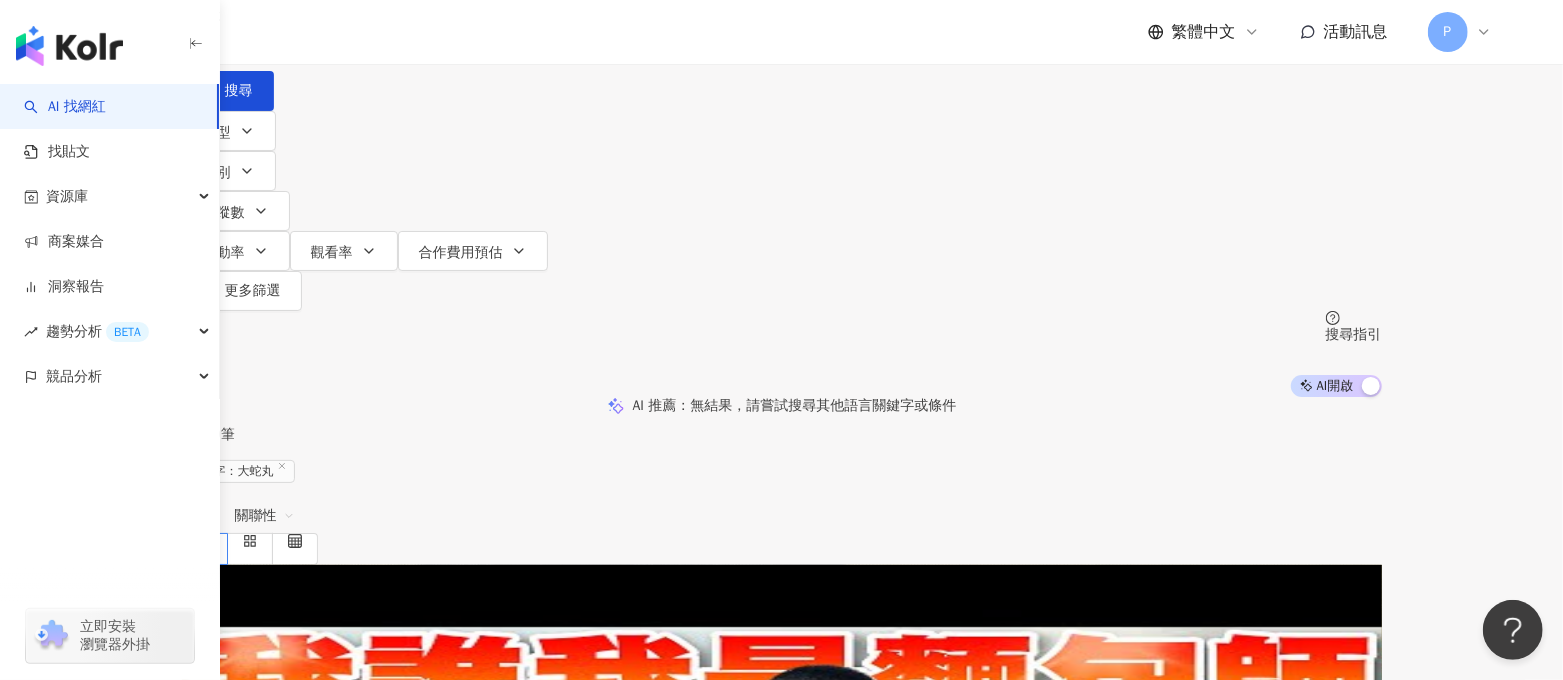 click at bounding box center (392, 19) 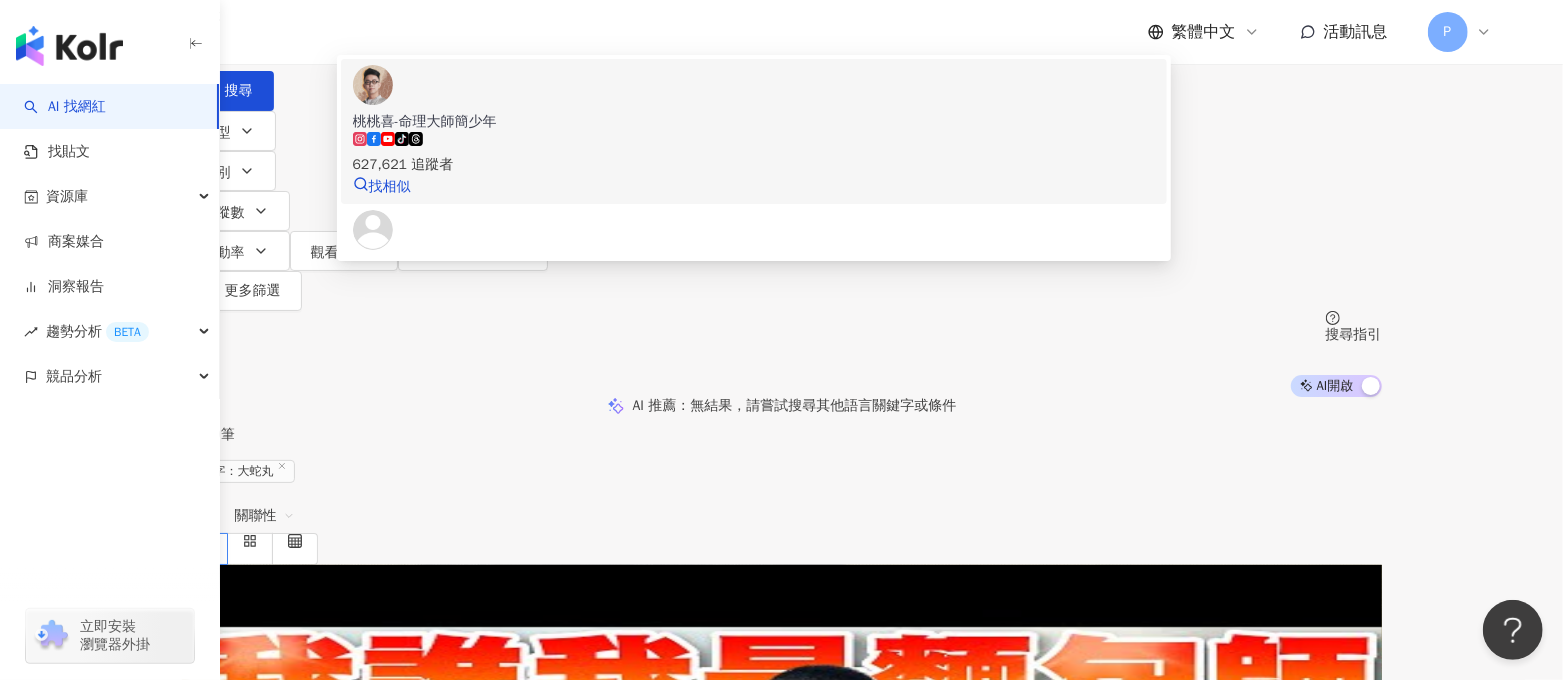 click on "tiktok-icon 627,621   追蹤者" at bounding box center (754, 154) 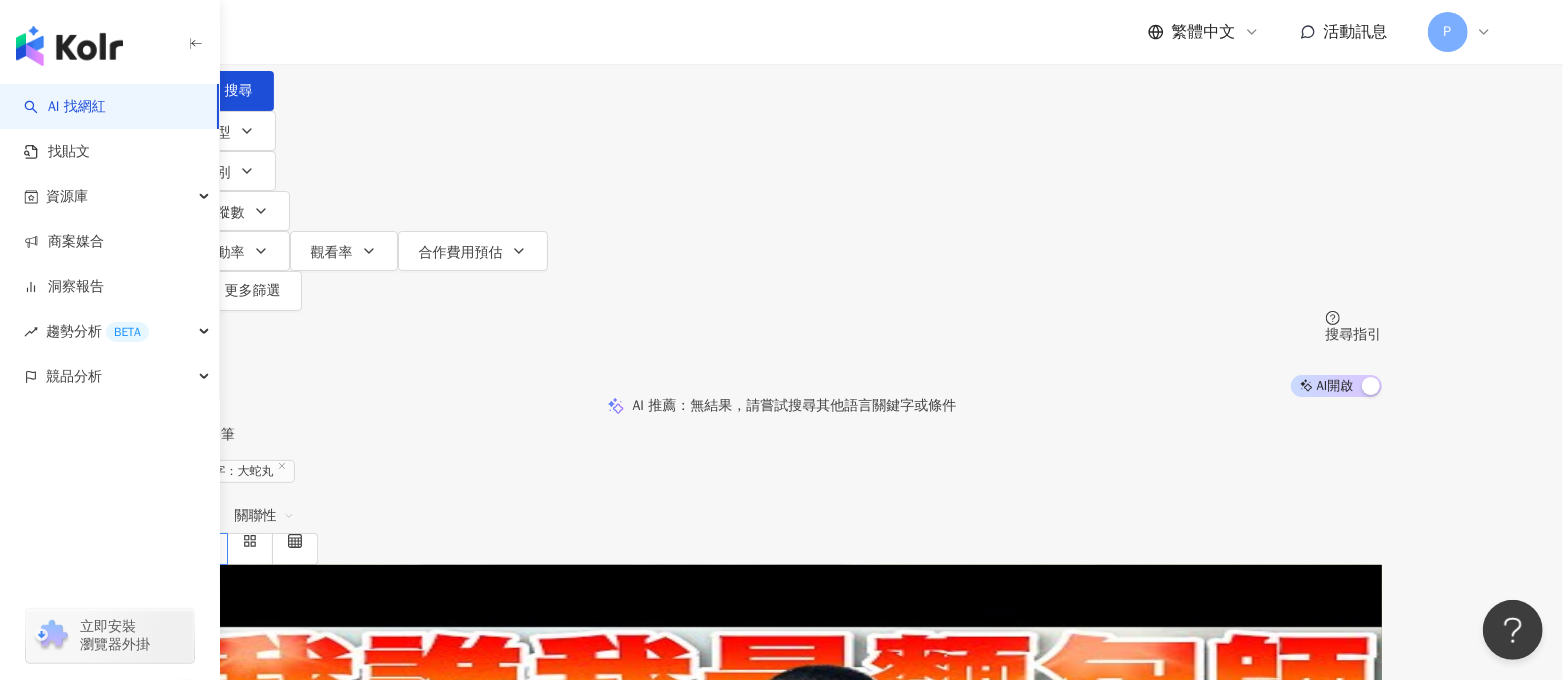 click at bounding box center [392, 19] 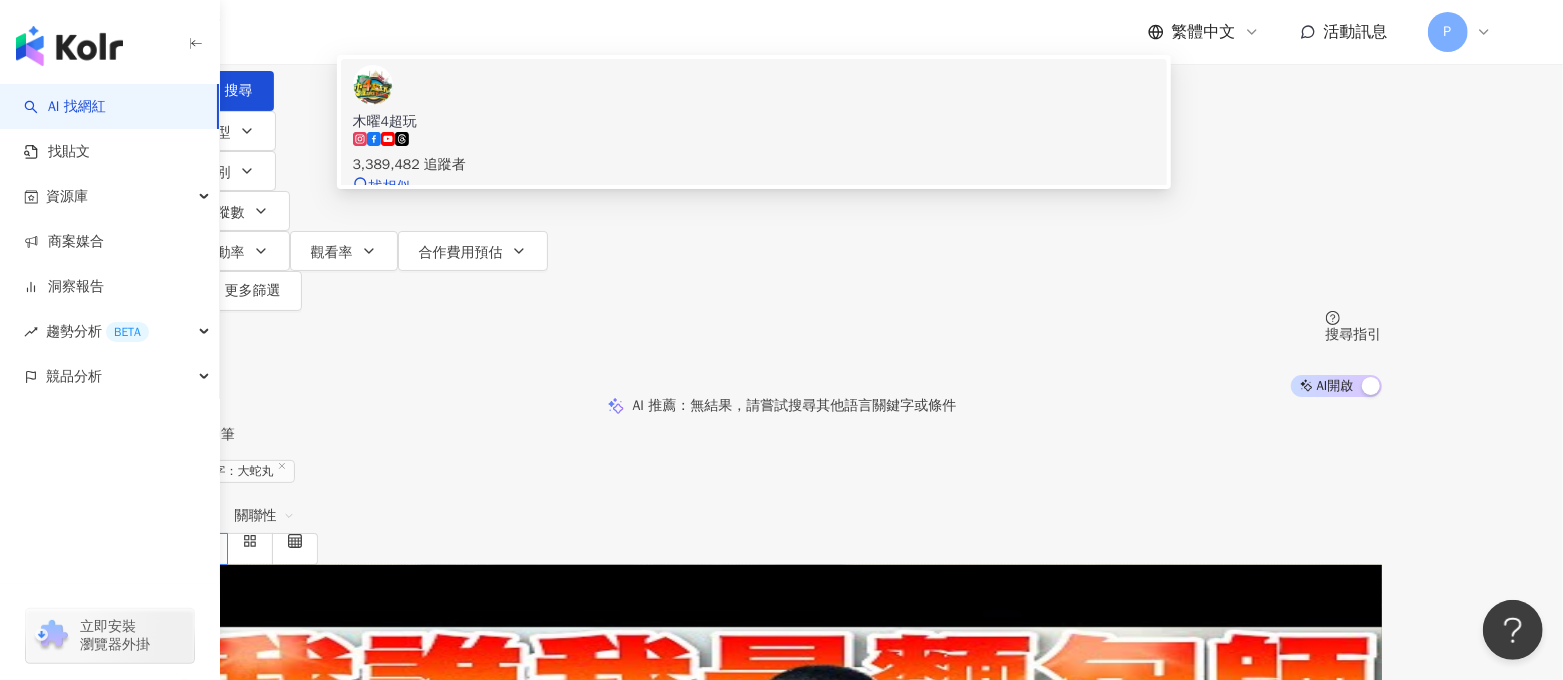 click on "木曜4超玩" at bounding box center (754, 122) 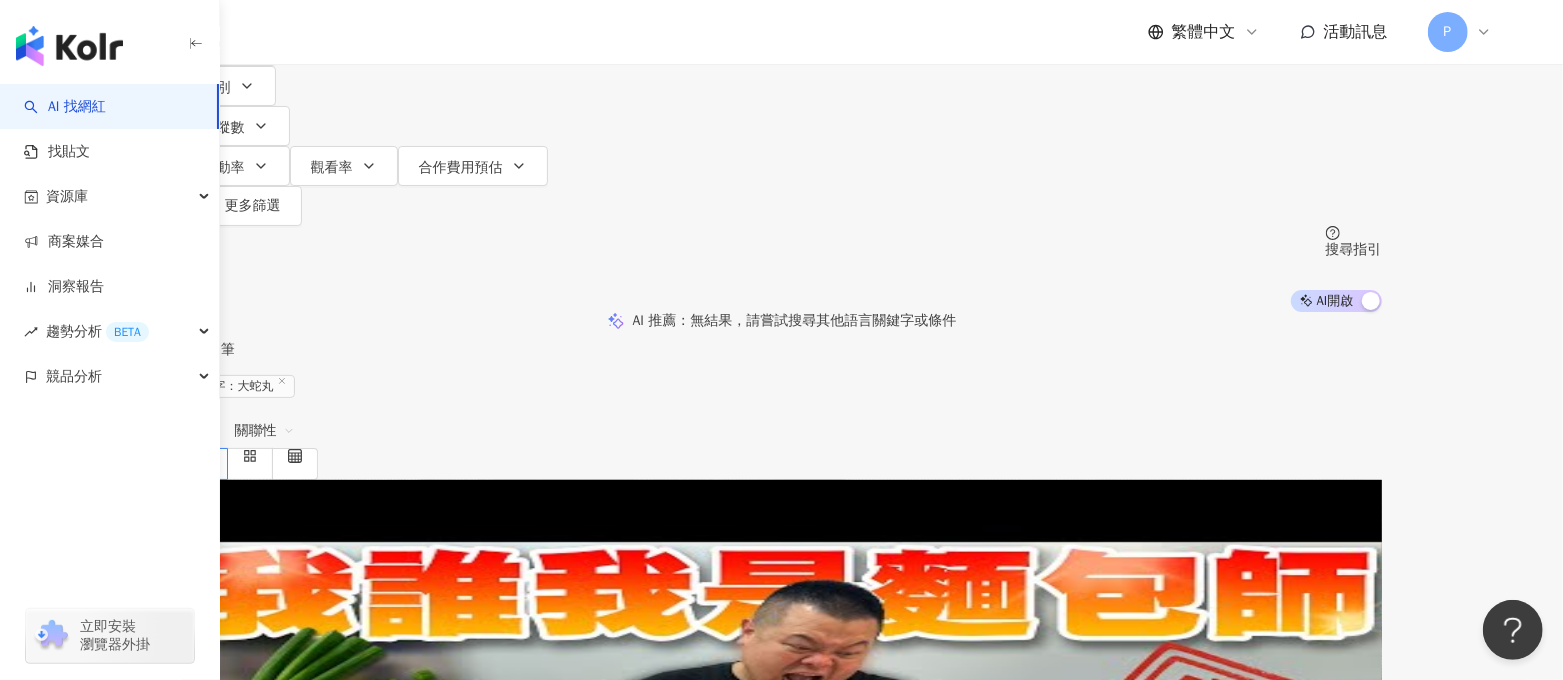 scroll, scrollTop: 124, scrollLeft: 0, axis: vertical 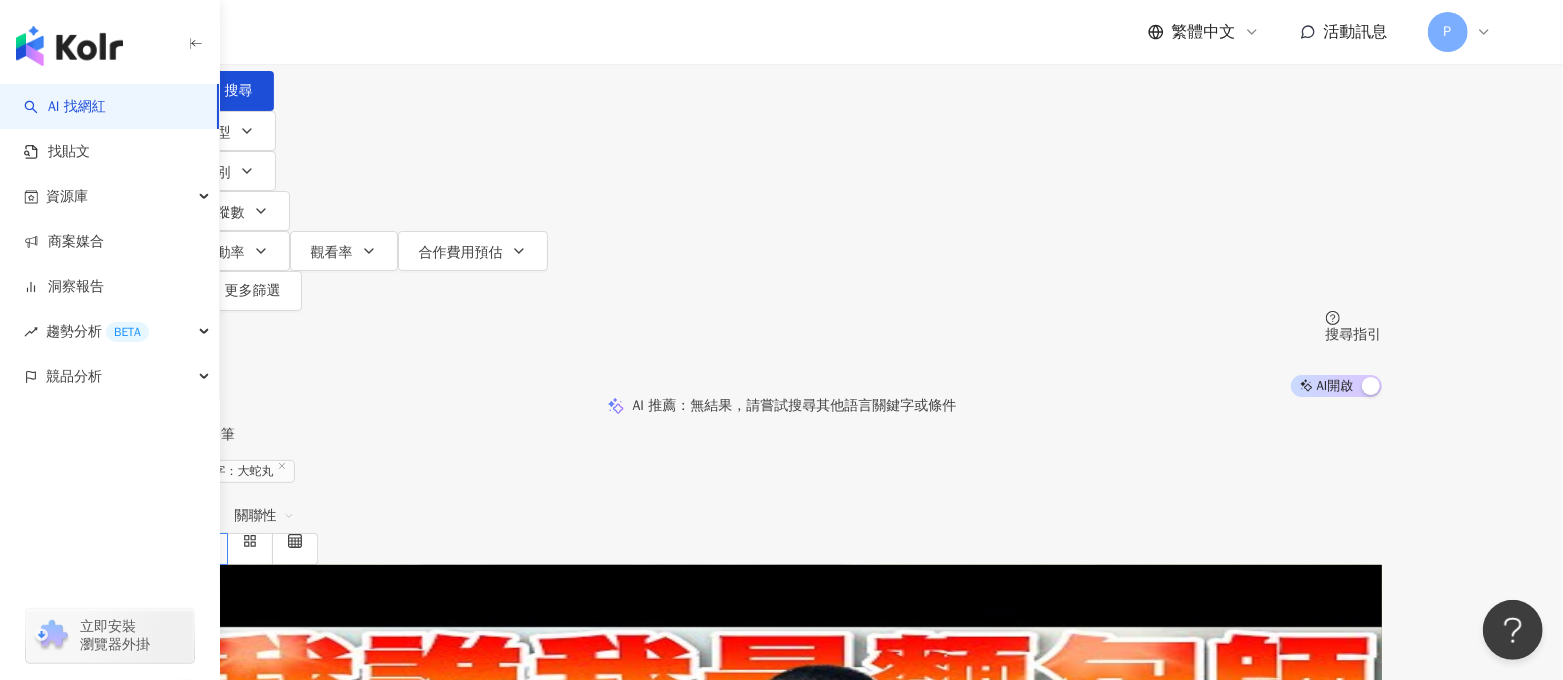 click at bounding box center (392, 19) 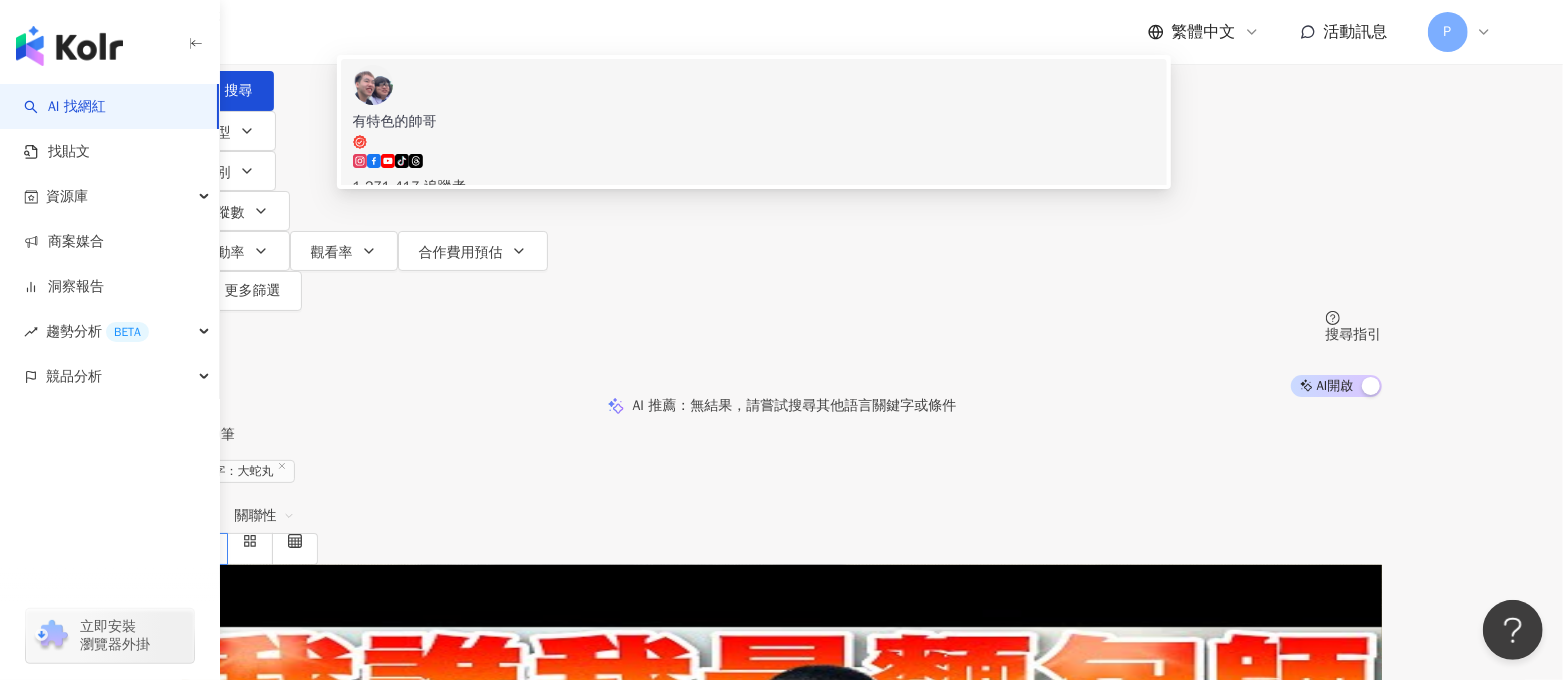 click on "有特色的帥哥" at bounding box center [754, 131] 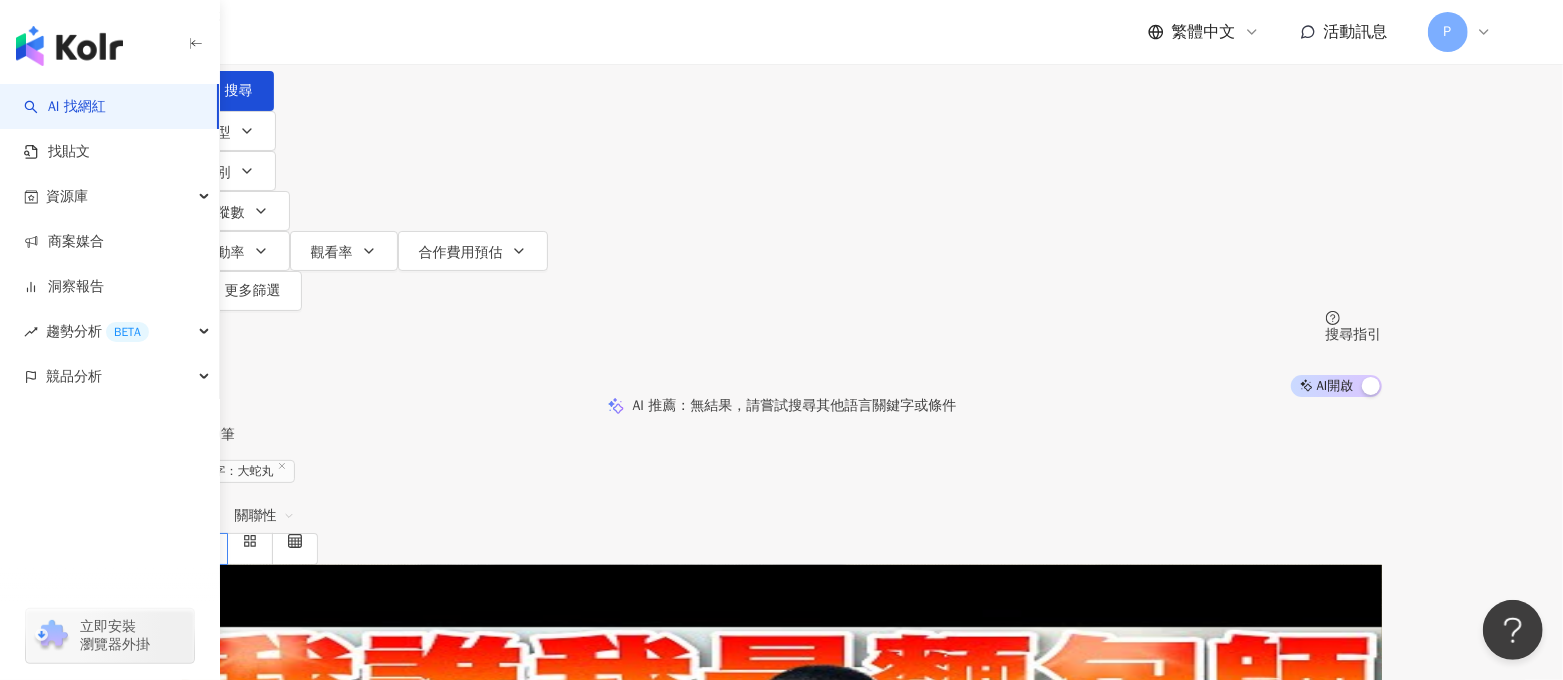 click at bounding box center [392, 19] 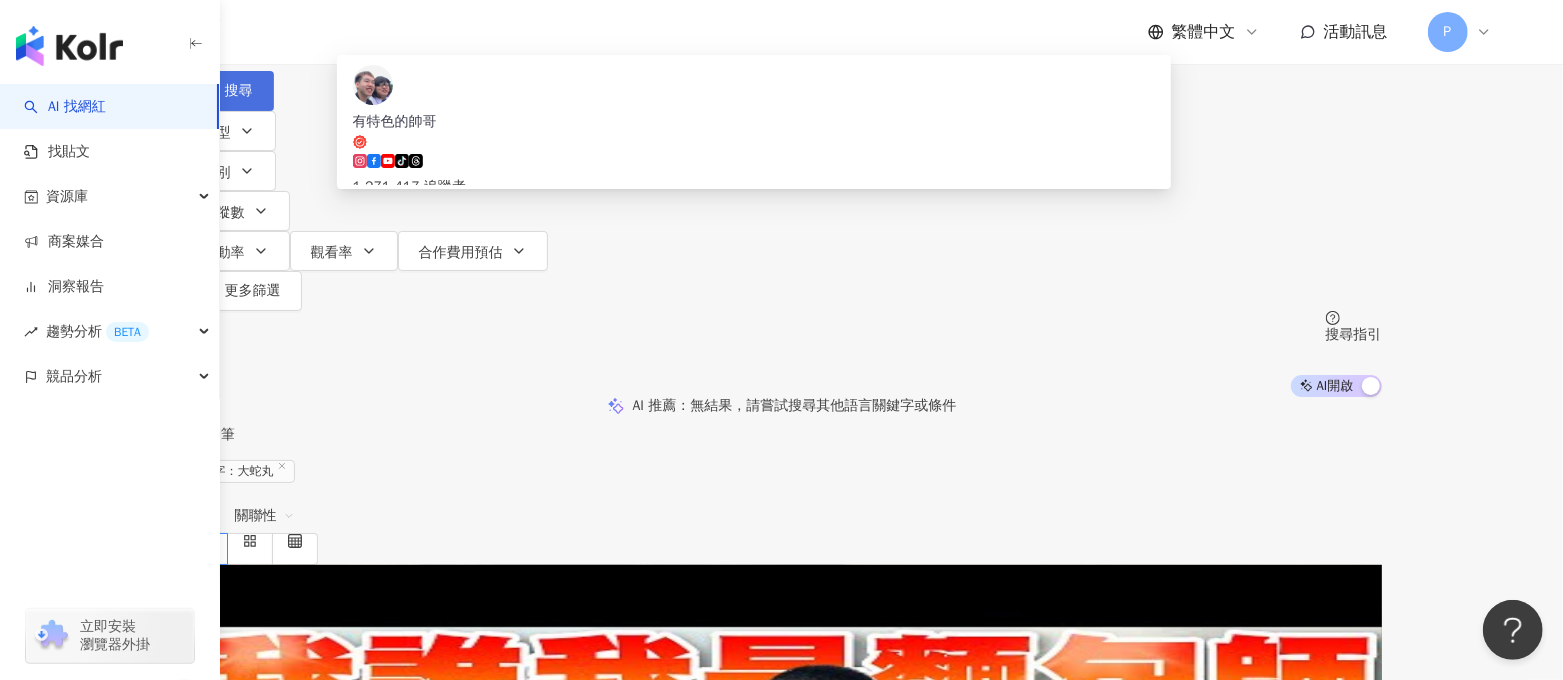 type on "**" 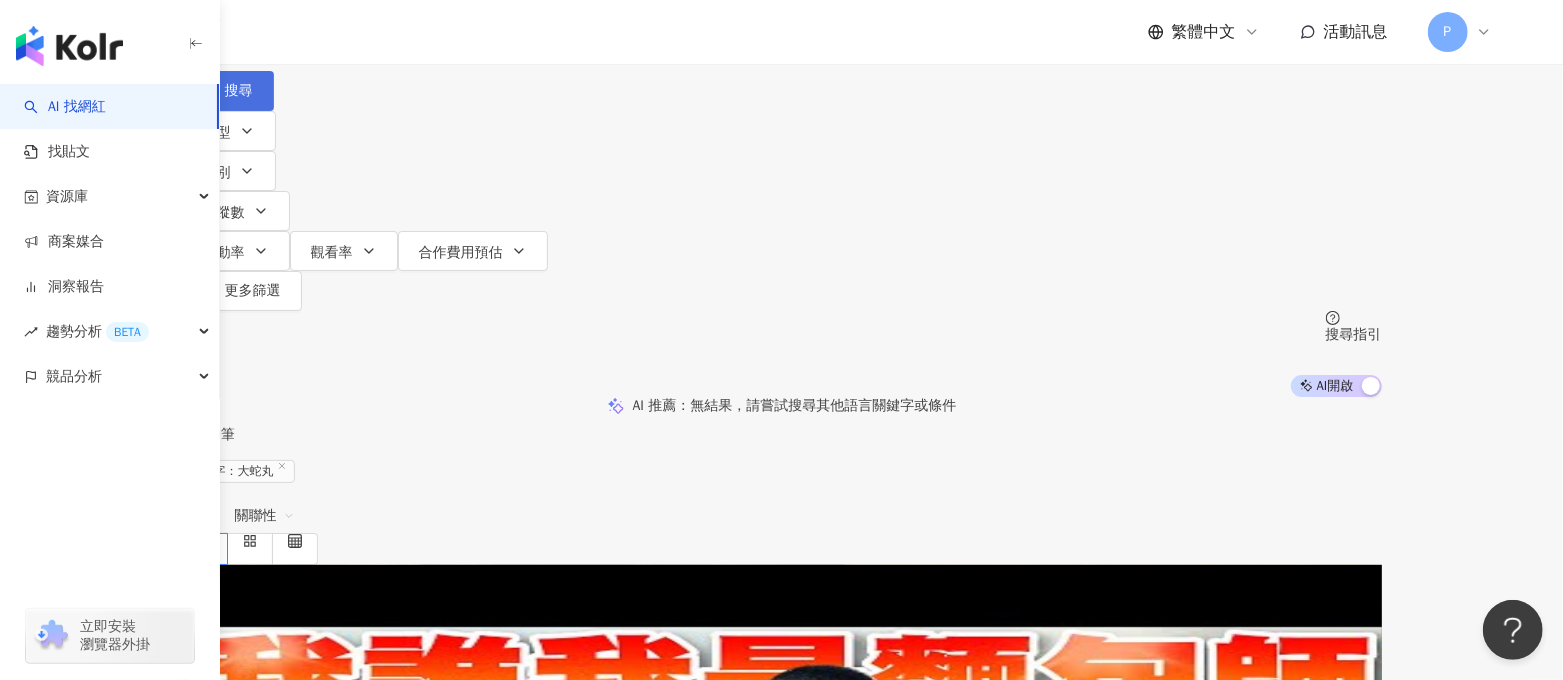 click on "搜尋" at bounding box center (228, 91) 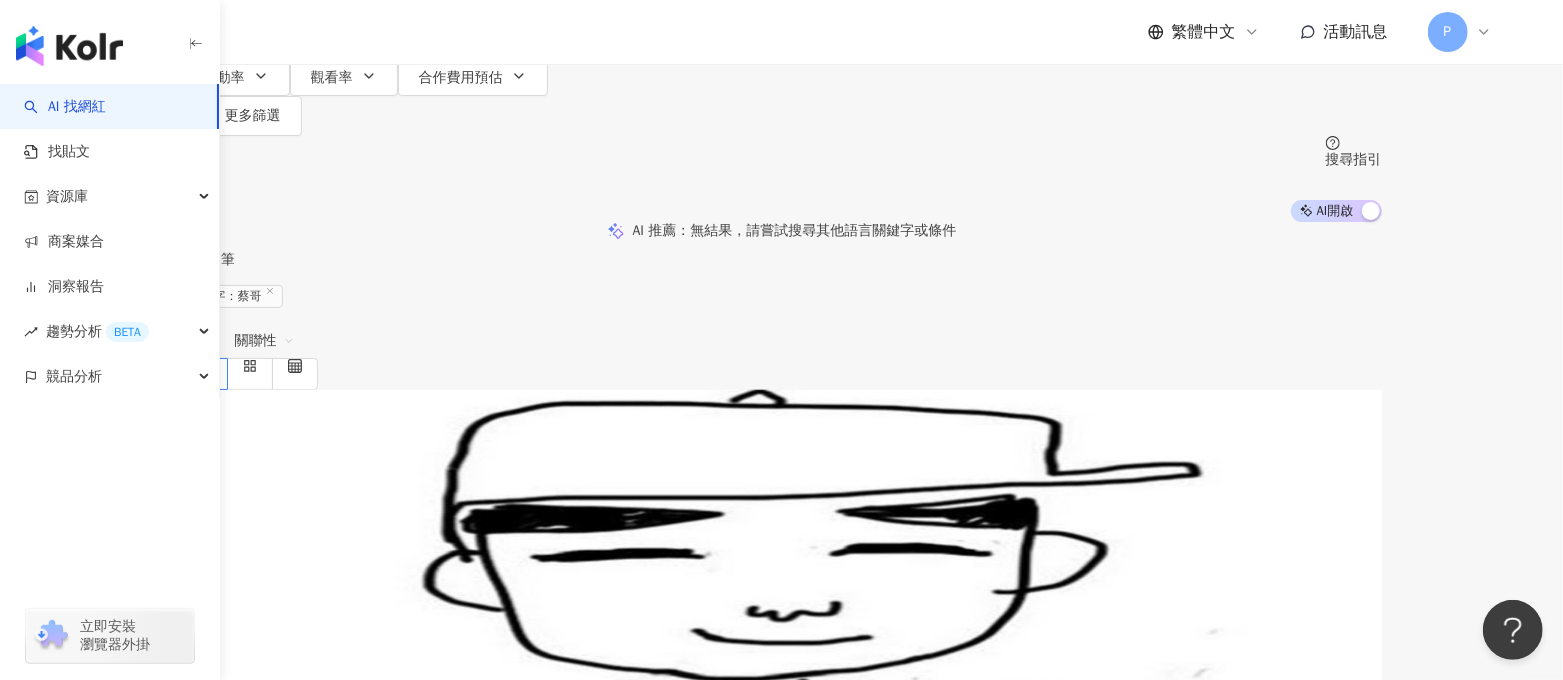 scroll, scrollTop: 249, scrollLeft: 0, axis: vertical 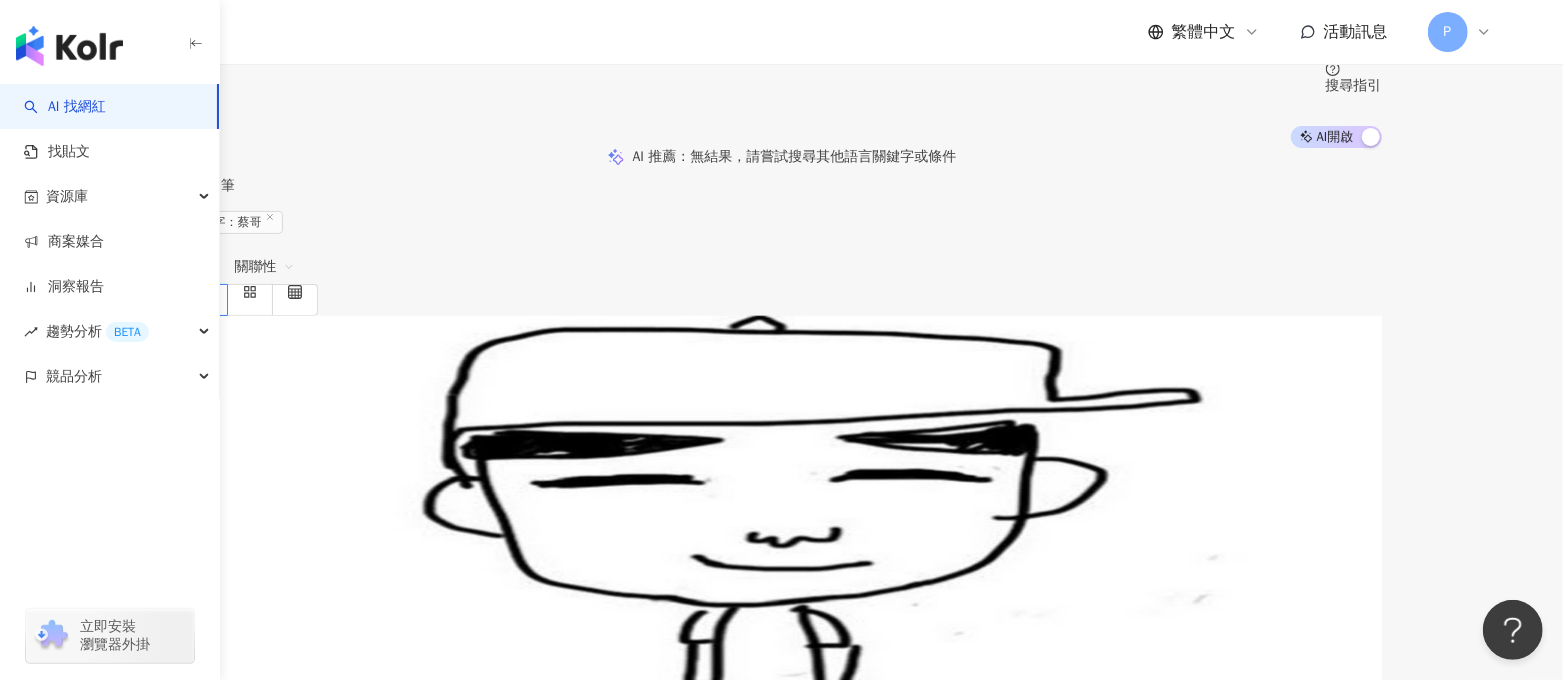 click on "蔡哥 蔡宜紘  tsaibrotherderboofan 網紅類型 ： 藝術與娛樂  ·  日常話題  ·  教育與學習  ·  命理占卜  ·  遊戲  ·  運動  ·  旅遊 總追蹤數 ： 787,286 名稱 ： 蔡哥 簡介 ： 難過不要怕  蔡哥 在這啦 24萬 8.6萬 35.8萬 10.3萬 找相似 查看關鍵字貼文 115 筆" at bounding box center [782, 546] 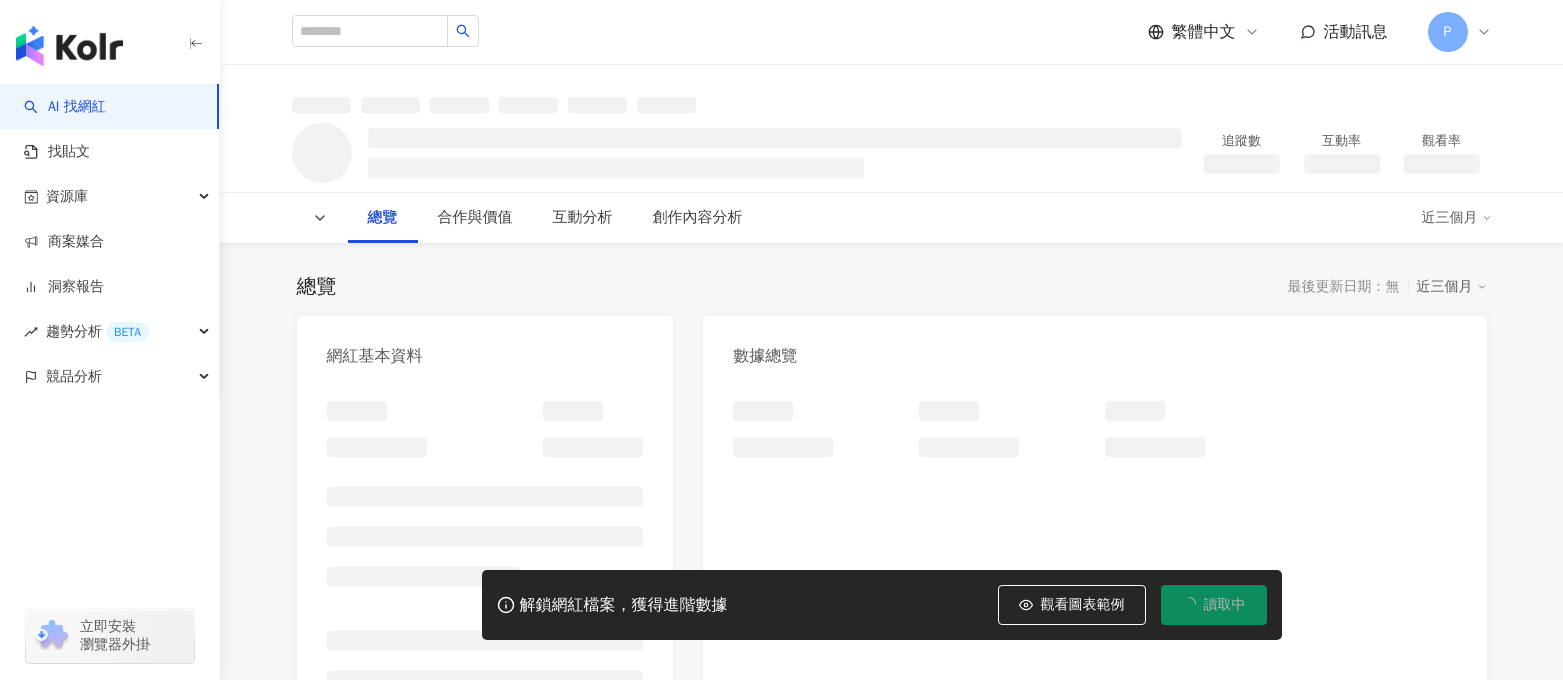 scroll, scrollTop: 0, scrollLeft: 0, axis: both 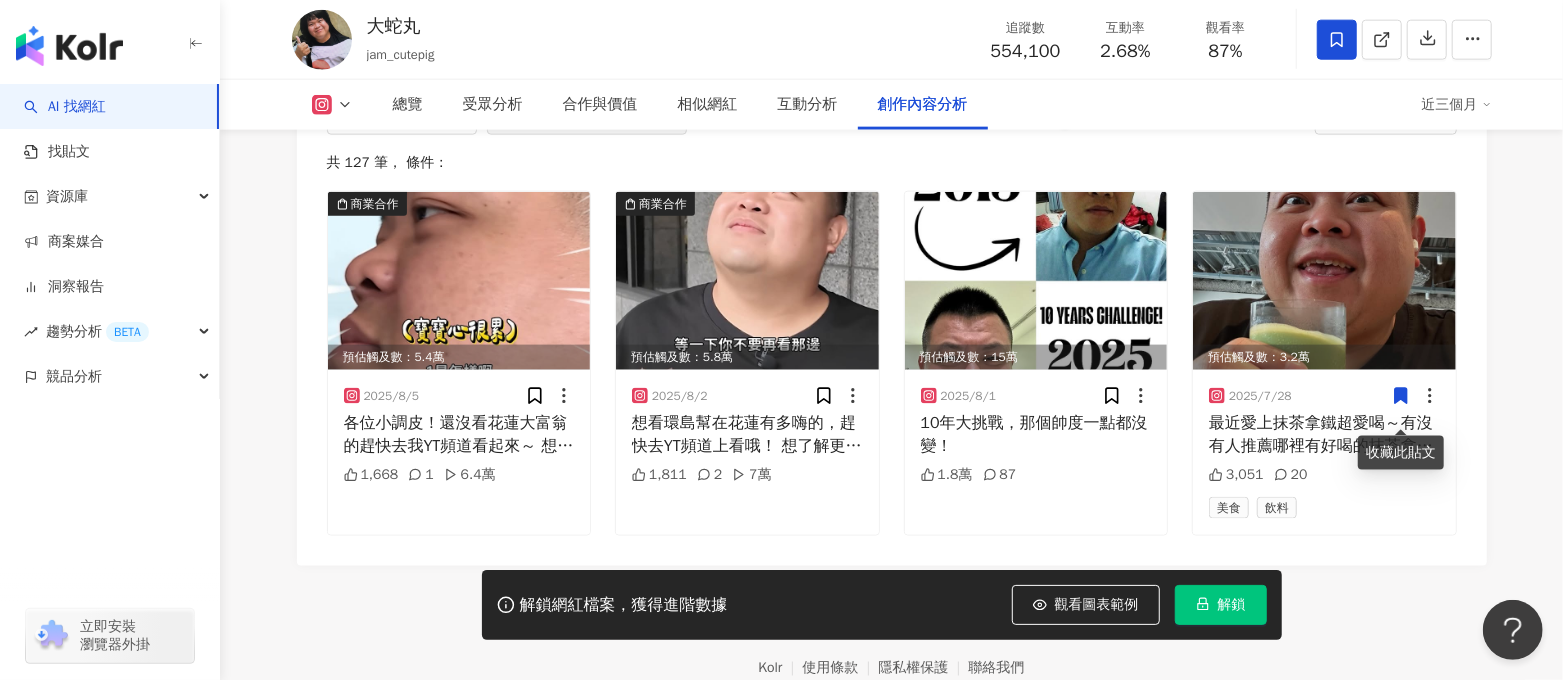 click at bounding box center (332, 105) 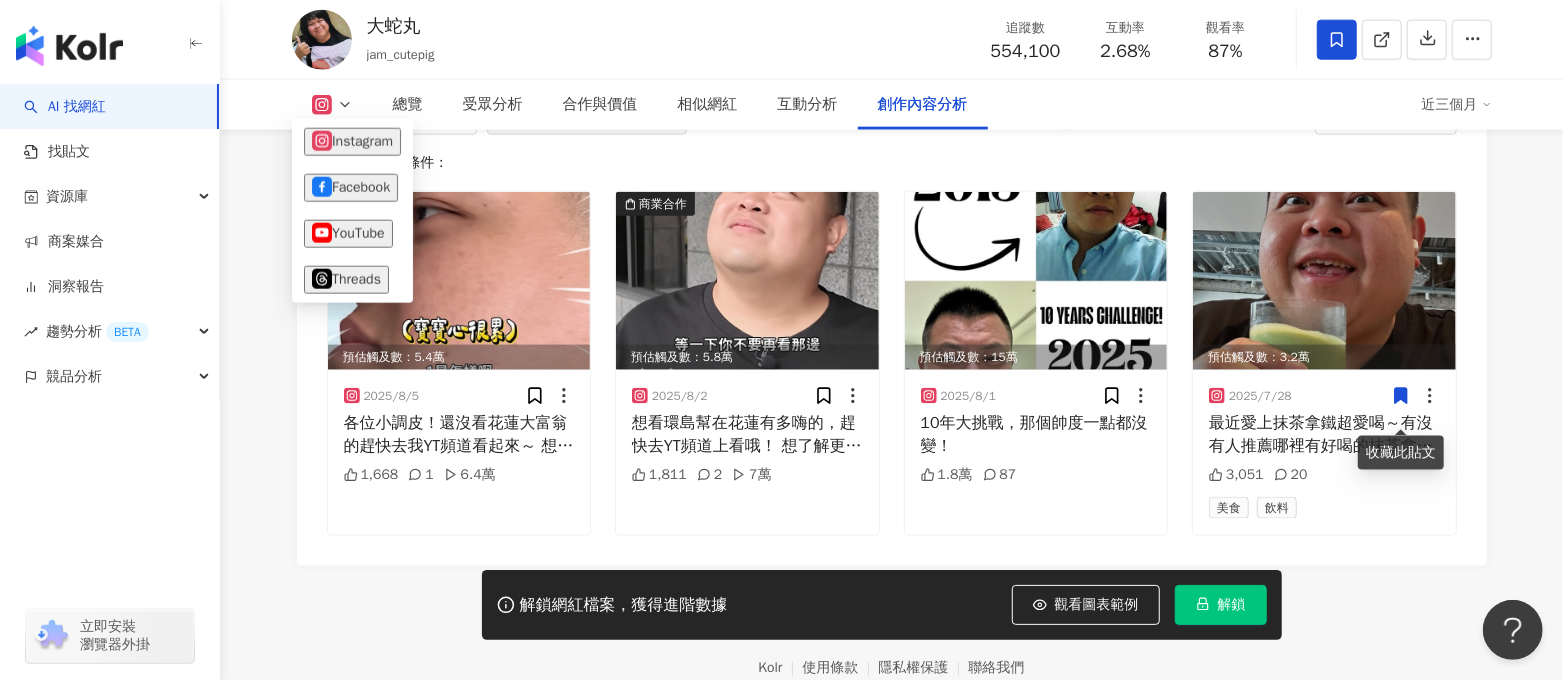 click 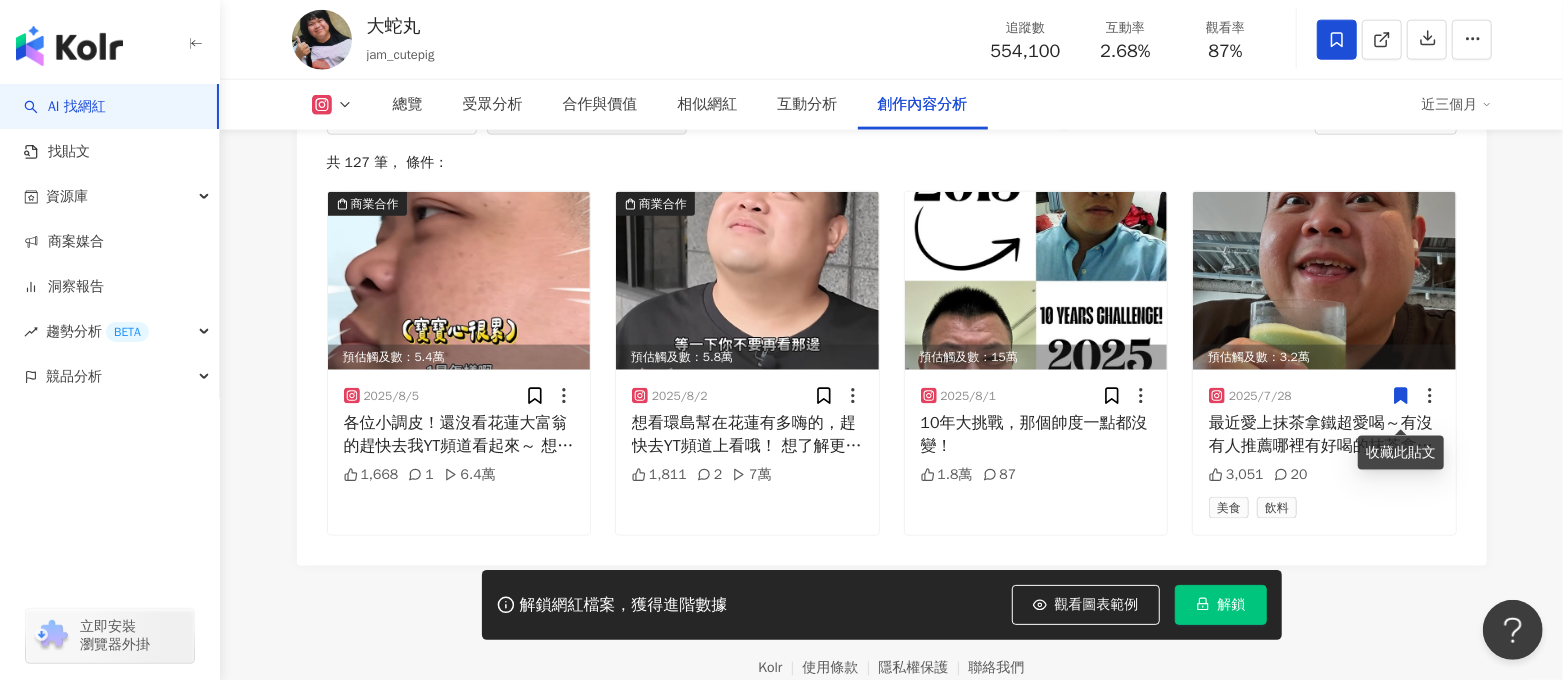 click 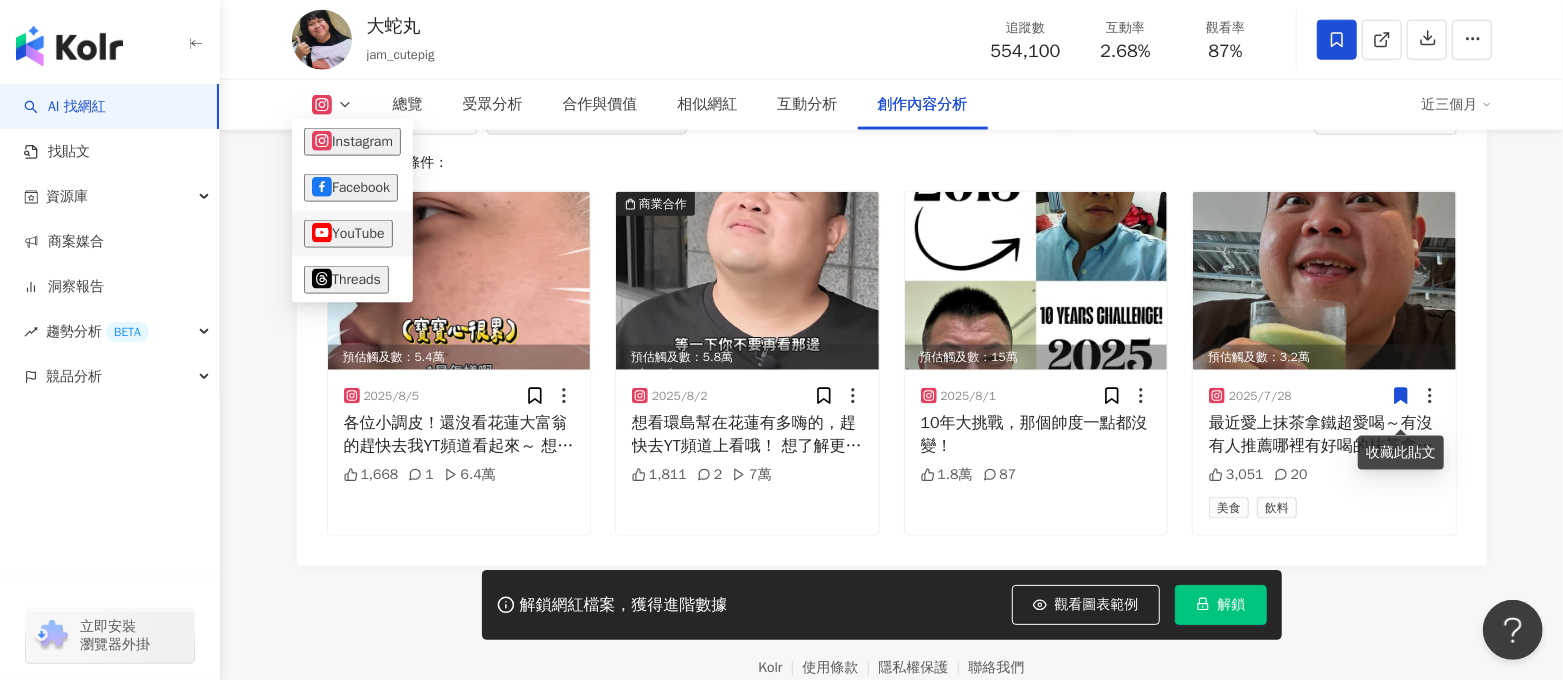 click on "YouTube" at bounding box center [348, 234] 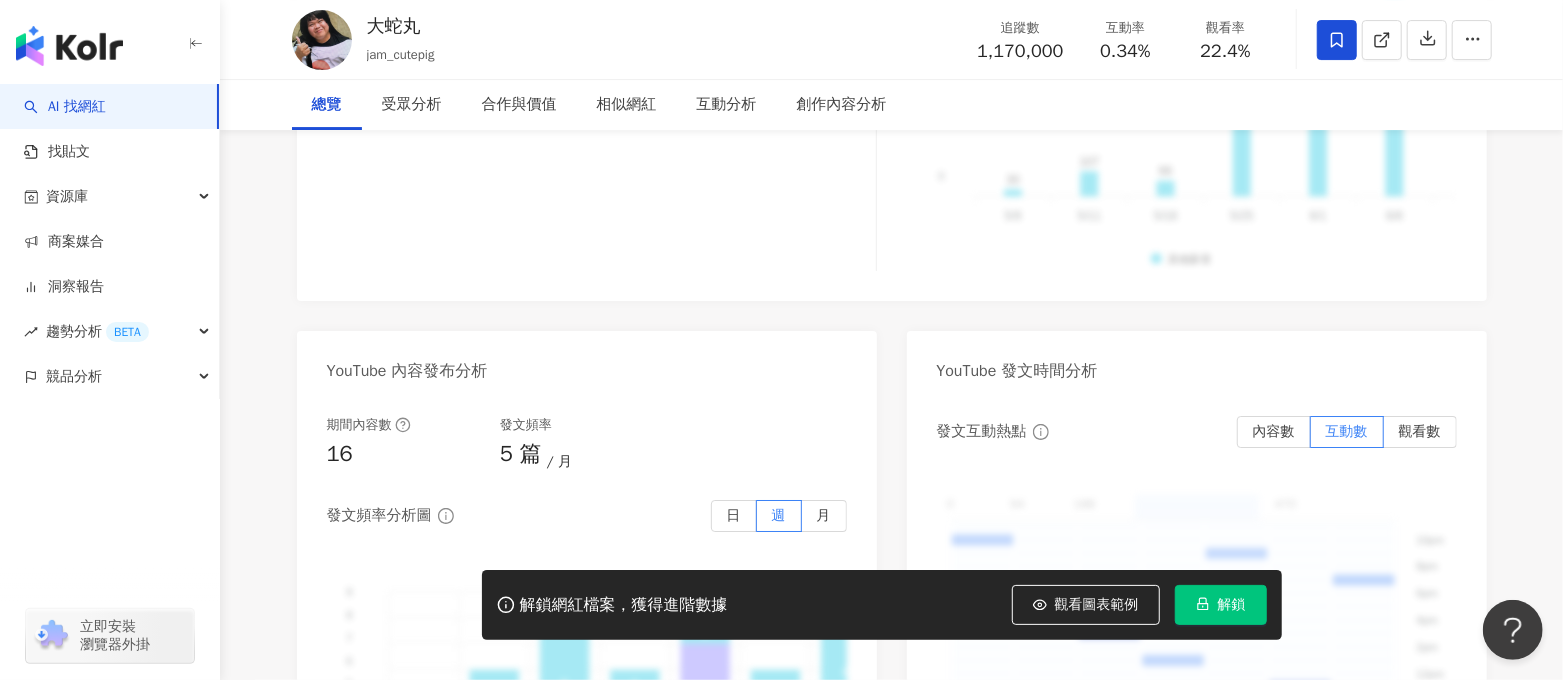 scroll, scrollTop: 0, scrollLeft: 0, axis: both 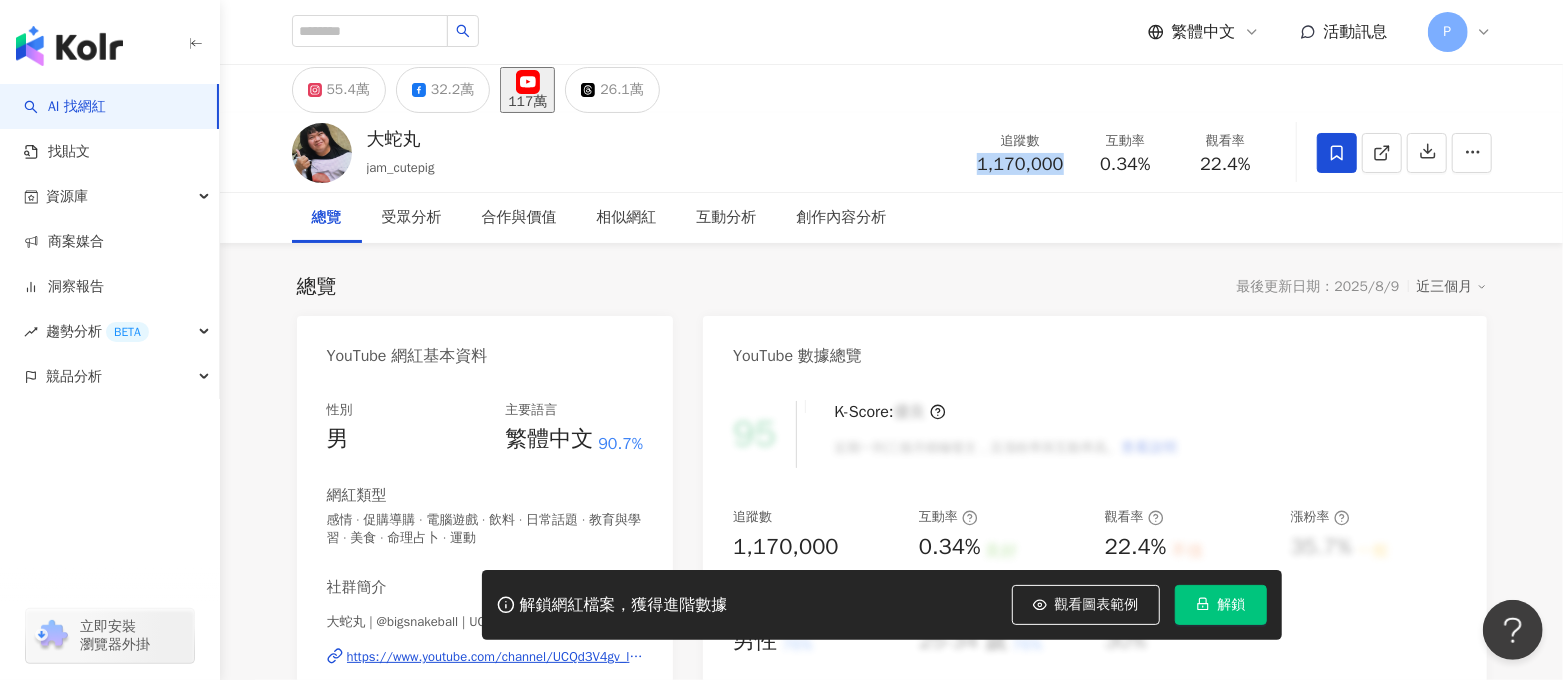 drag, startPoint x: 977, startPoint y: 158, endPoint x: 1065, endPoint y: 167, distance: 88.45903 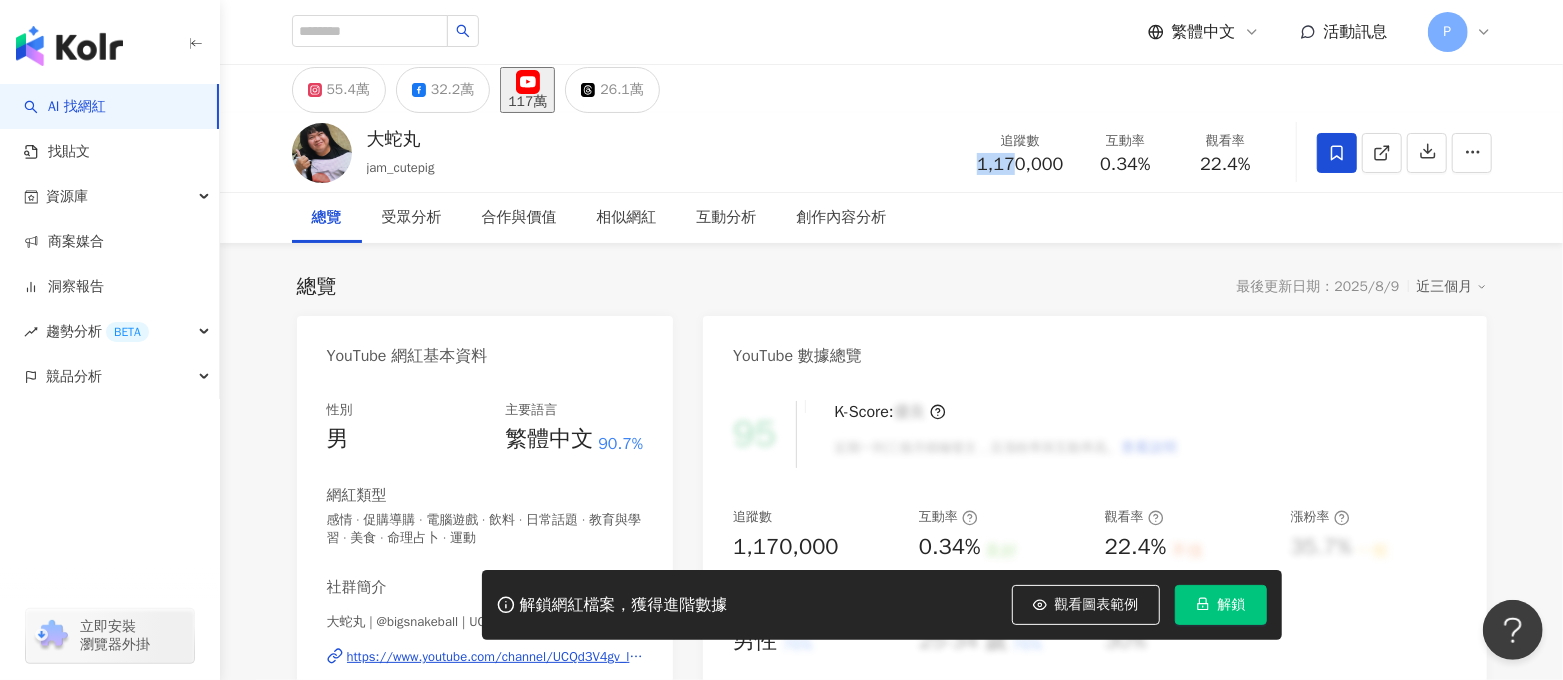 drag, startPoint x: 980, startPoint y: 163, endPoint x: 1014, endPoint y: 165, distance: 34.058773 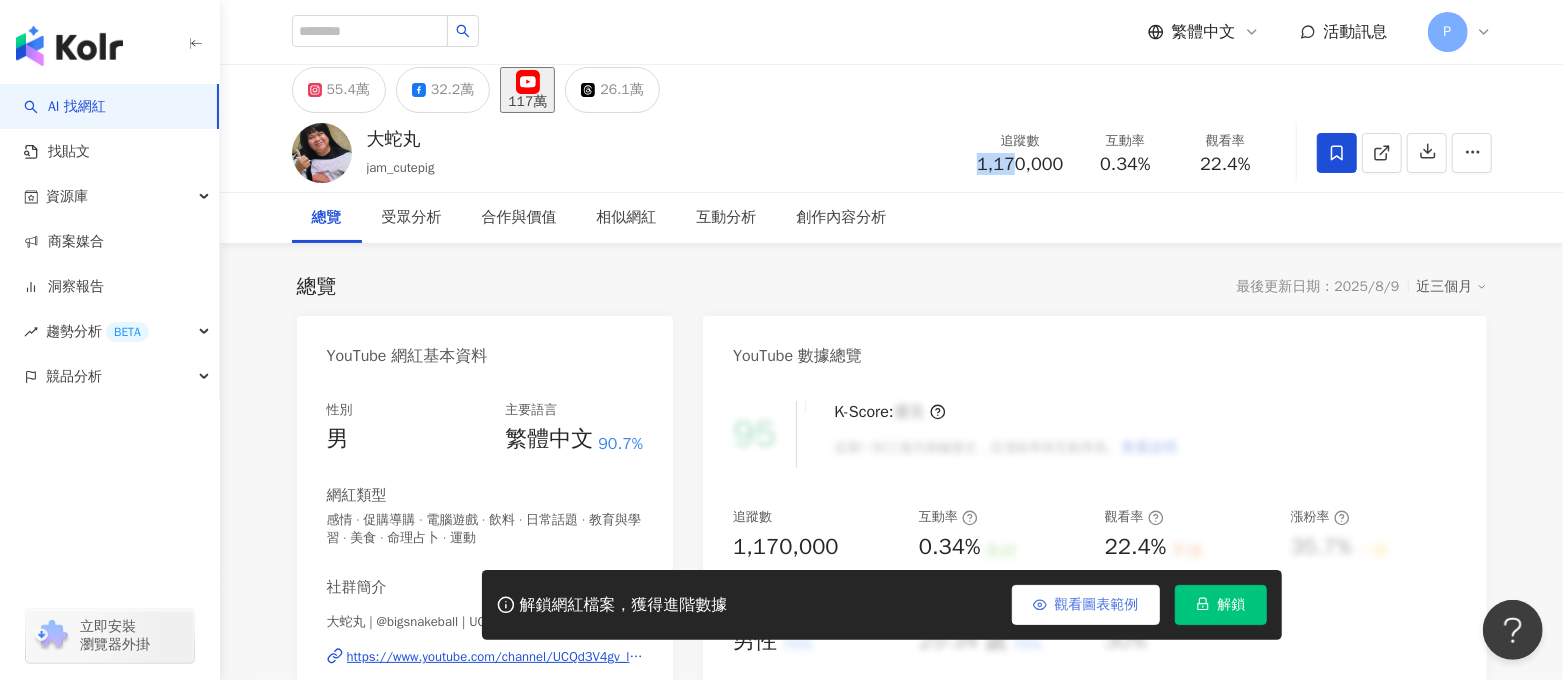 copy on "1,17" 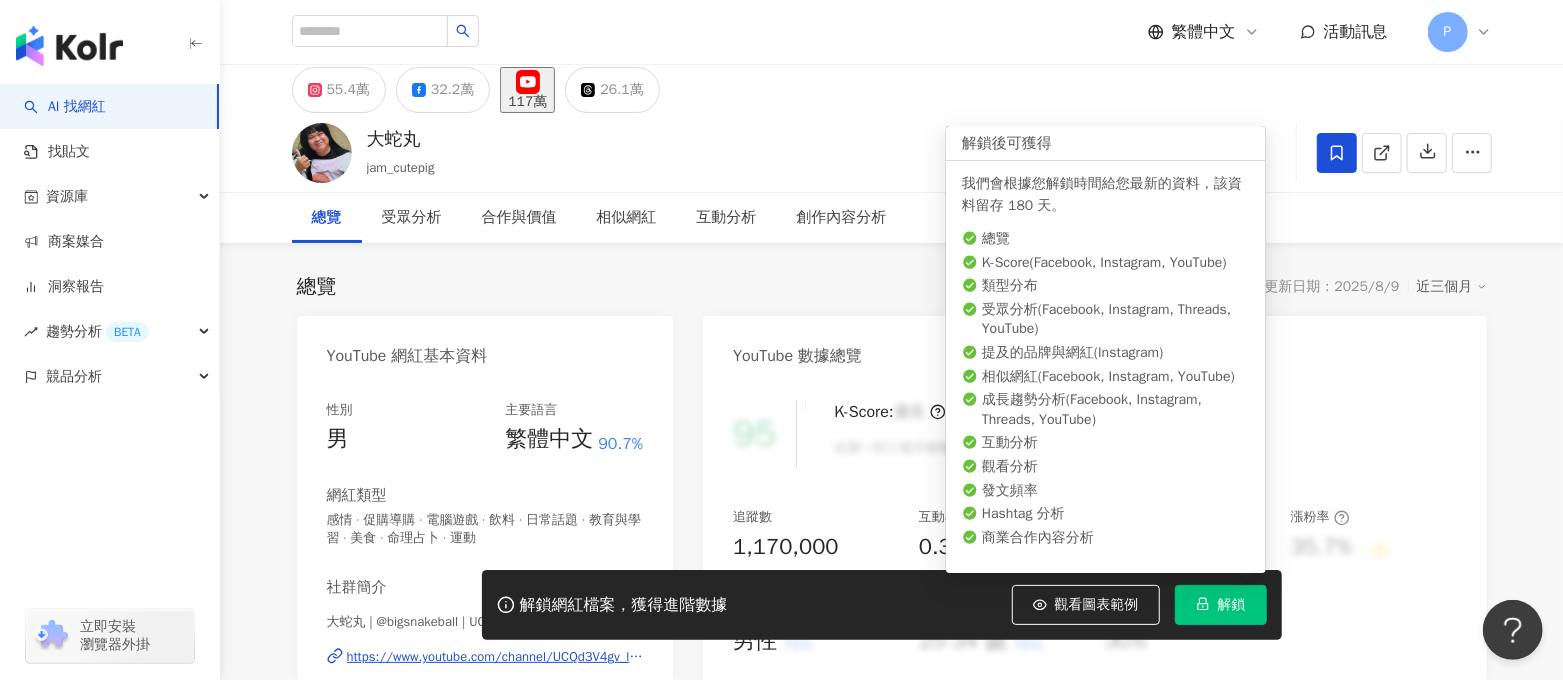 click 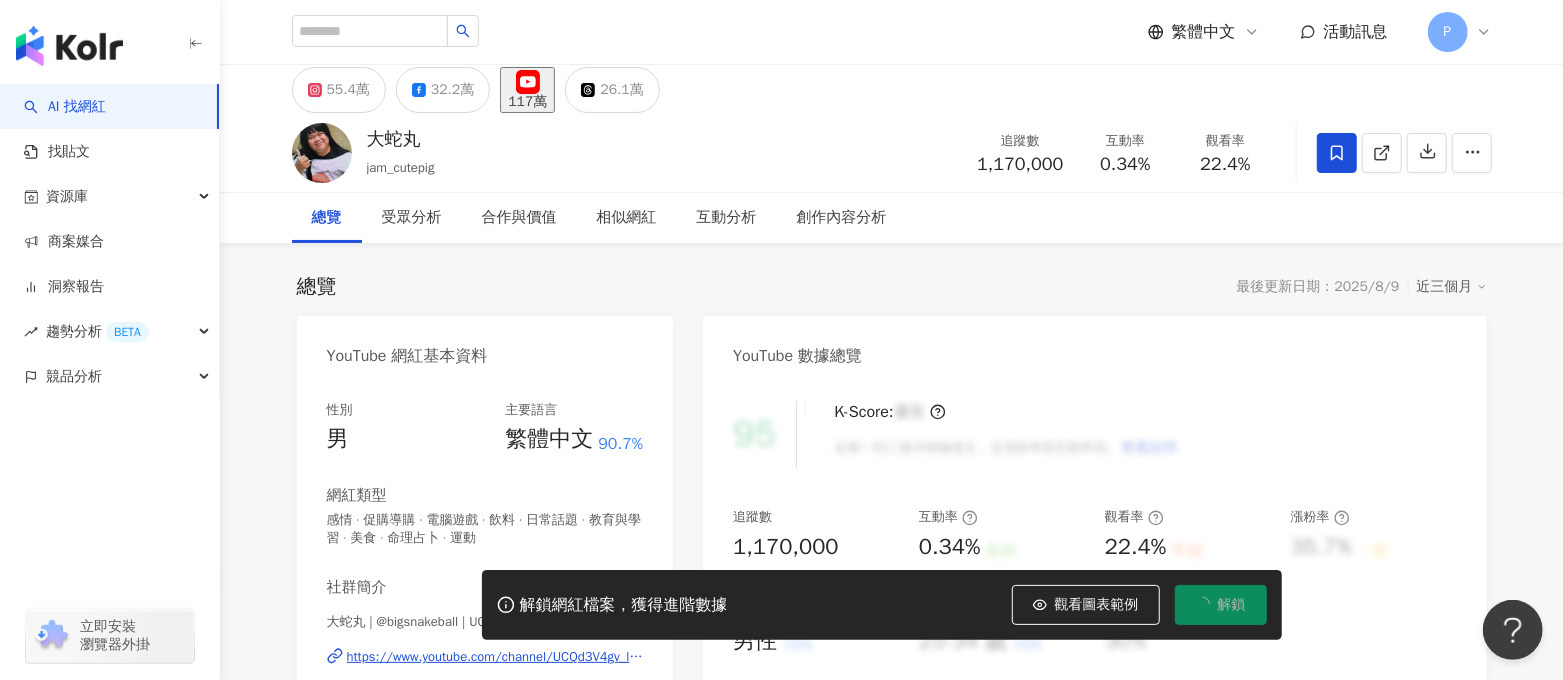 click 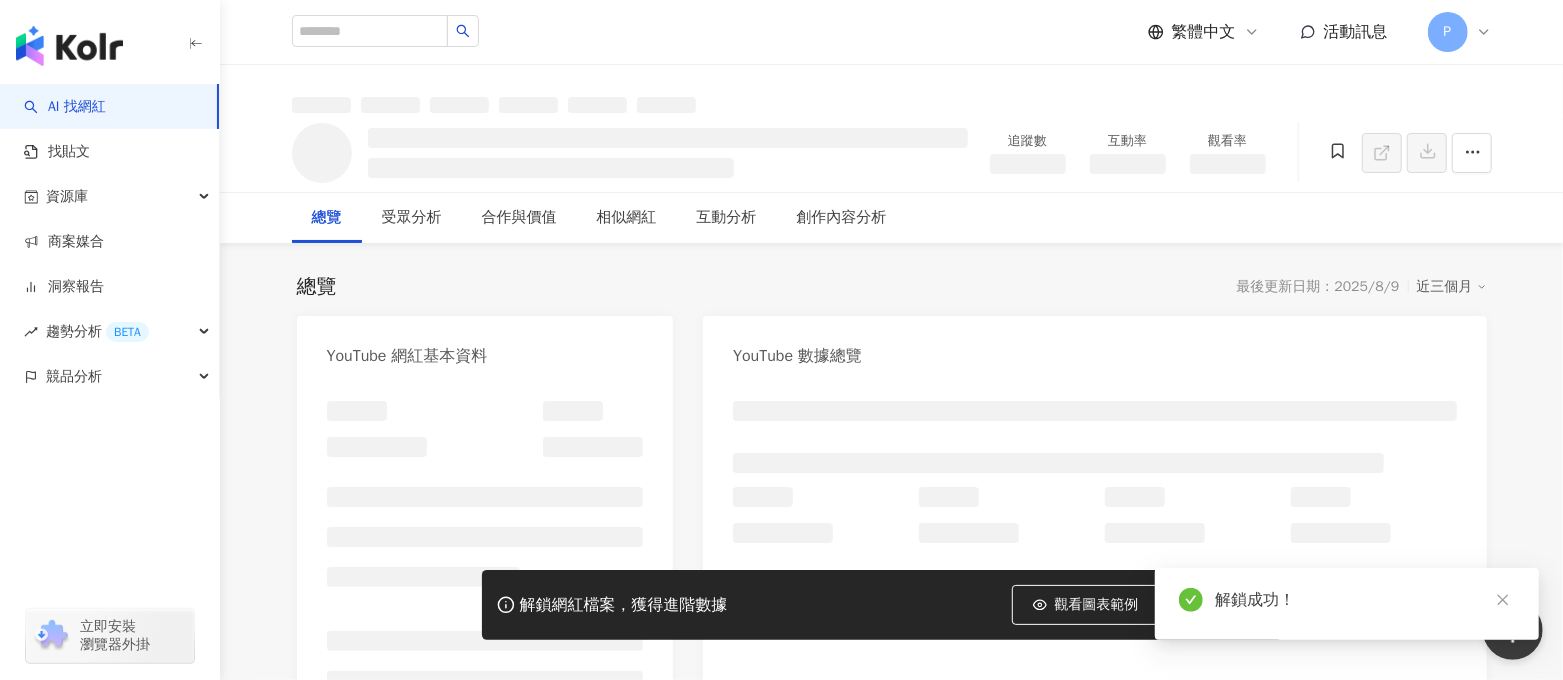 click on "繁體中文 活動訊息 P" at bounding box center (892, 32) 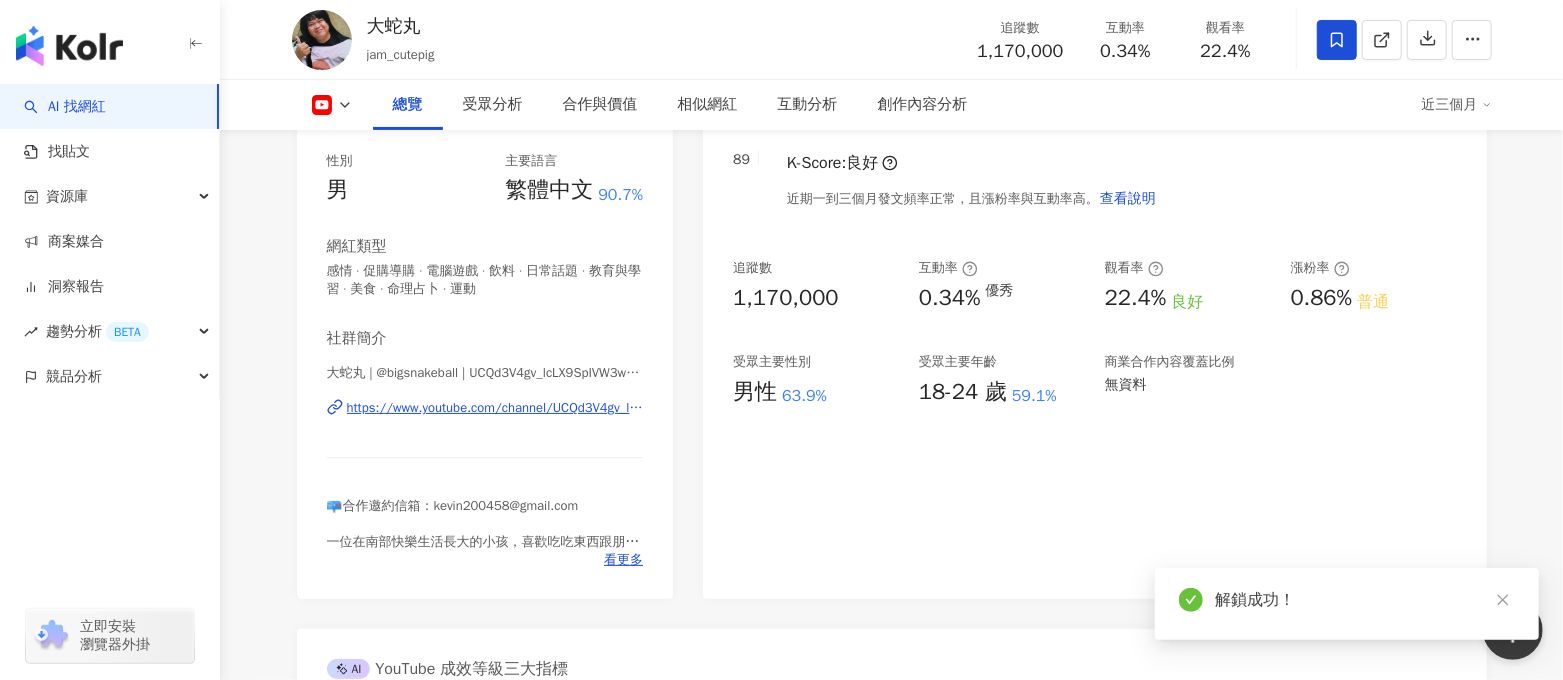 scroll, scrollTop: 124, scrollLeft: 0, axis: vertical 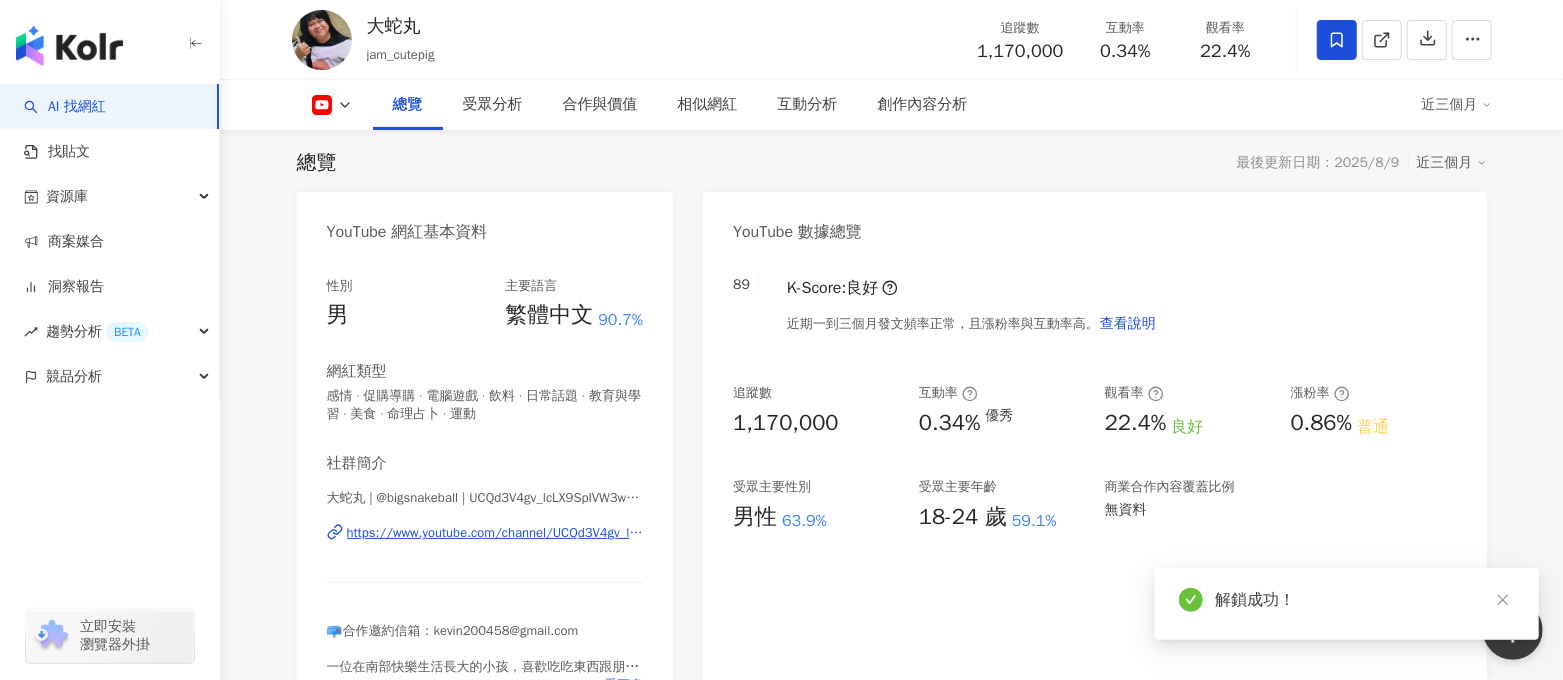 click 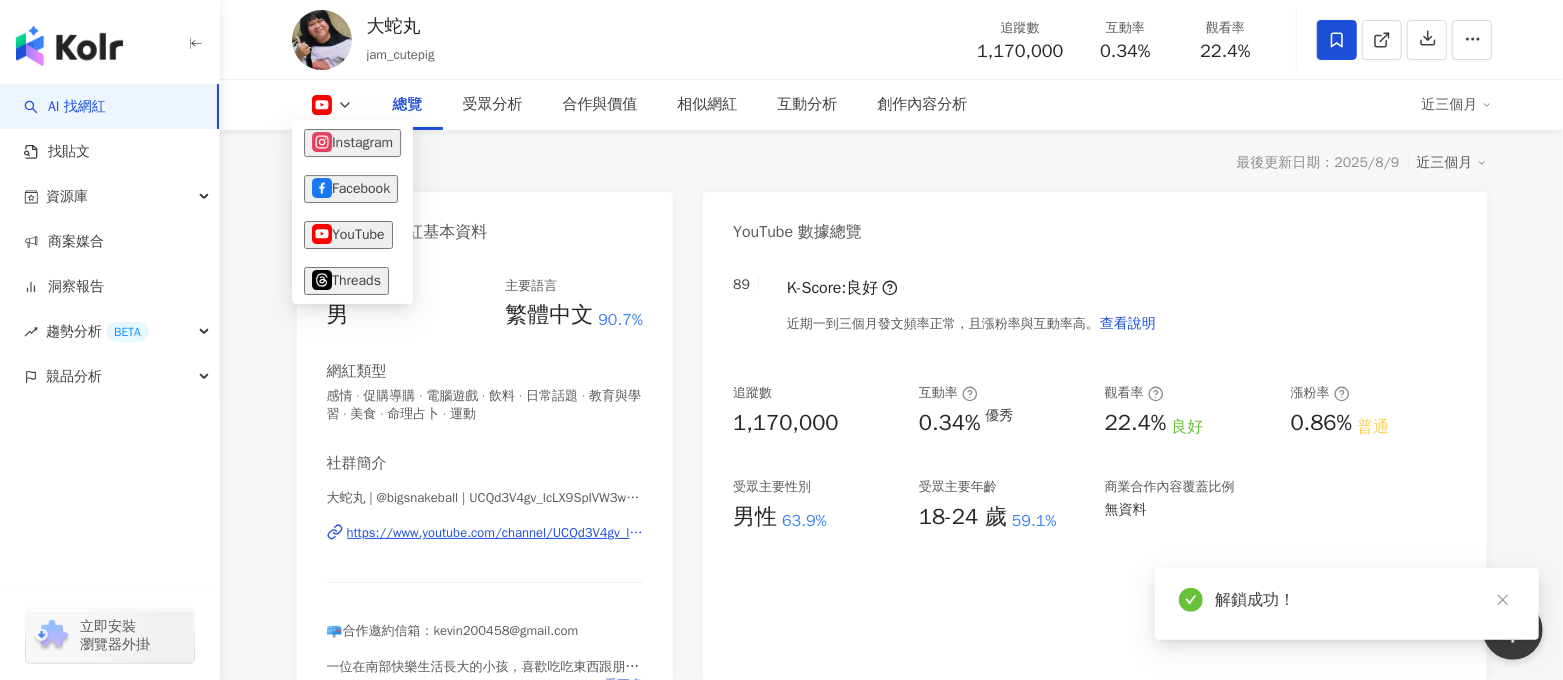 click 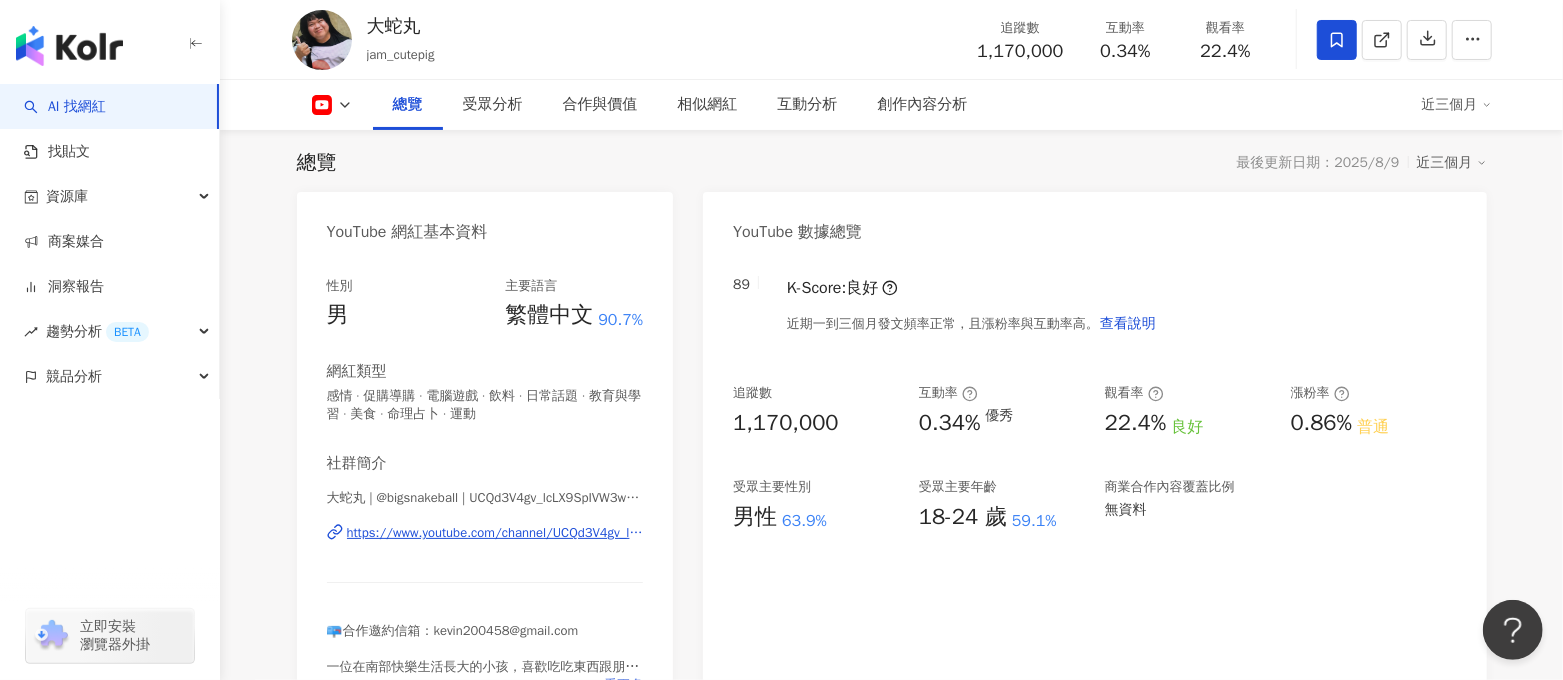 click 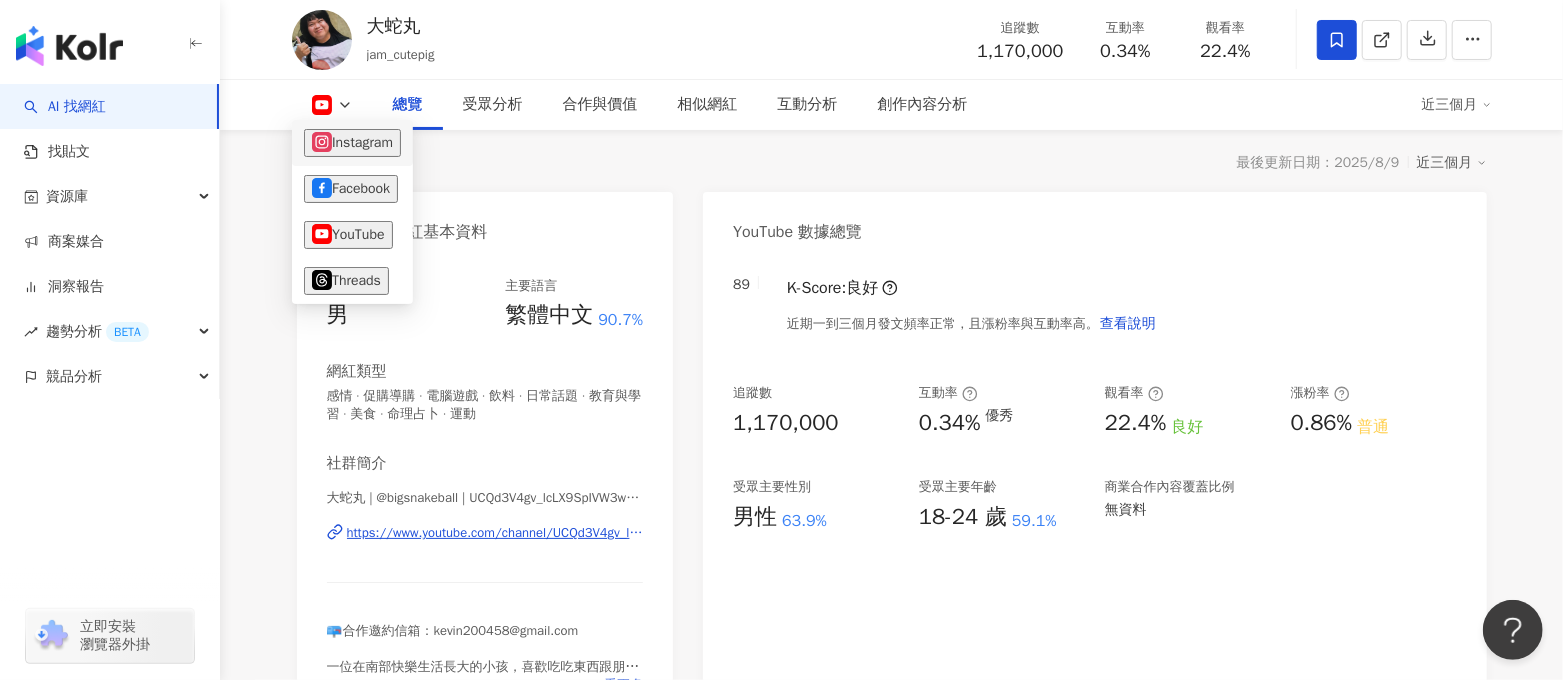 click on "Instagram" at bounding box center [352, 143] 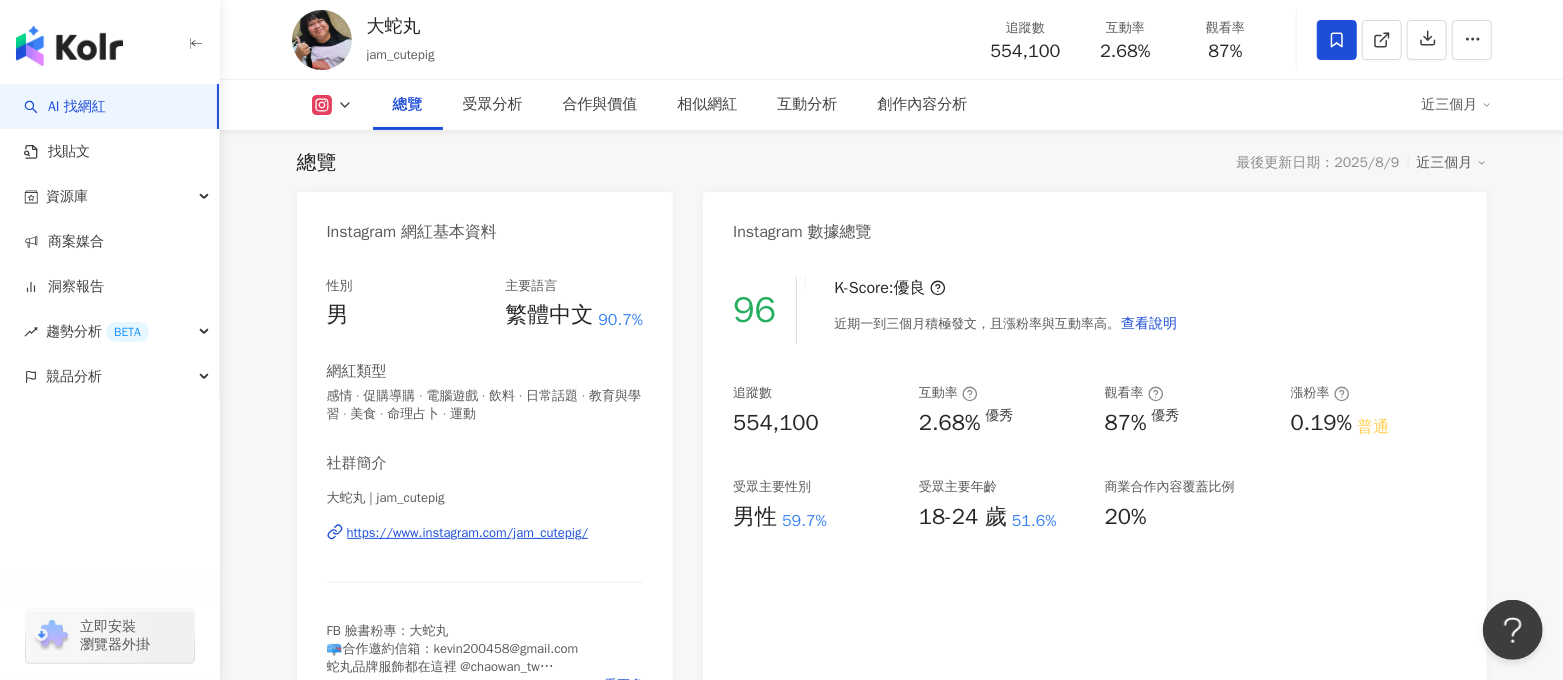 click 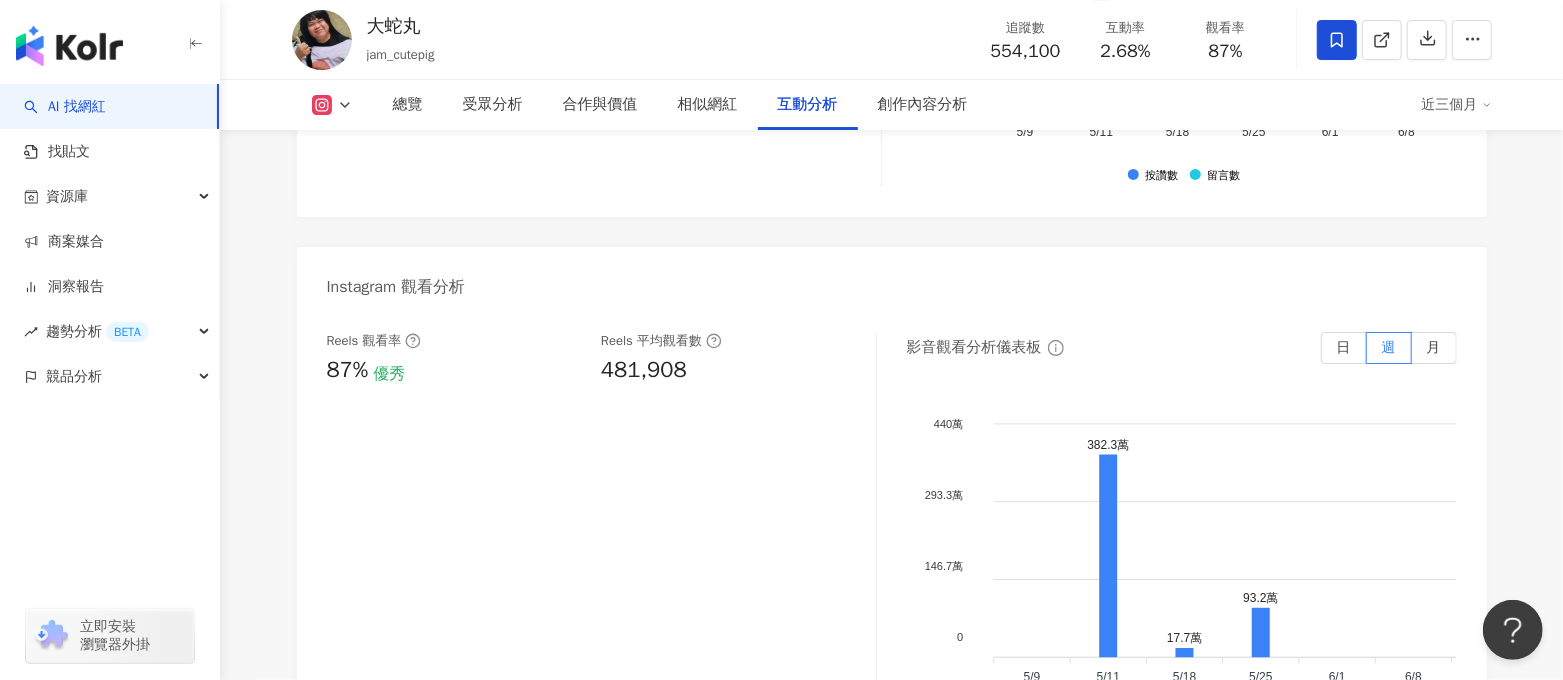 scroll, scrollTop: 4435, scrollLeft: 0, axis: vertical 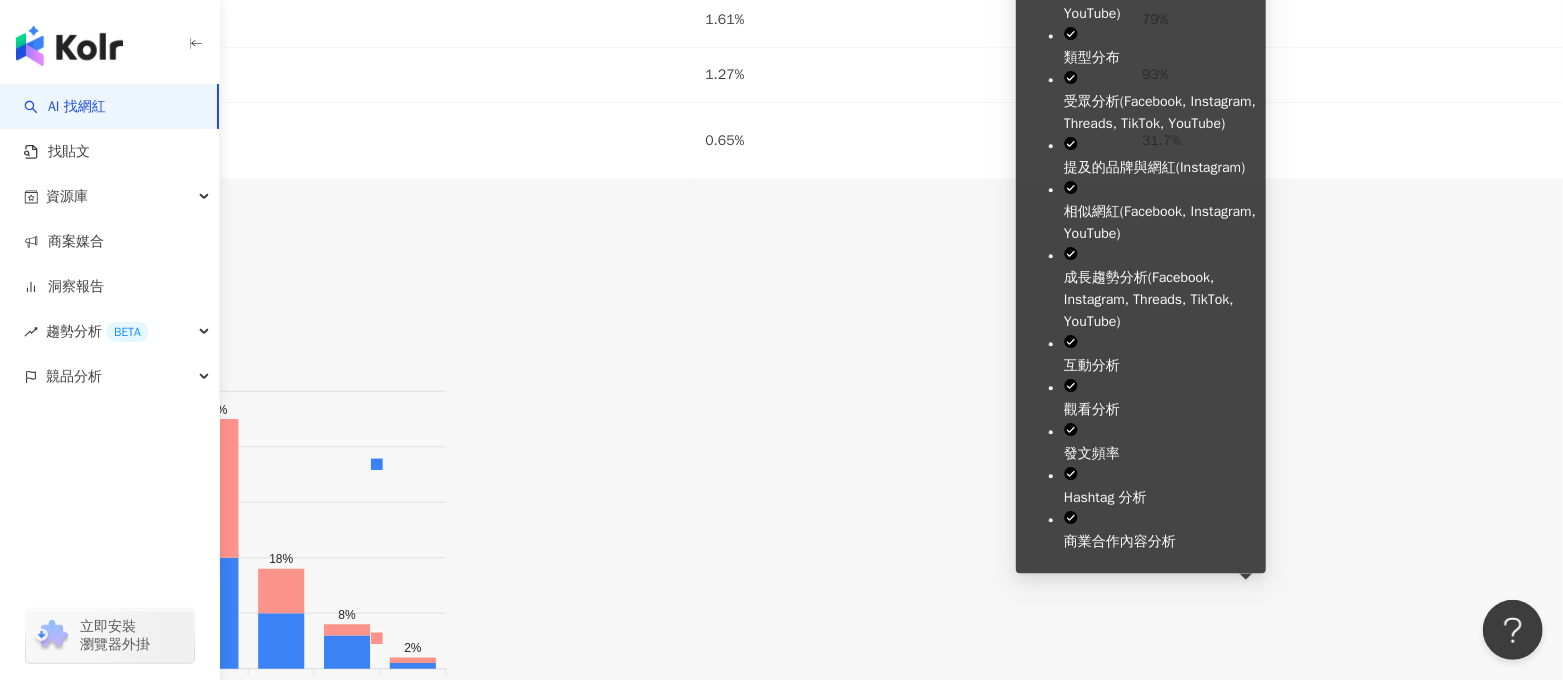 click on "解鎖" at bounding box center (46, 8082) 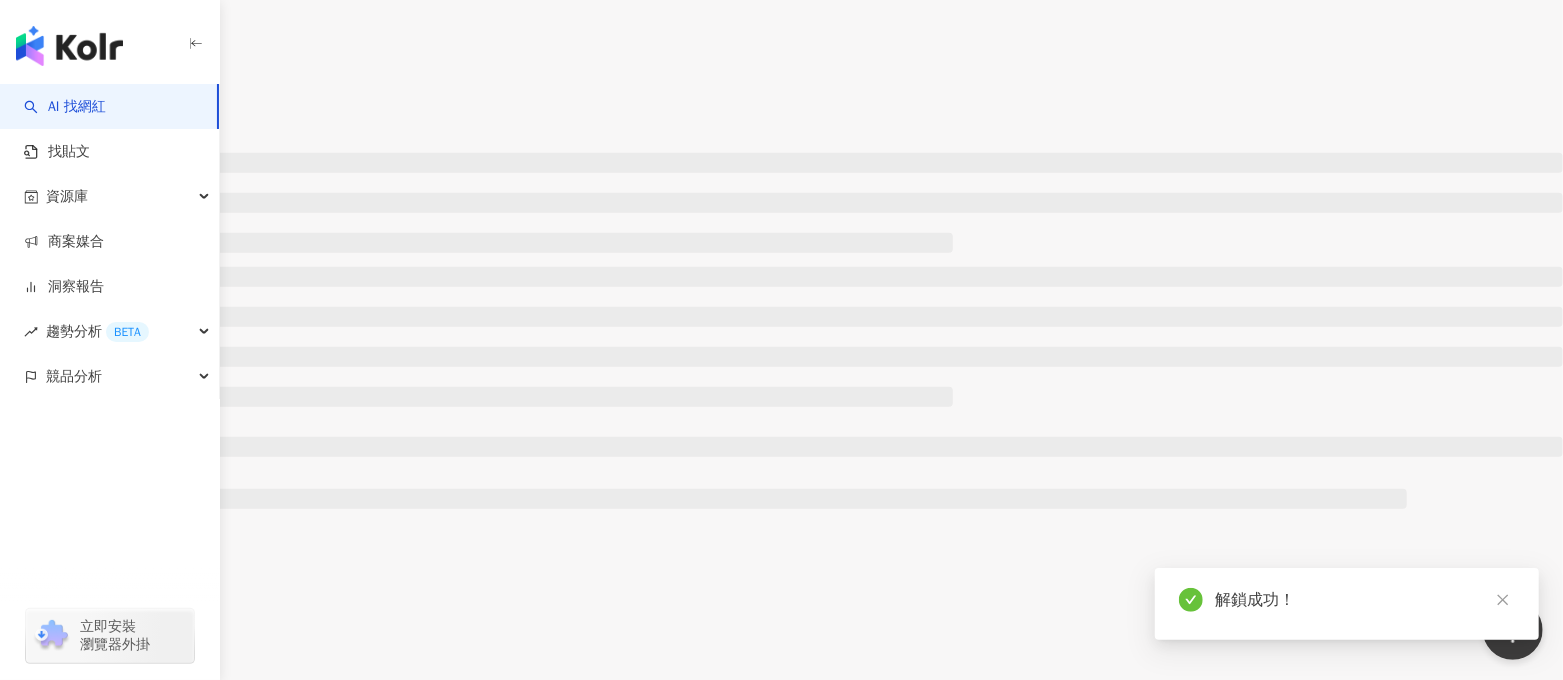 scroll, scrollTop: 530, scrollLeft: 0, axis: vertical 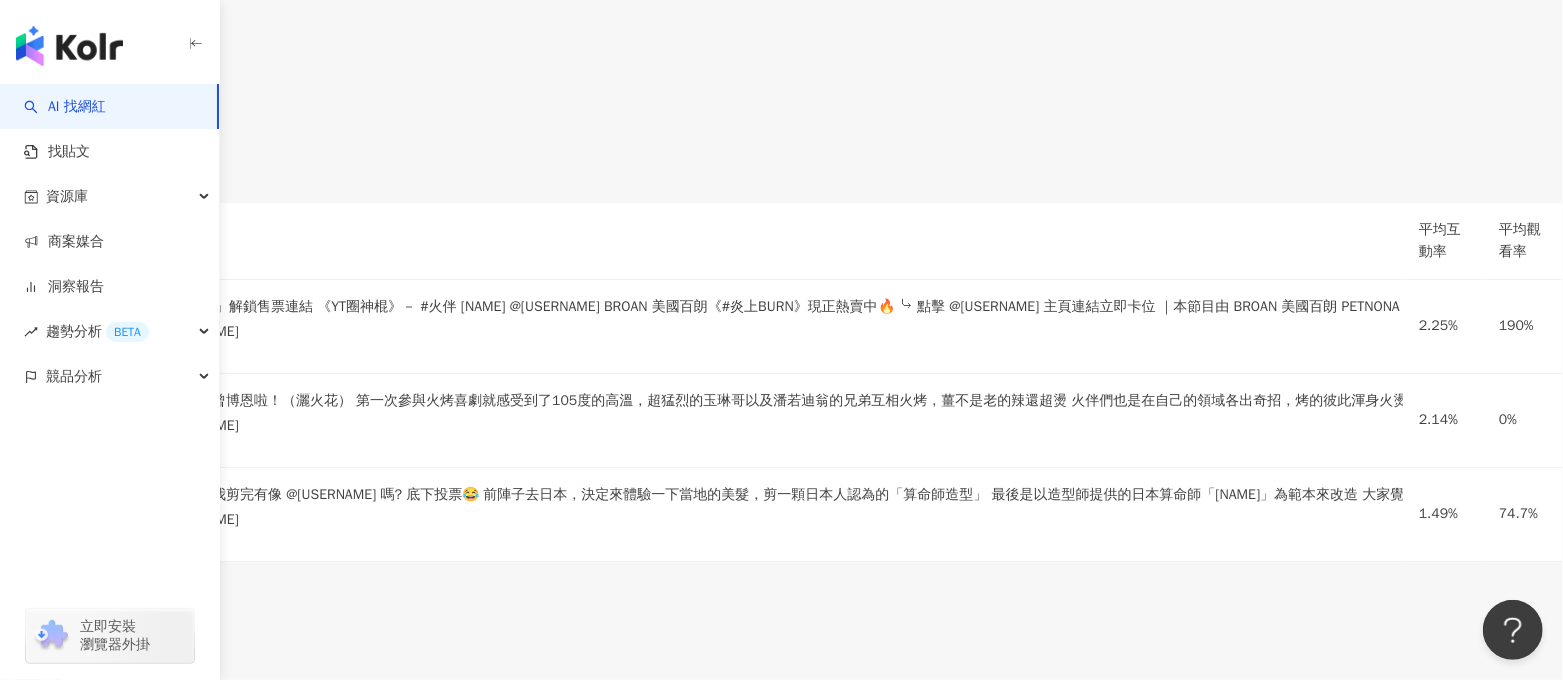 click on "總覽 受眾分析 合作與價值 相似網紅 互動分析 創作內容分析 近三個月" at bounding box center (781, -4030) 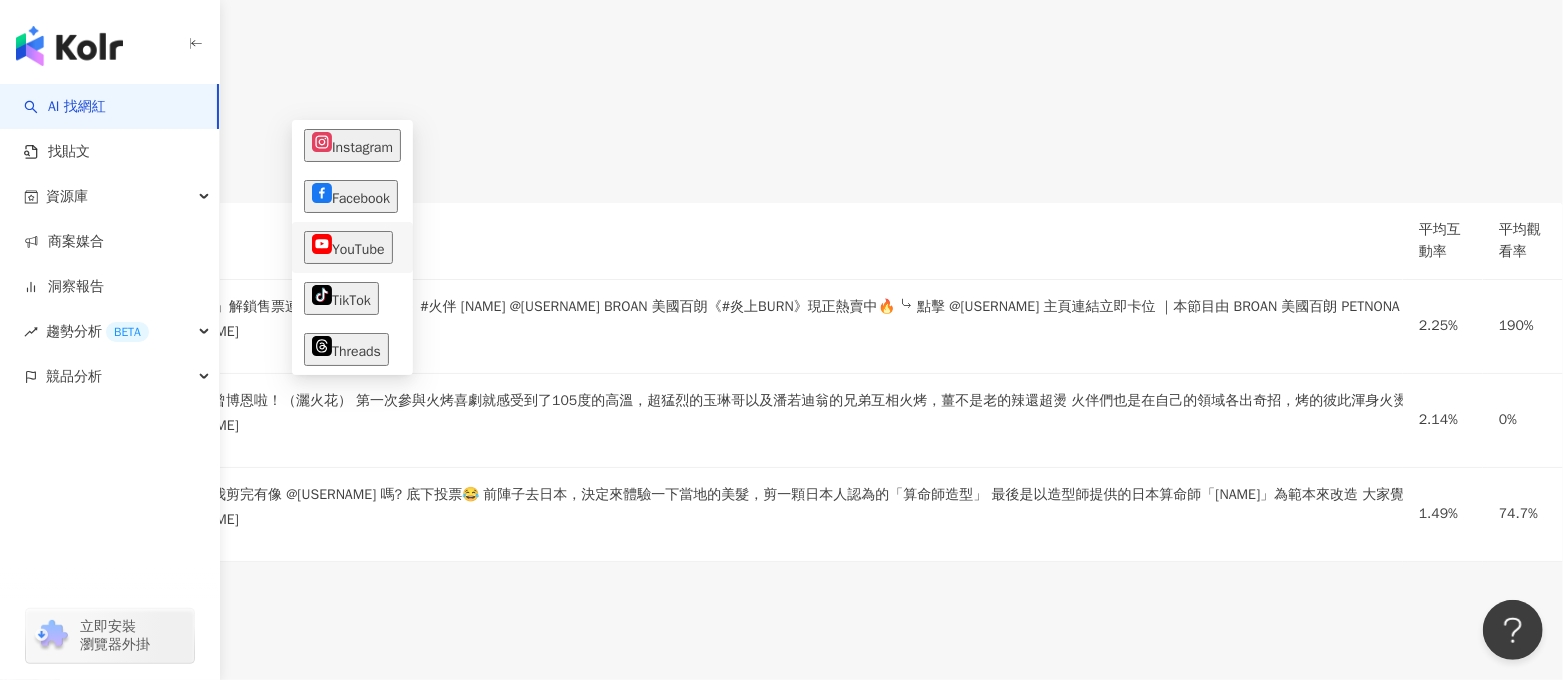 click on "YouTube" at bounding box center (348, 247) 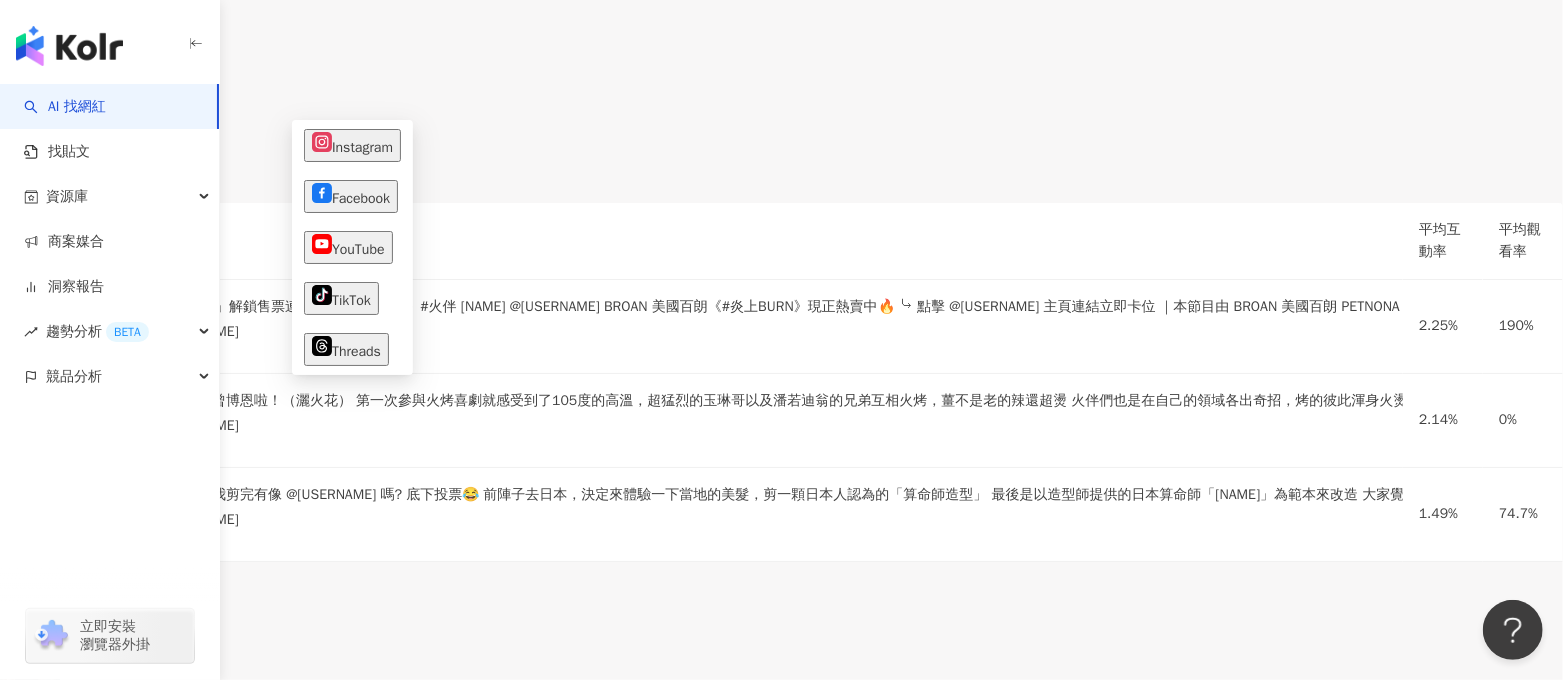 scroll, scrollTop: 3813, scrollLeft: 0, axis: vertical 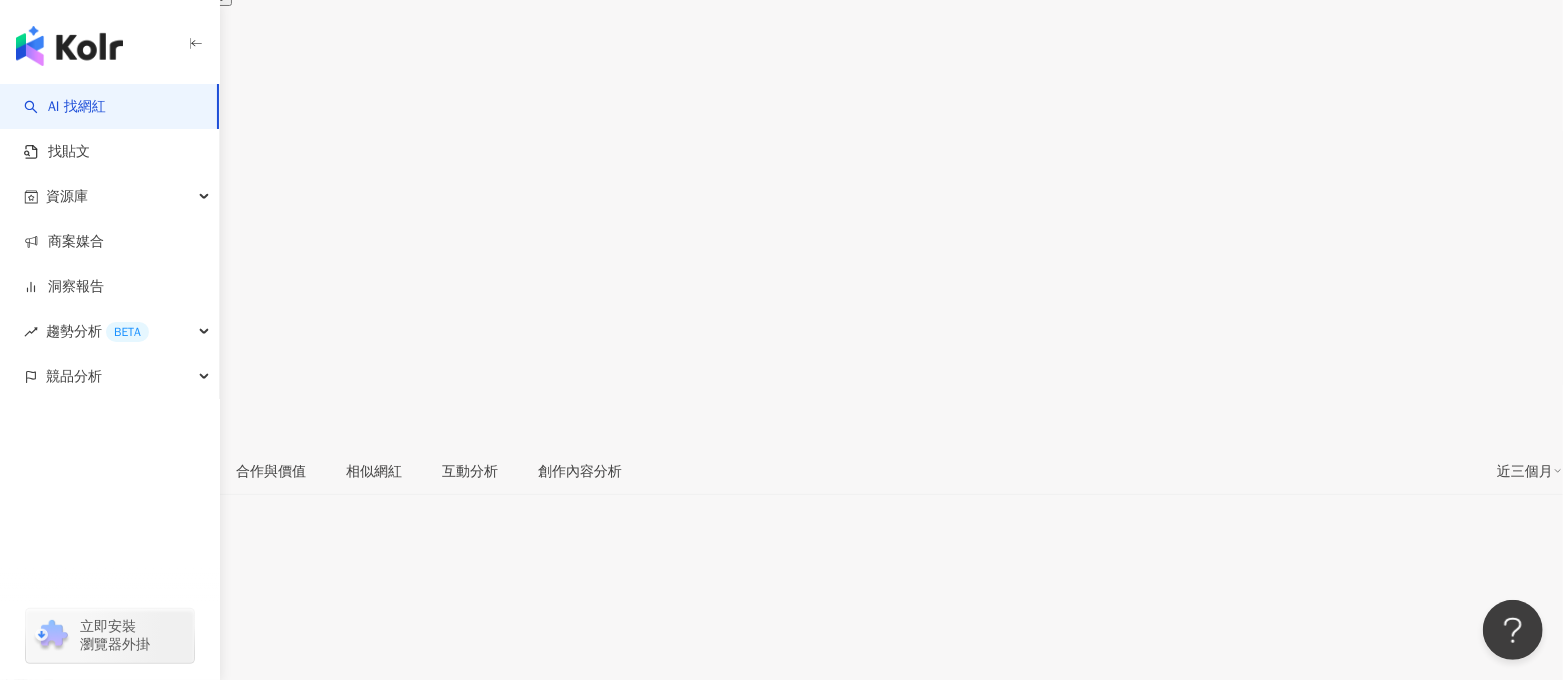 click 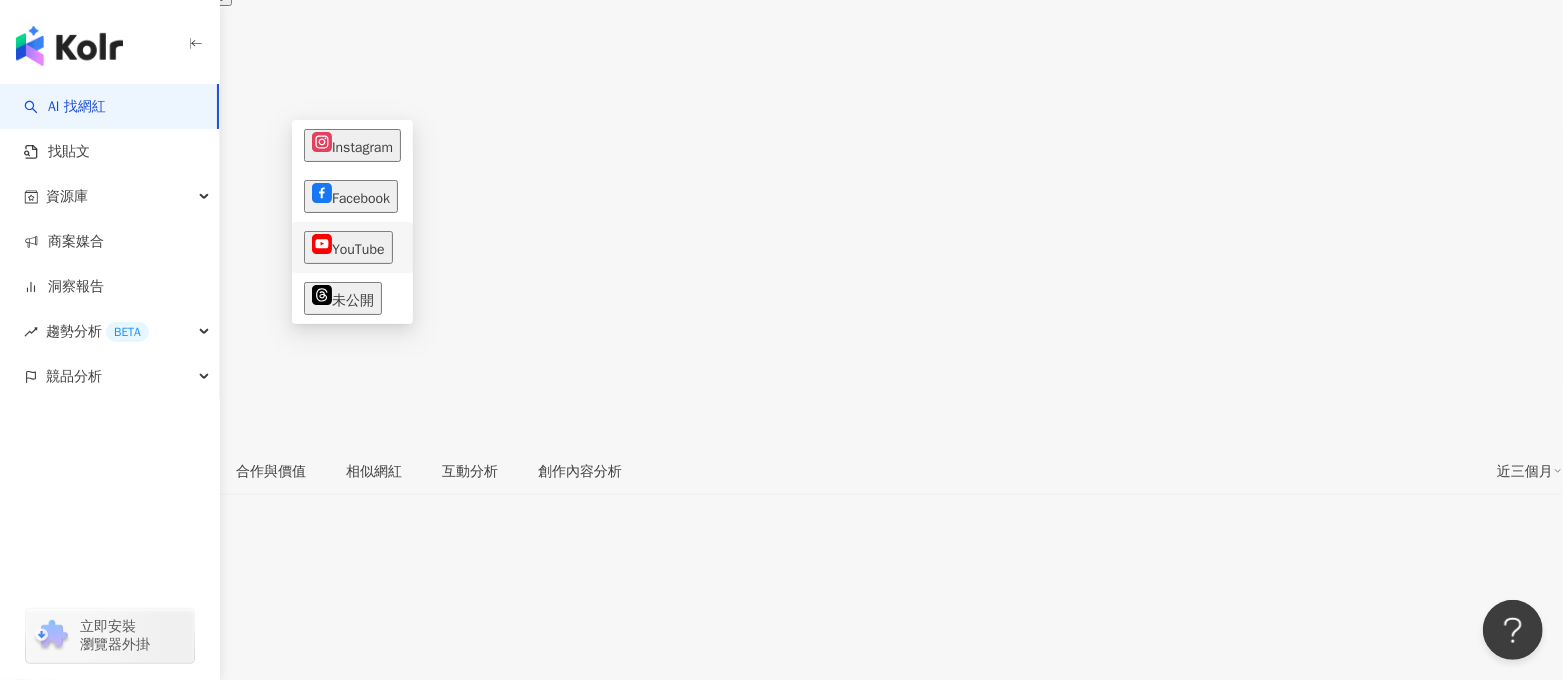 click on "YouTube" at bounding box center (348, 247) 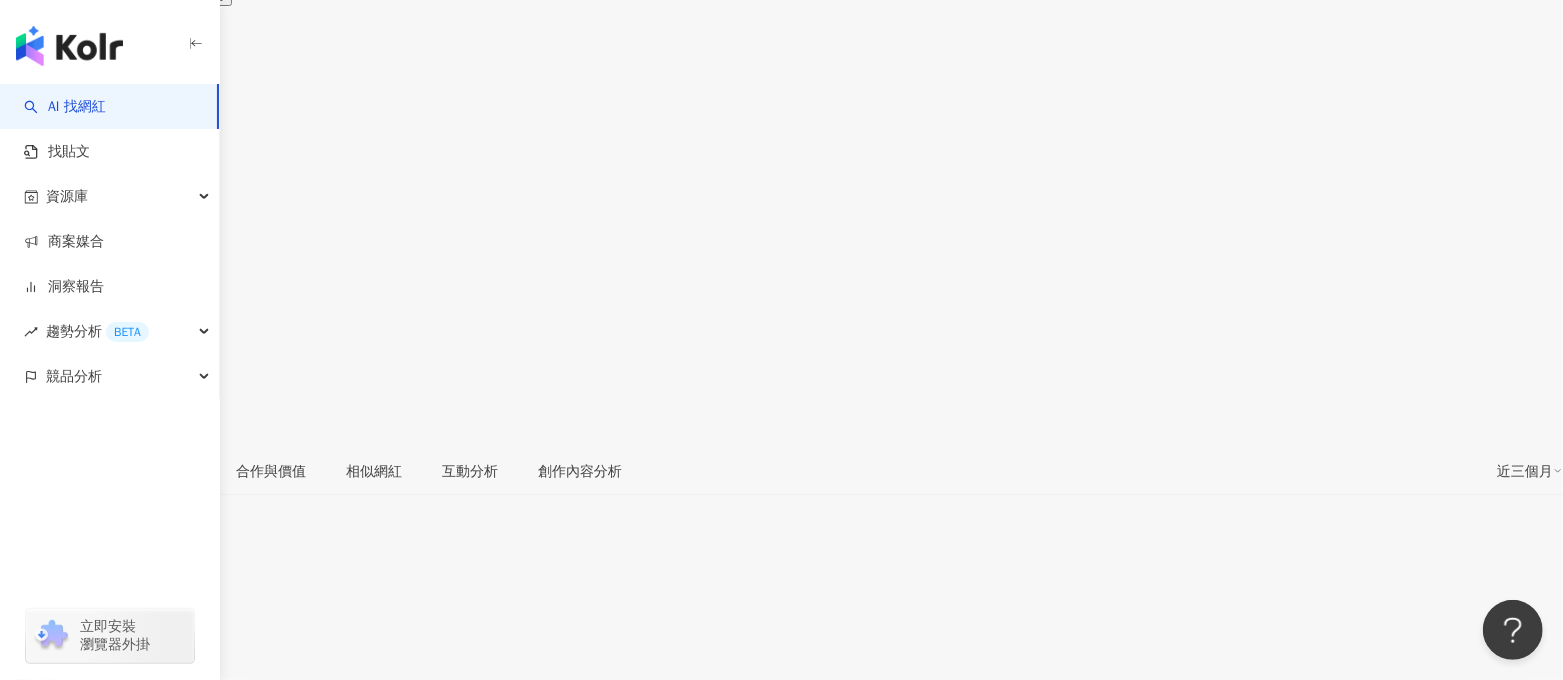click 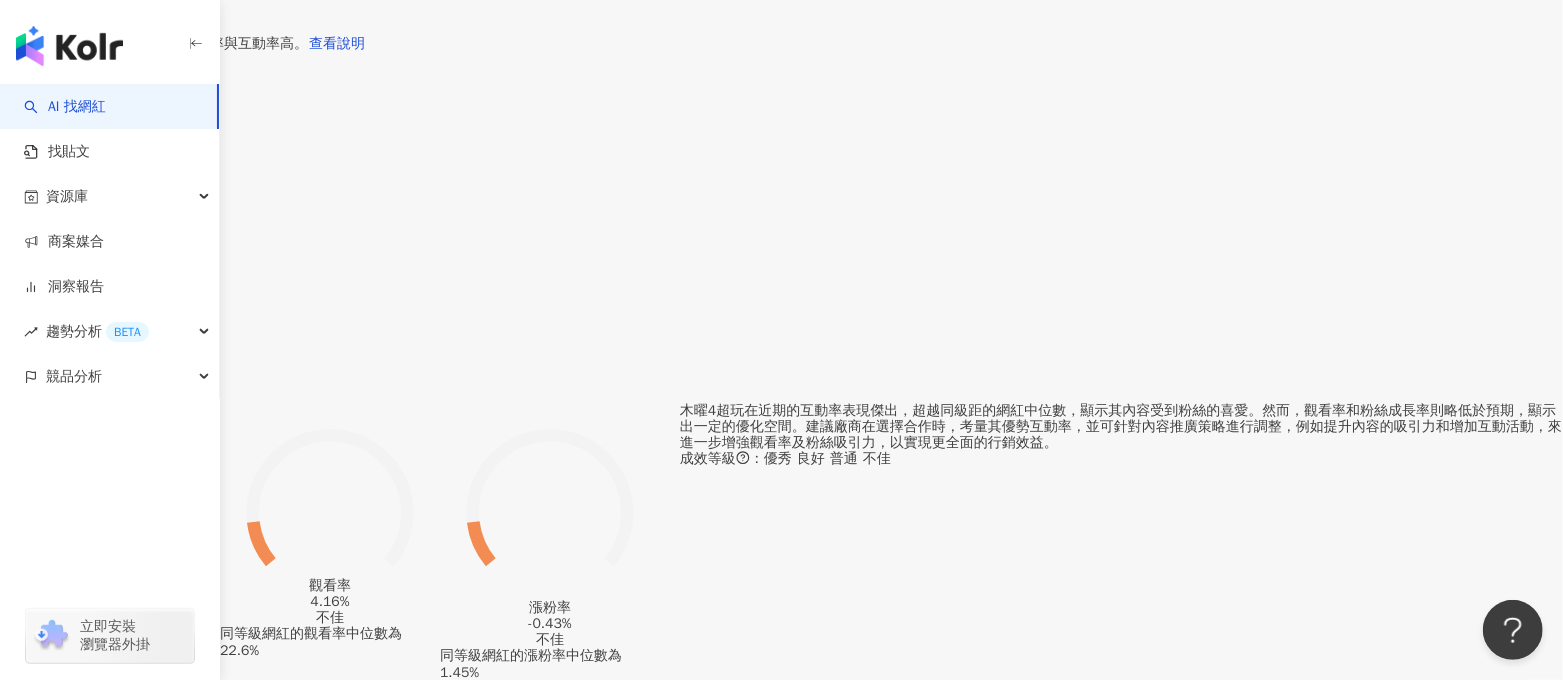 scroll, scrollTop: 1624, scrollLeft: 0, axis: vertical 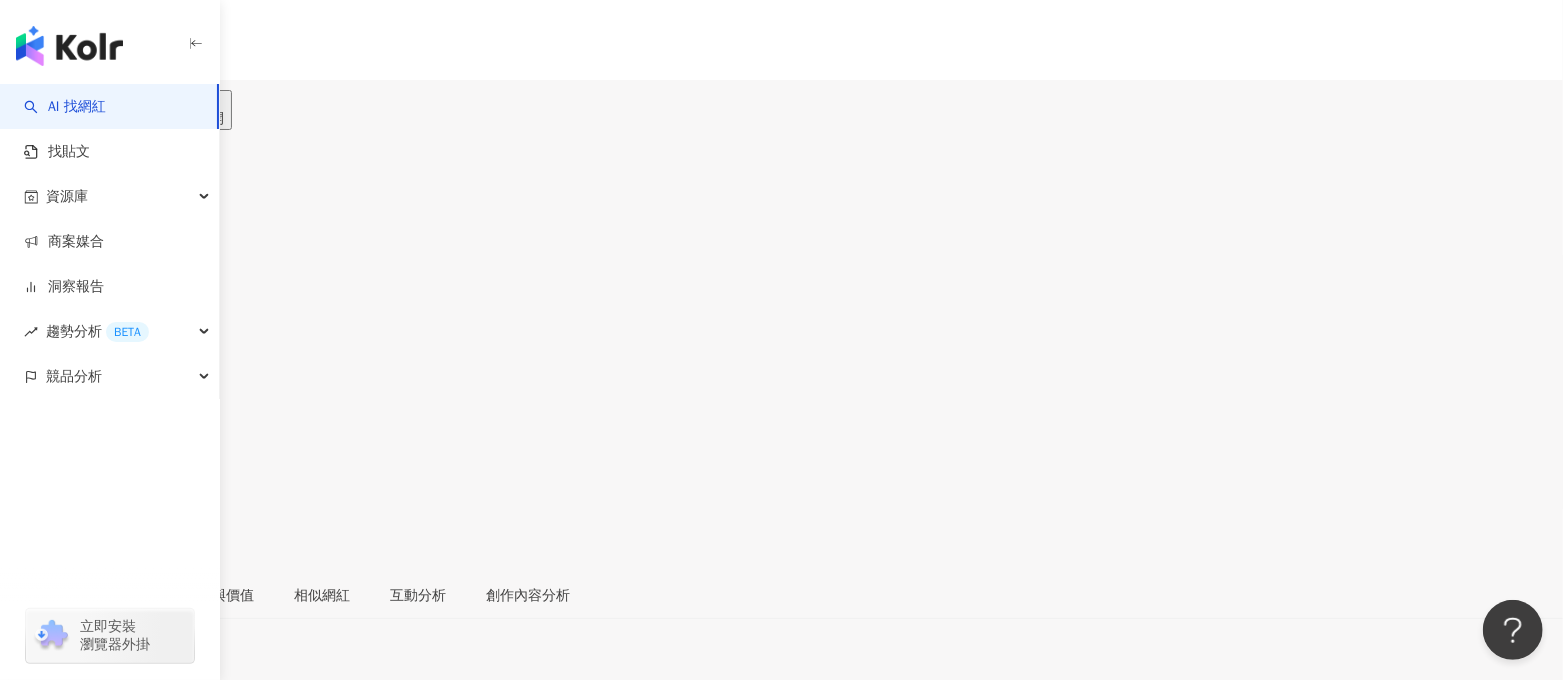 drag, startPoint x: 368, startPoint y: 128, endPoint x: 451, endPoint y: 145, distance: 84.723076 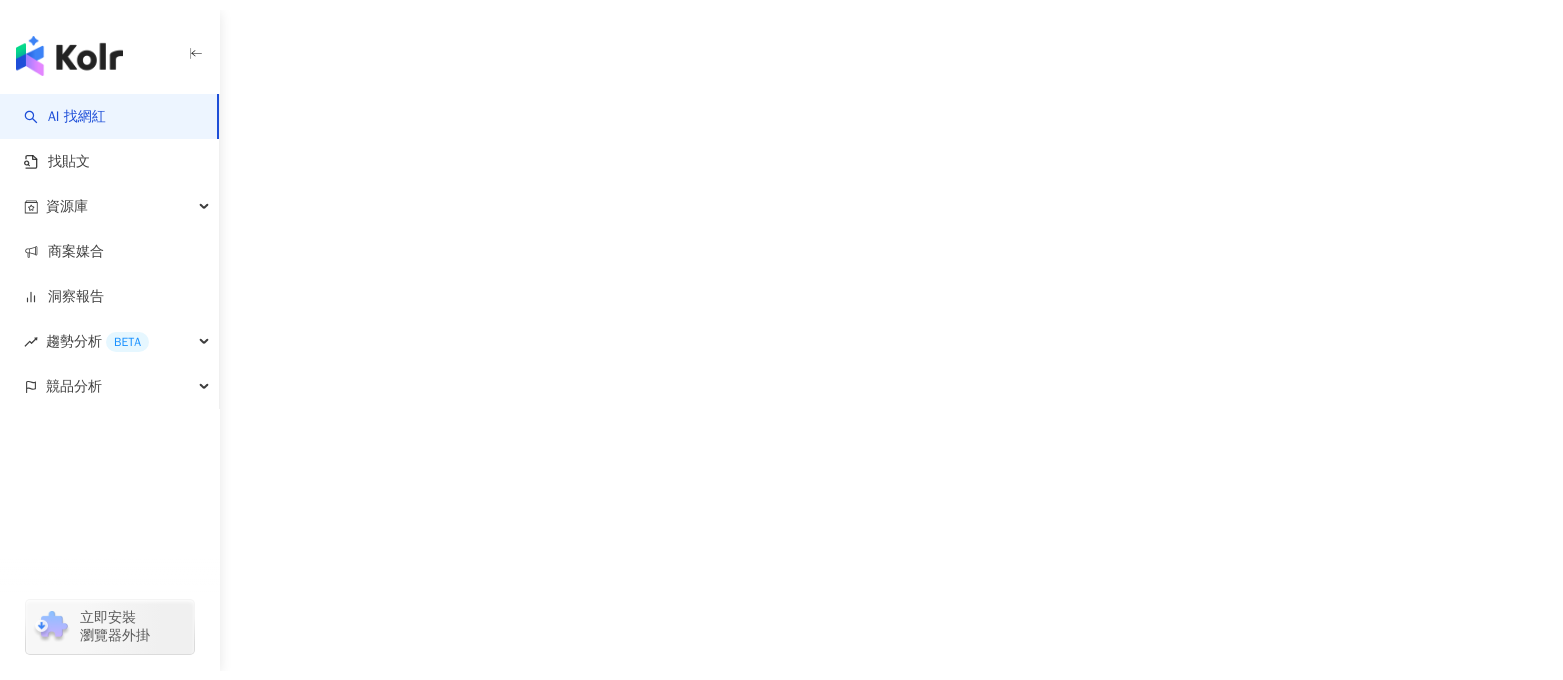scroll, scrollTop: 0, scrollLeft: 0, axis: both 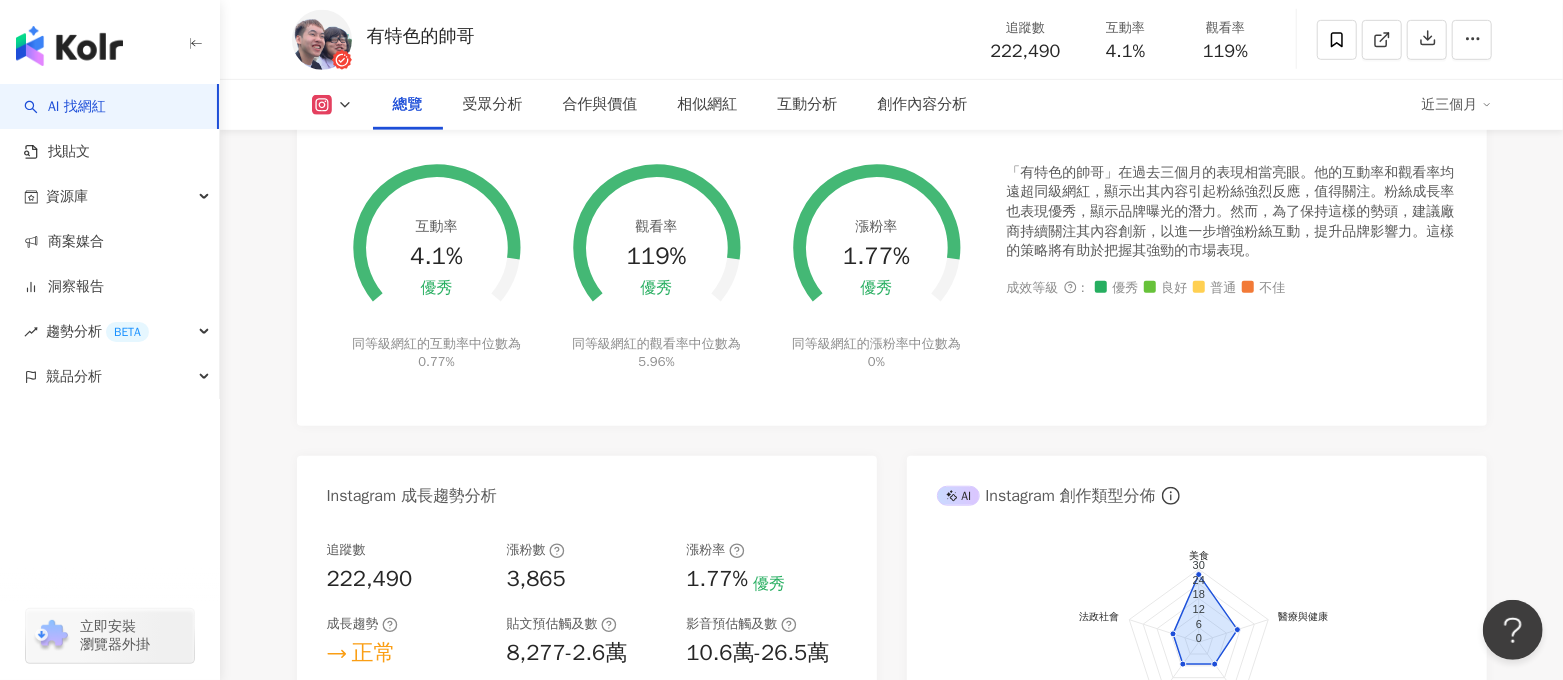 click at bounding box center (332, 105) 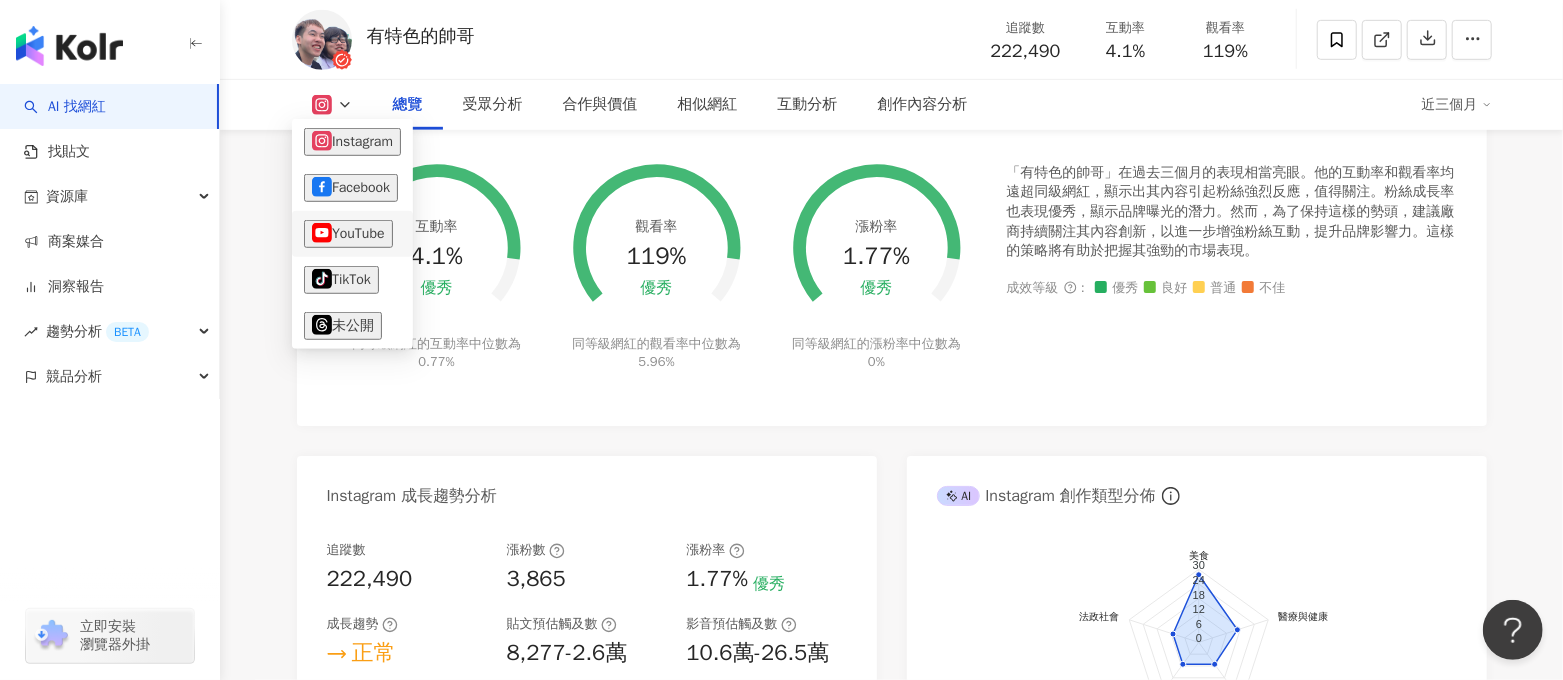 click on "YouTube" at bounding box center [348, 234] 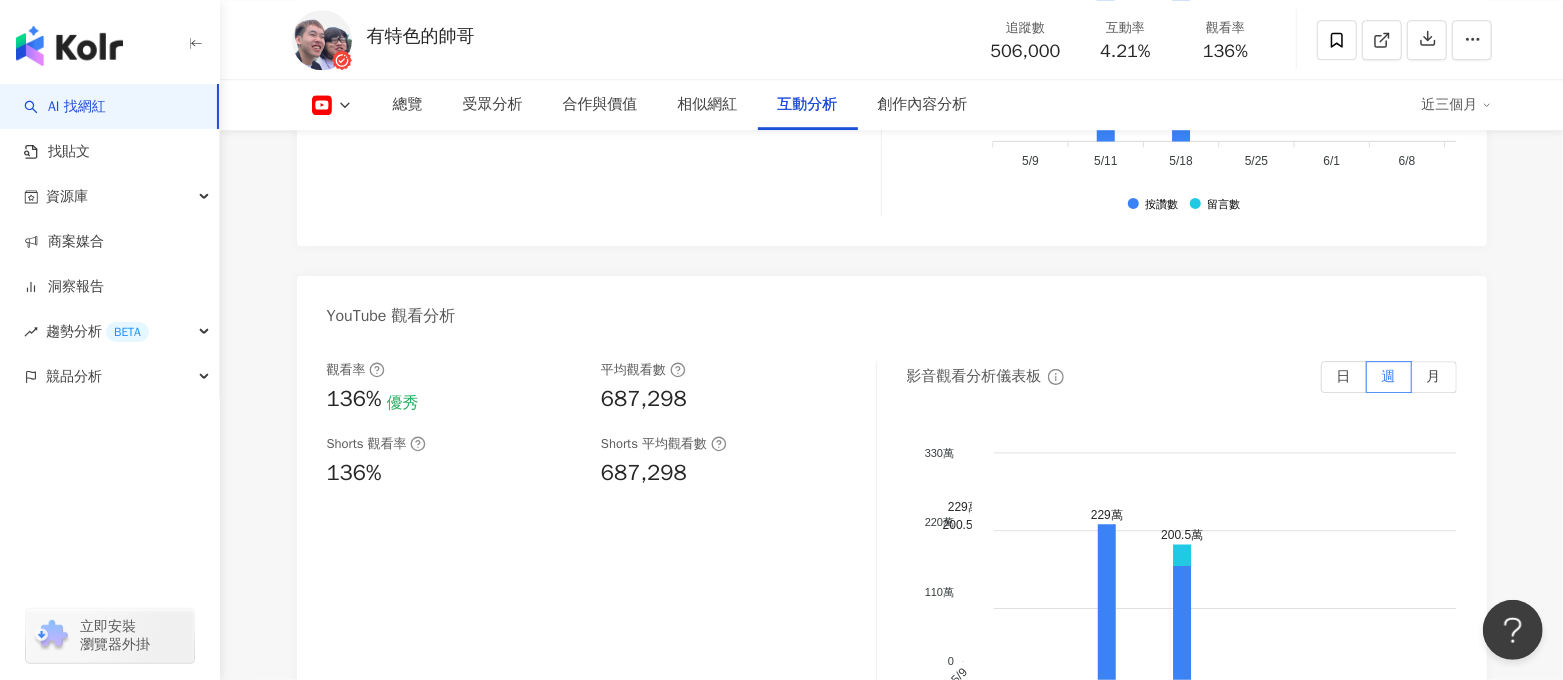 scroll, scrollTop: 3749, scrollLeft: 0, axis: vertical 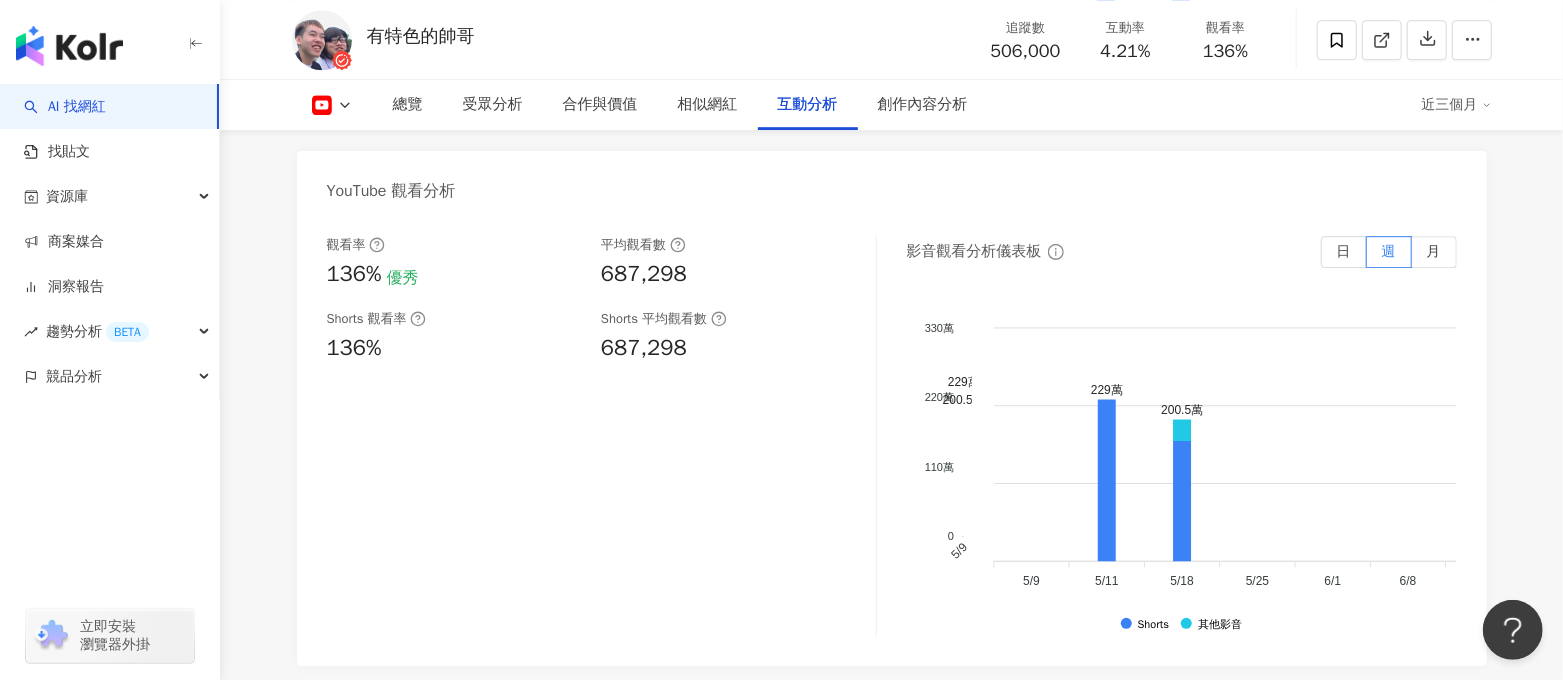click at bounding box center (332, 105) 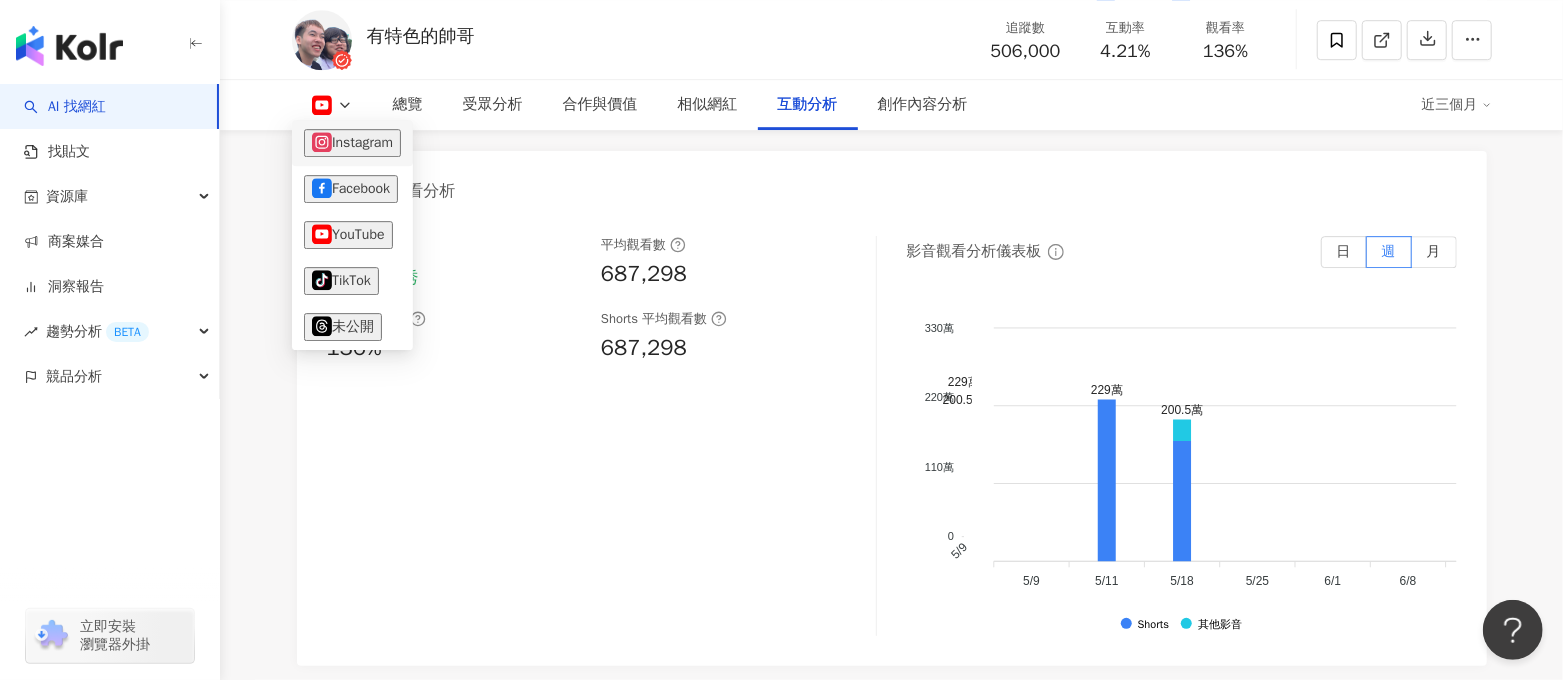 click on "Instagram" at bounding box center (352, 143) 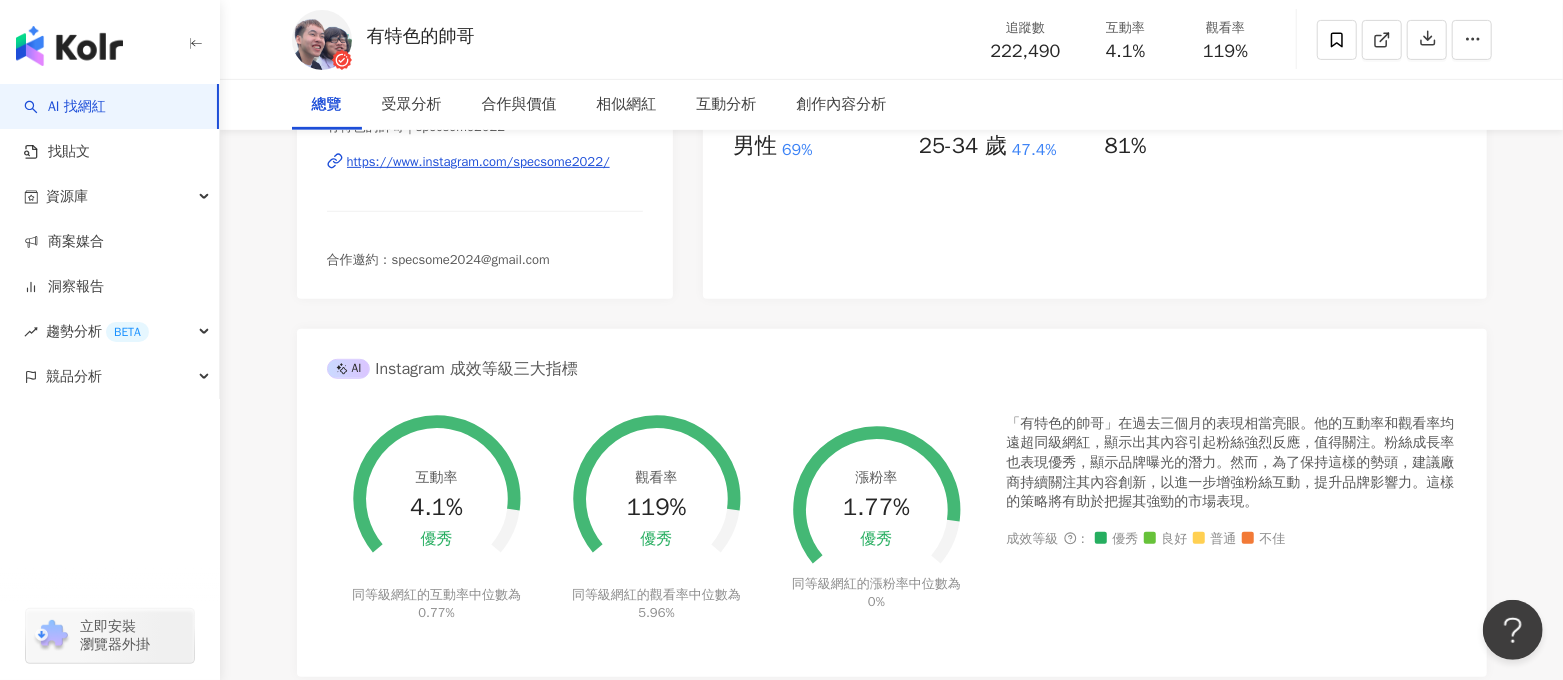 scroll, scrollTop: 0, scrollLeft: 0, axis: both 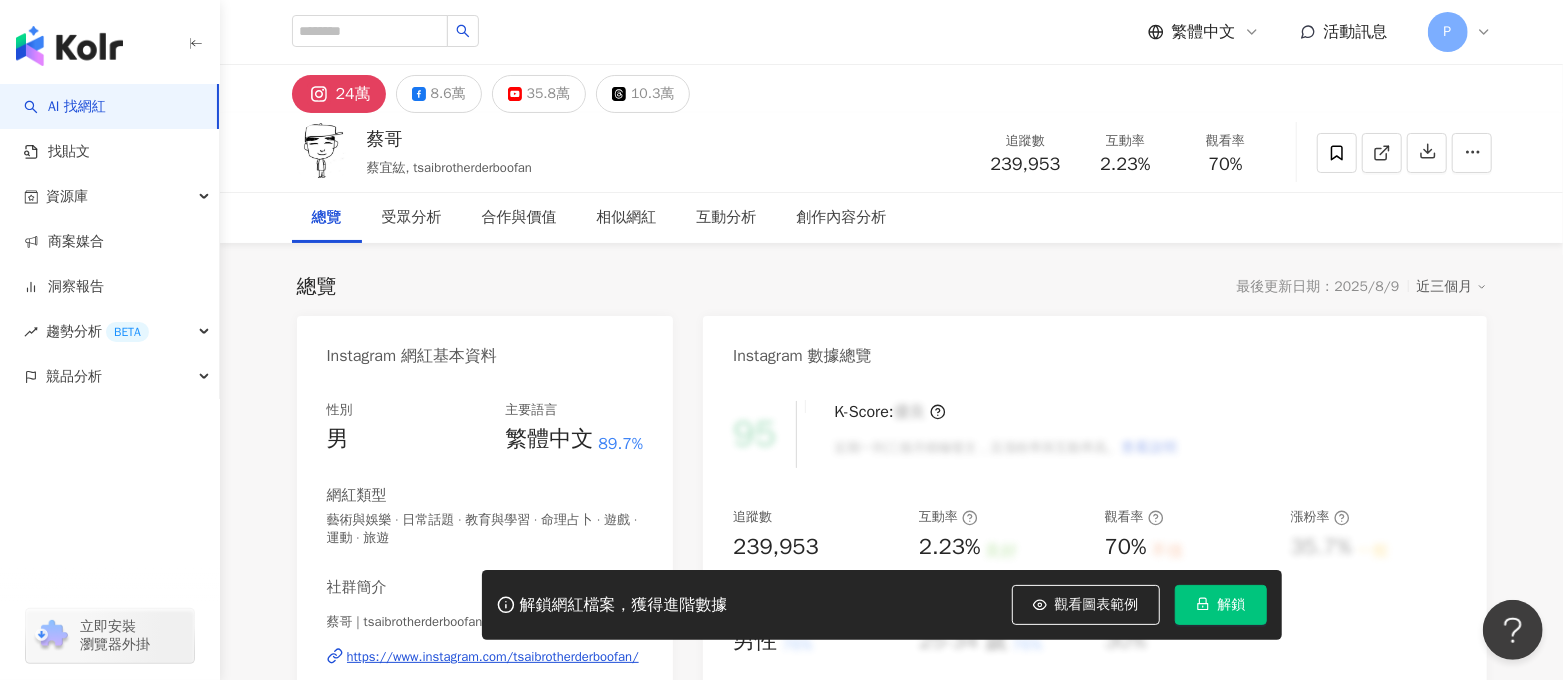 click on "解鎖" at bounding box center (1232, 605) 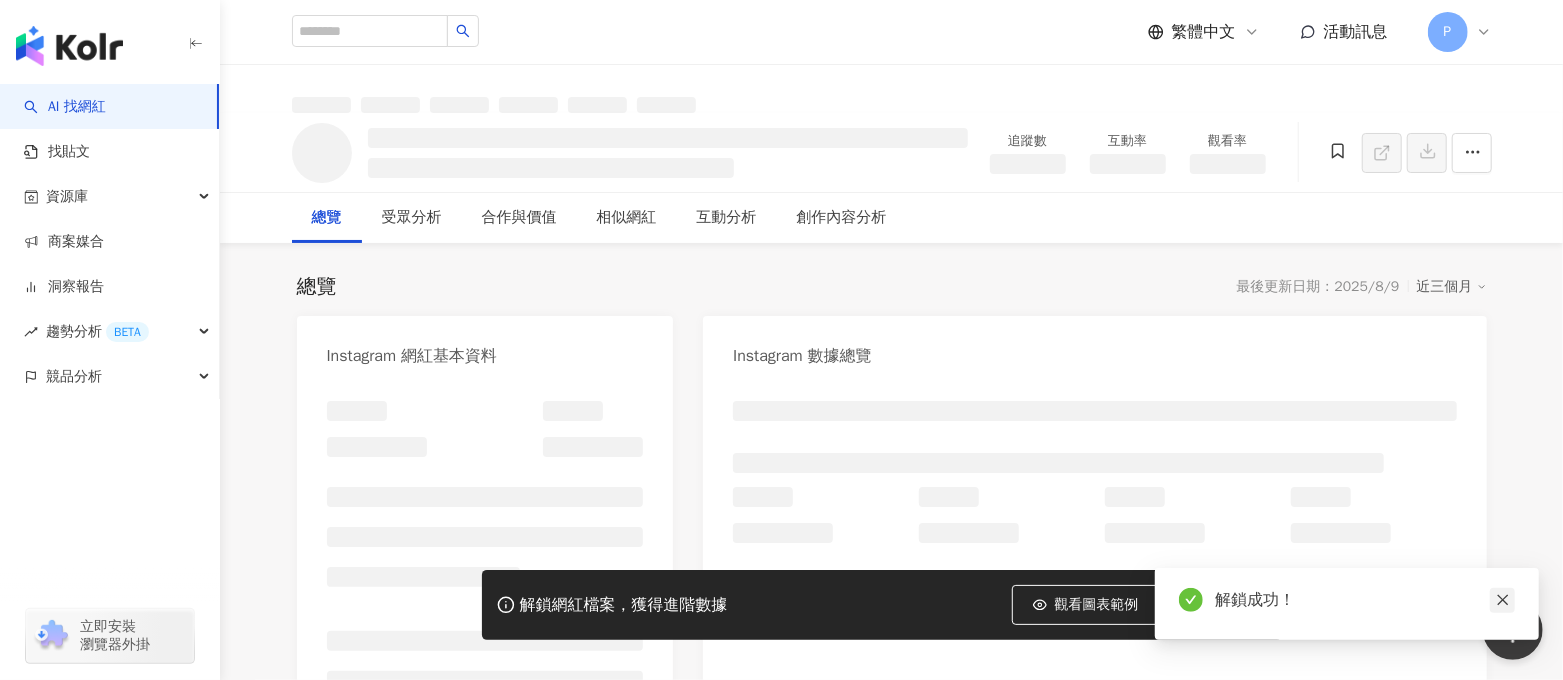 click at bounding box center (1094, 598) 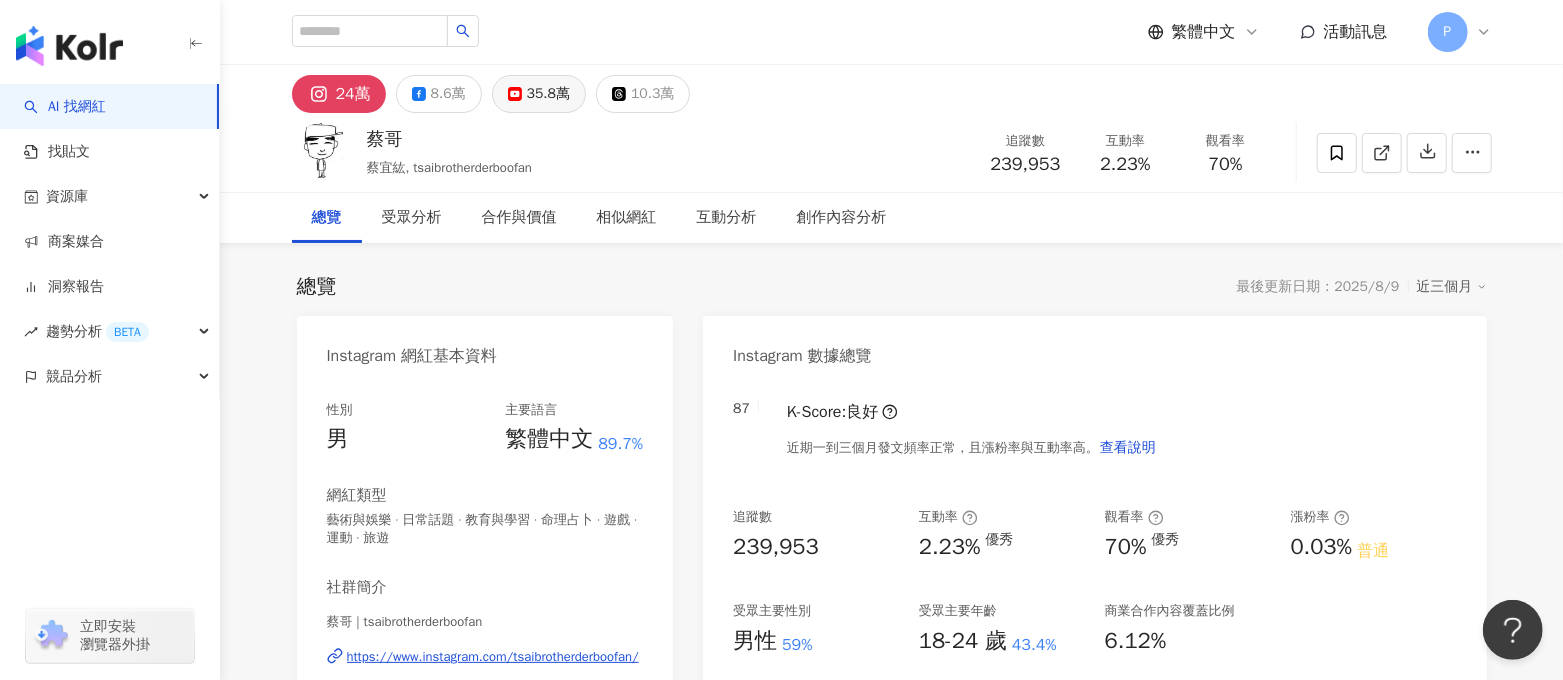 click on "35.8萬" at bounding box center (548, 94) 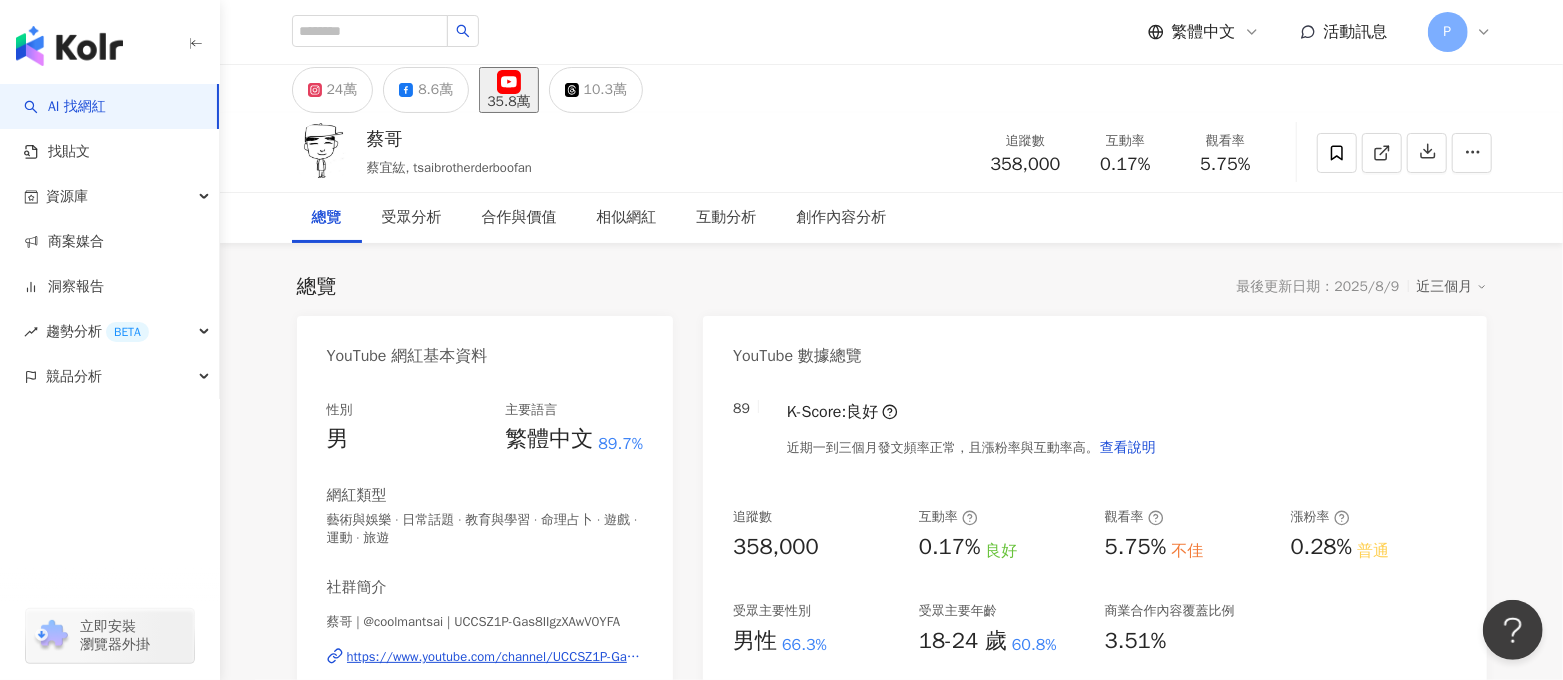 click on "24萬" at bounding box center [342, 90] 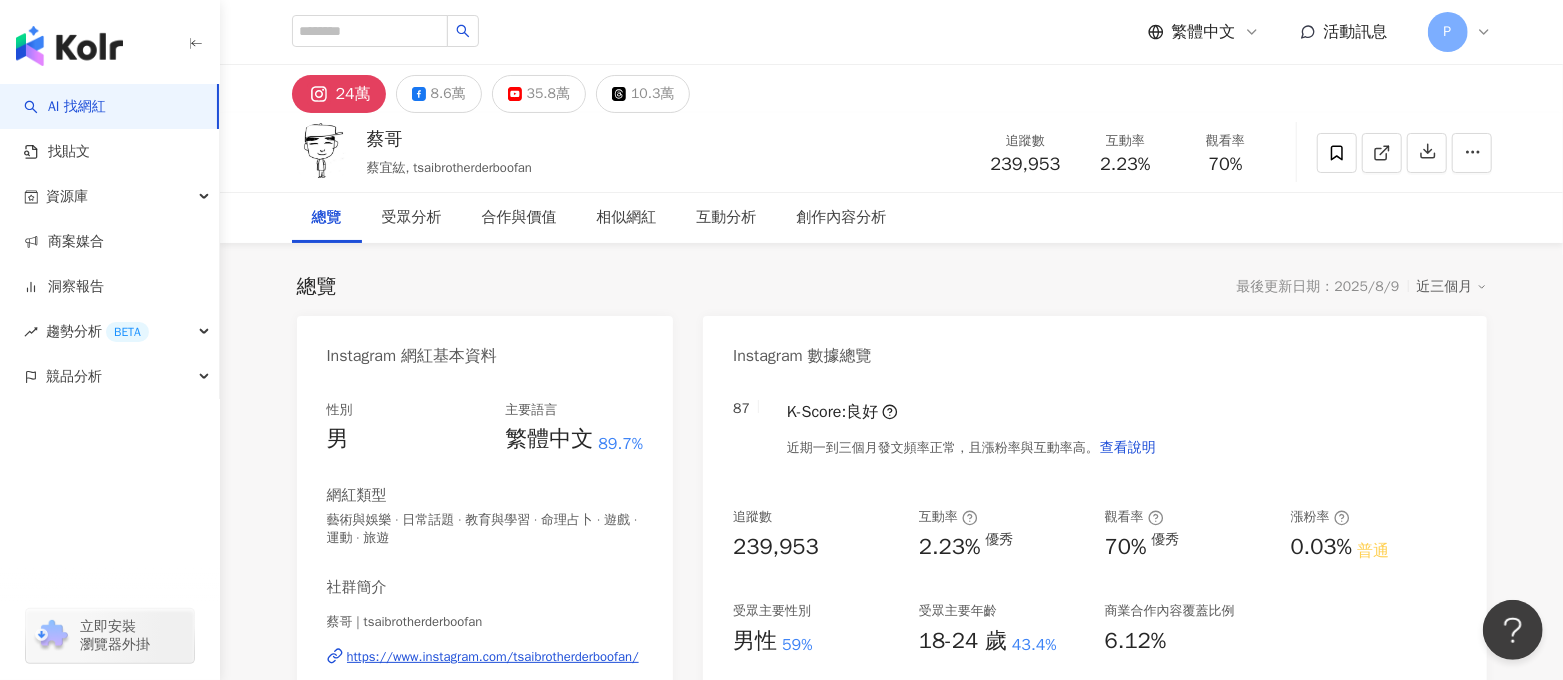 type 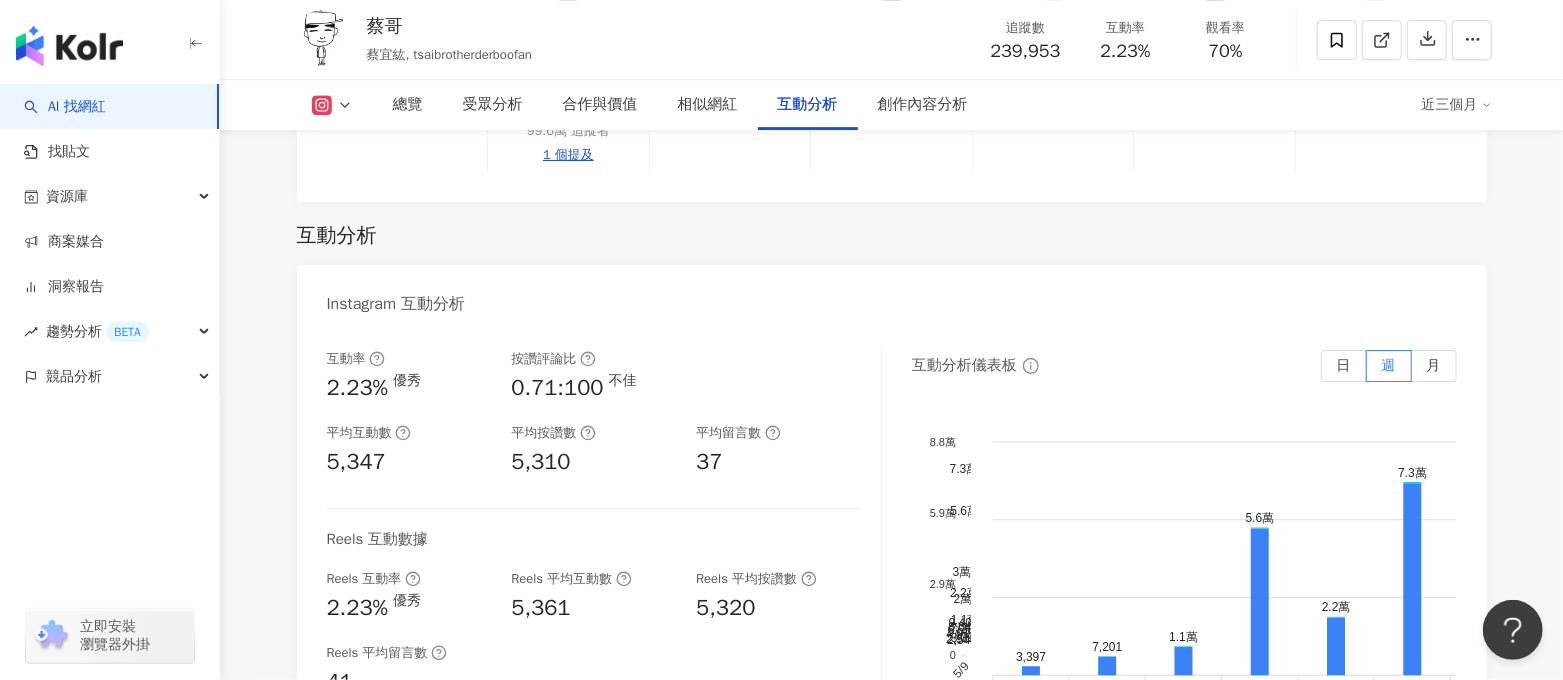 scroll, scrollTop: 4625, scrollLeft: 0, axis: vertical 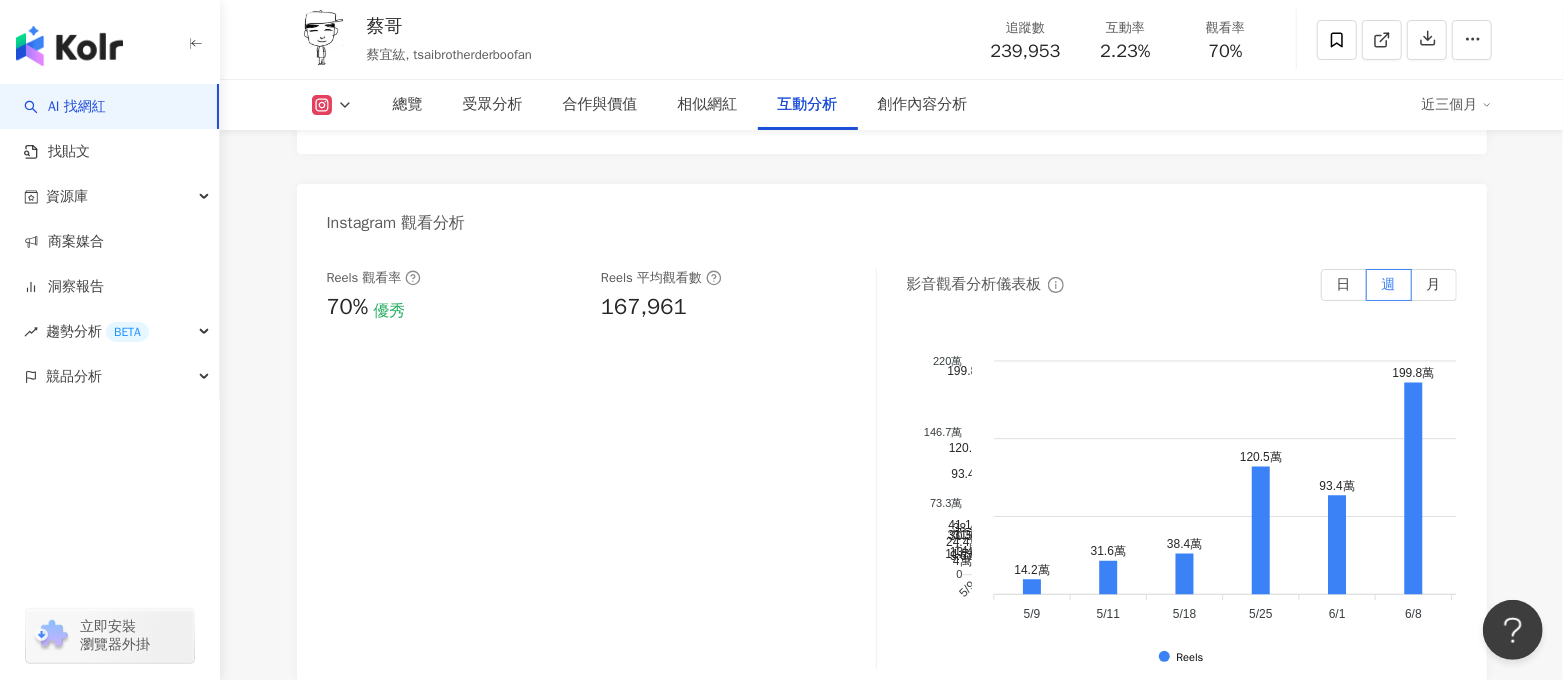 click 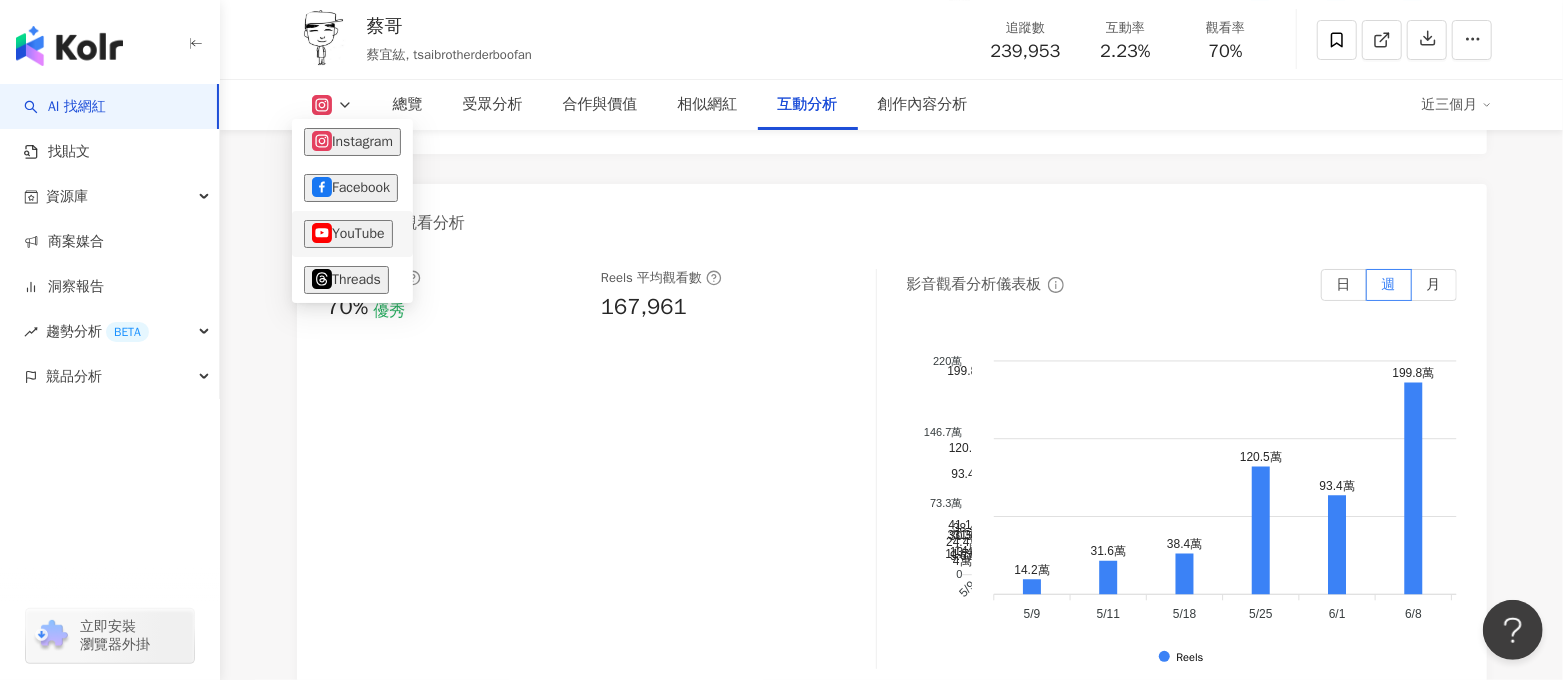 click on "YouTube" at bounding box center (348, 234) 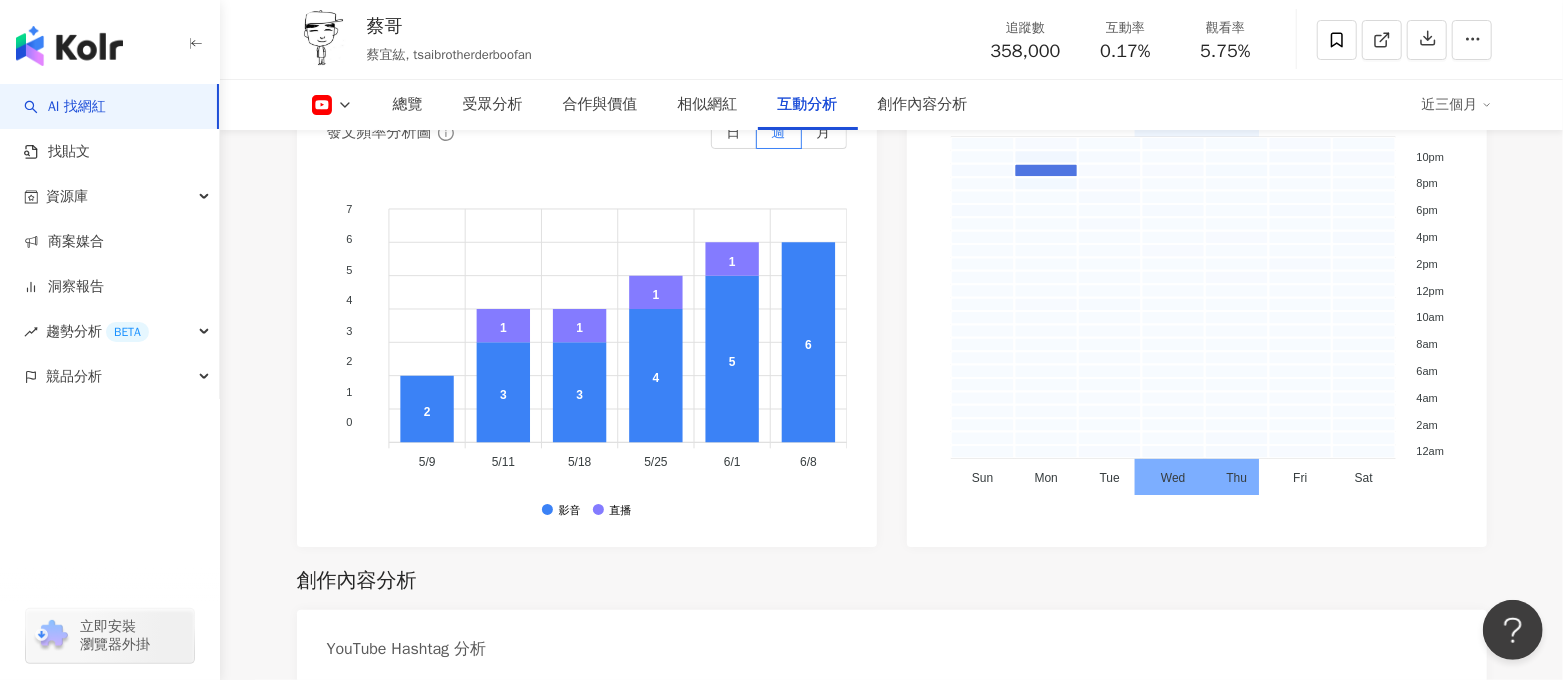 scroll, scrollTop: 3829, scrollLeft: 0, axis: vertical 